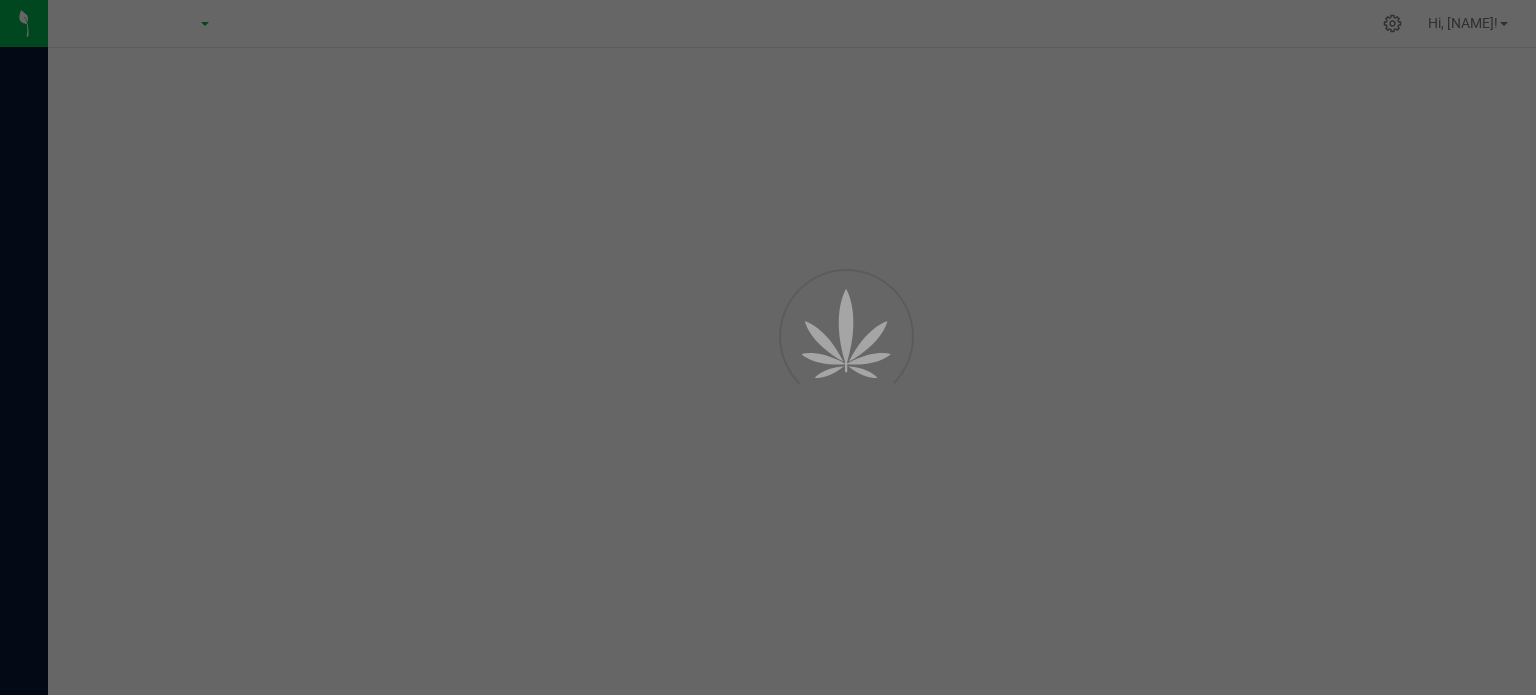 scroll, scrollTop: 0, scrollLeft: 0, axis: both 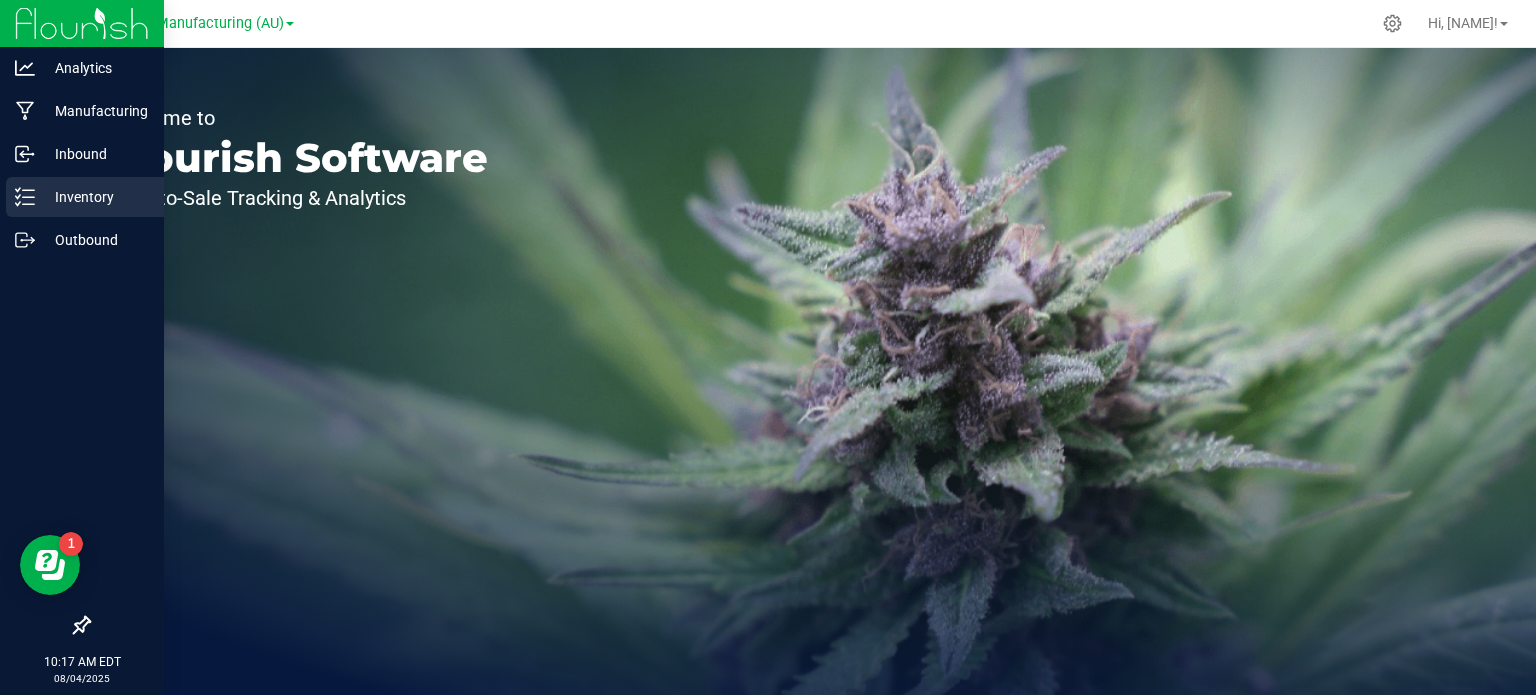 click on "Inventory" at bounding box center (95, 197) 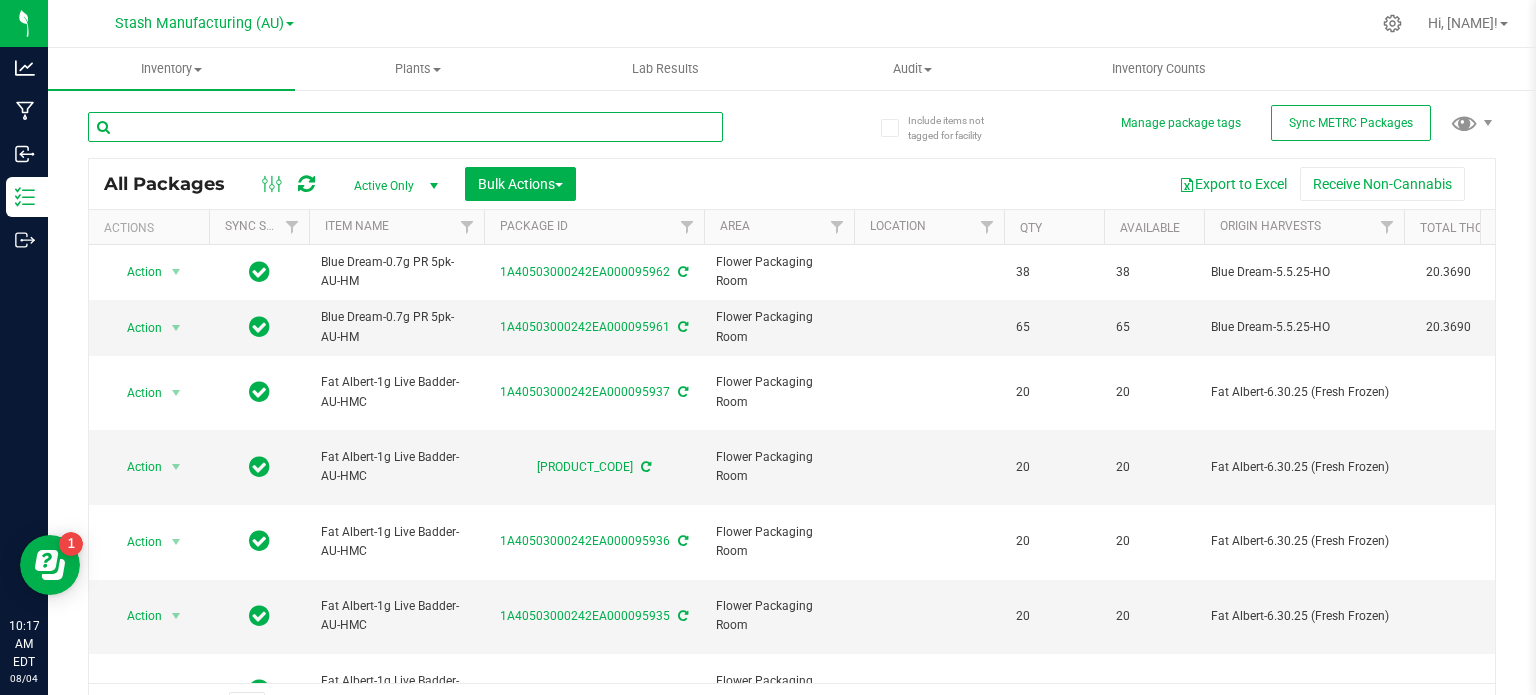 click at bounding box center (405, 127) 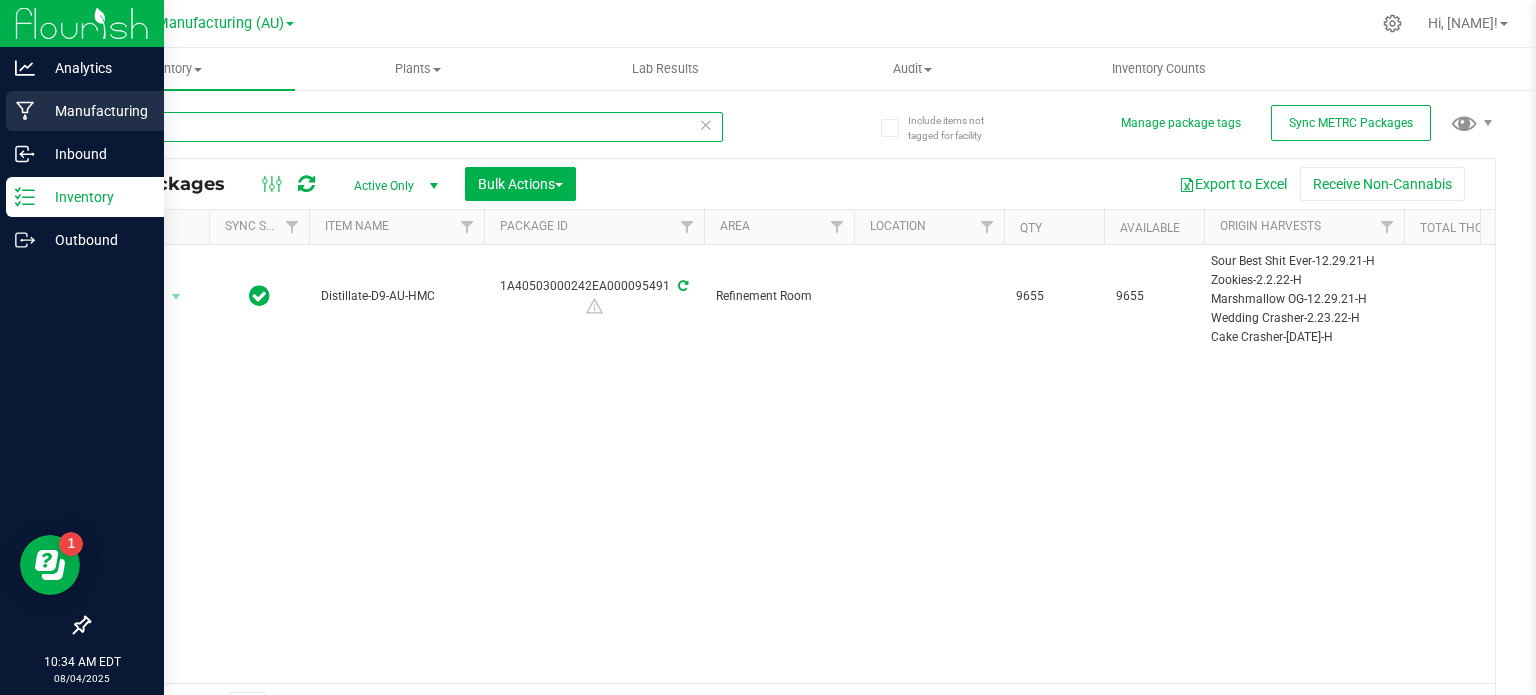 type on "95491" 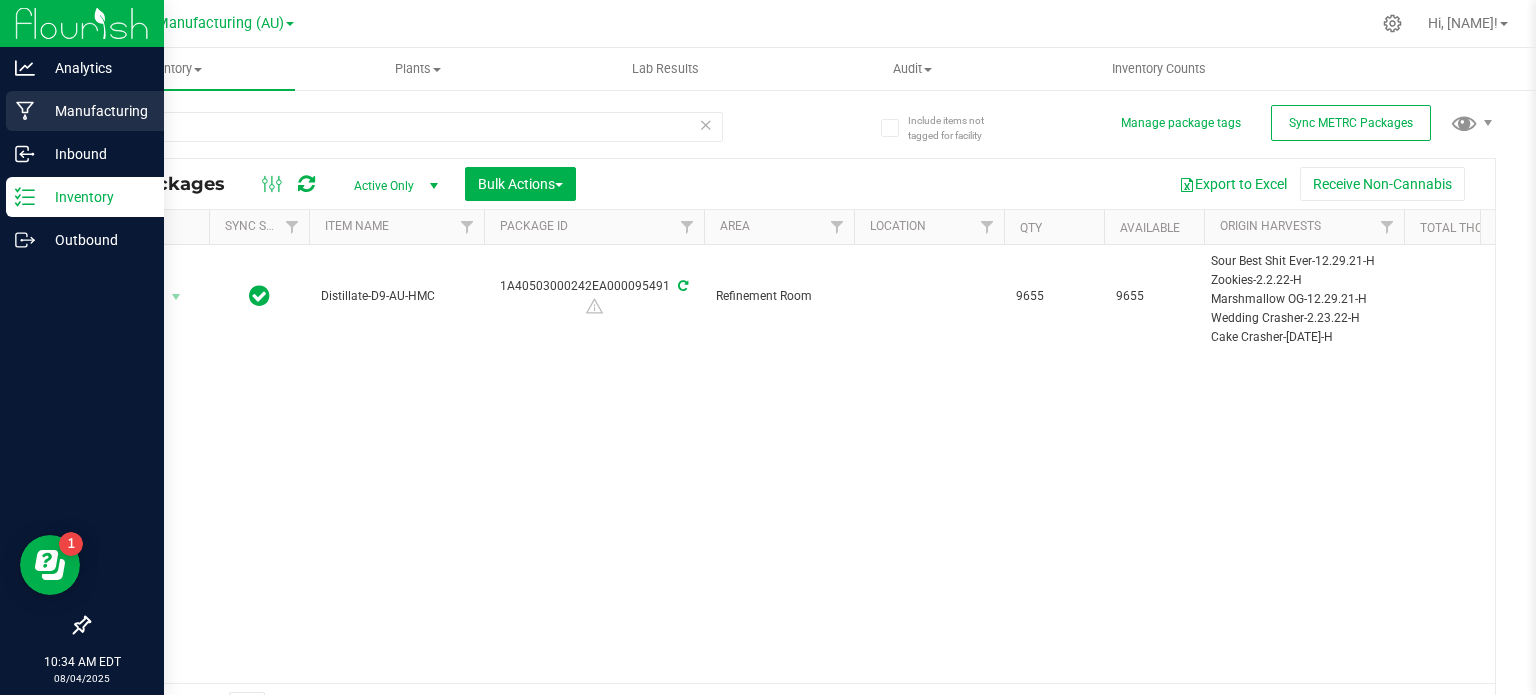 click 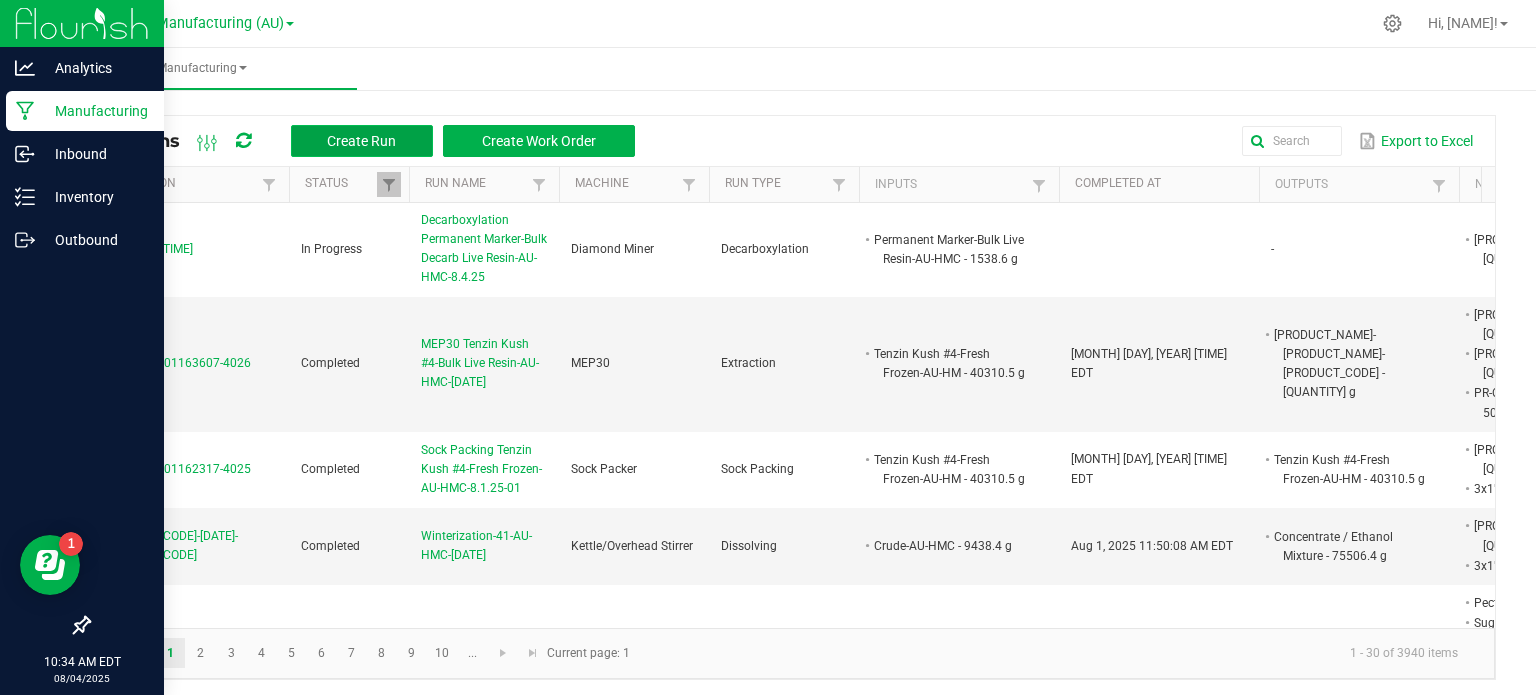 click on "Create Run" at bounding box center [361, 141] 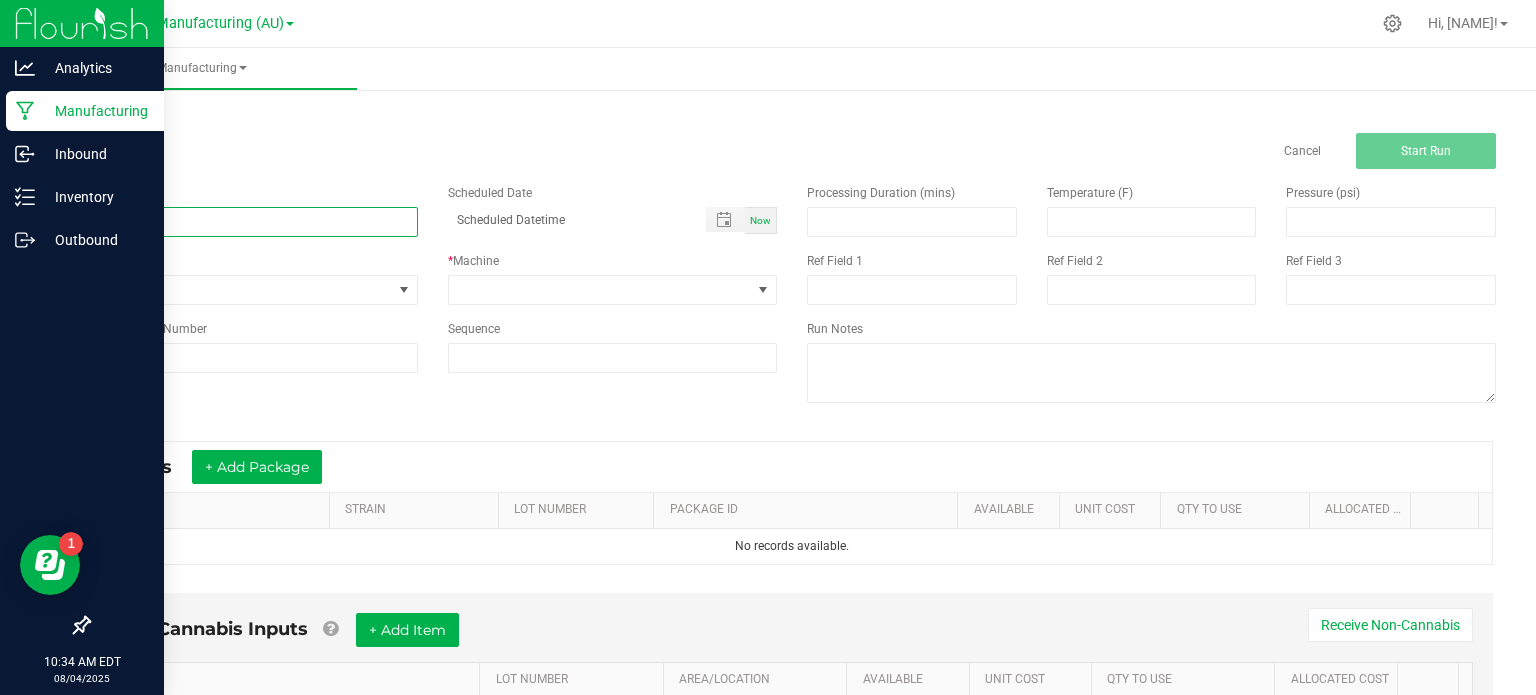 click at bounding box center [253, 222] 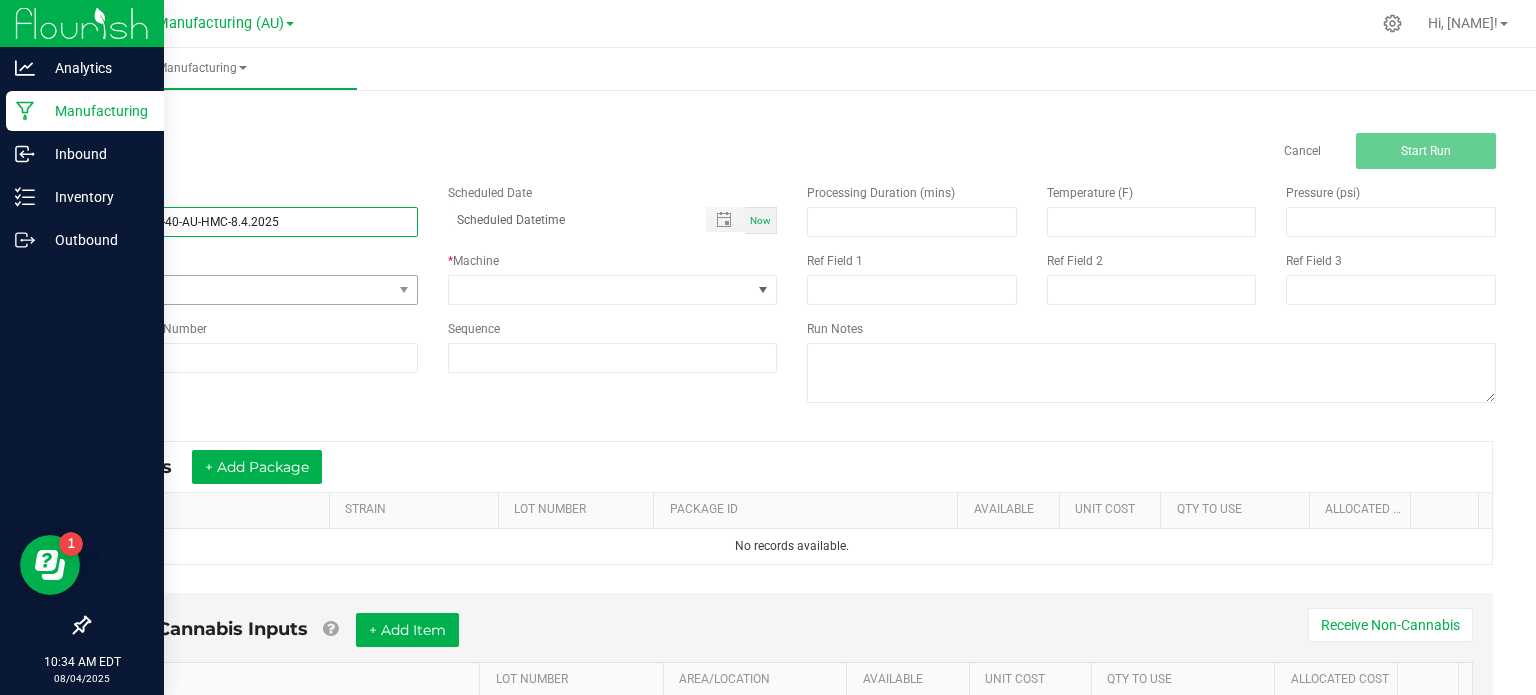 type on "Distillate-D9-40-AU-HMC-8.4.2025" 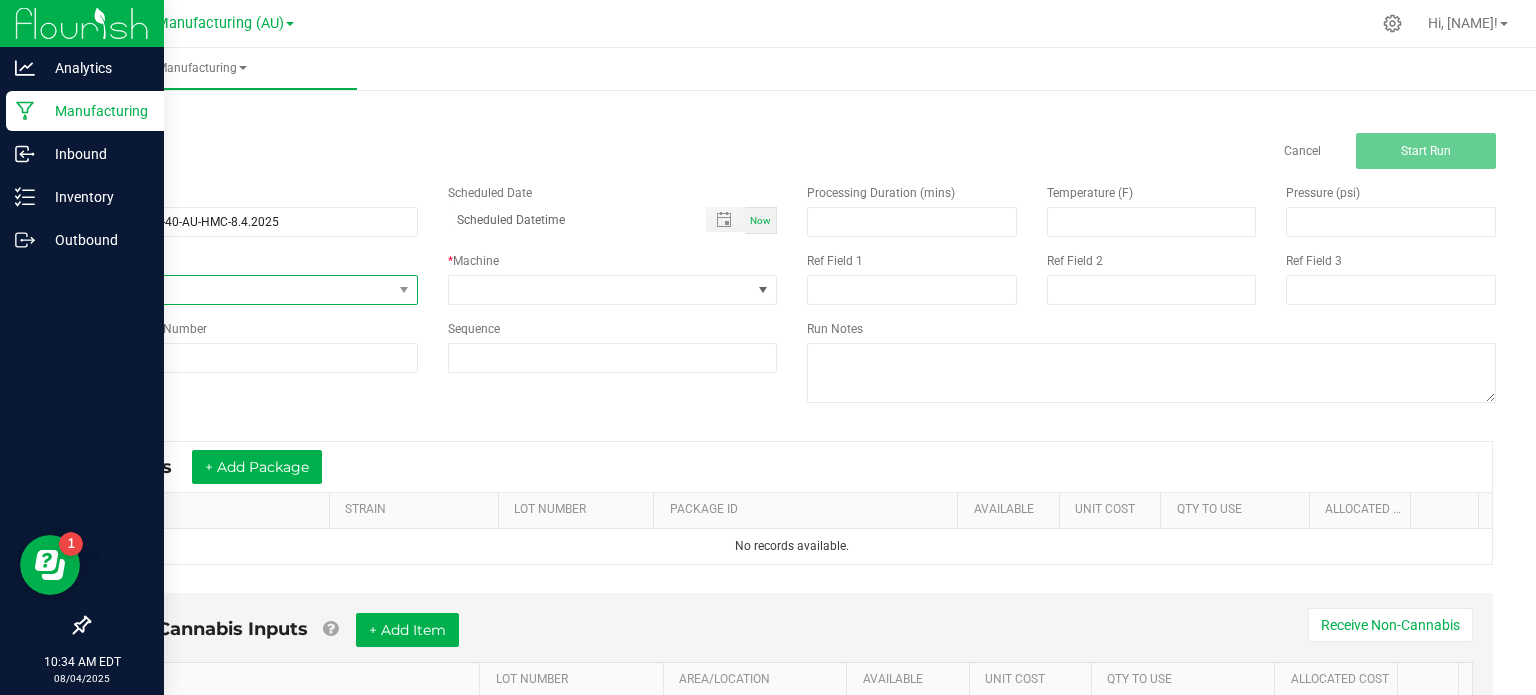 click on "None" at bounding box center [240, 290] 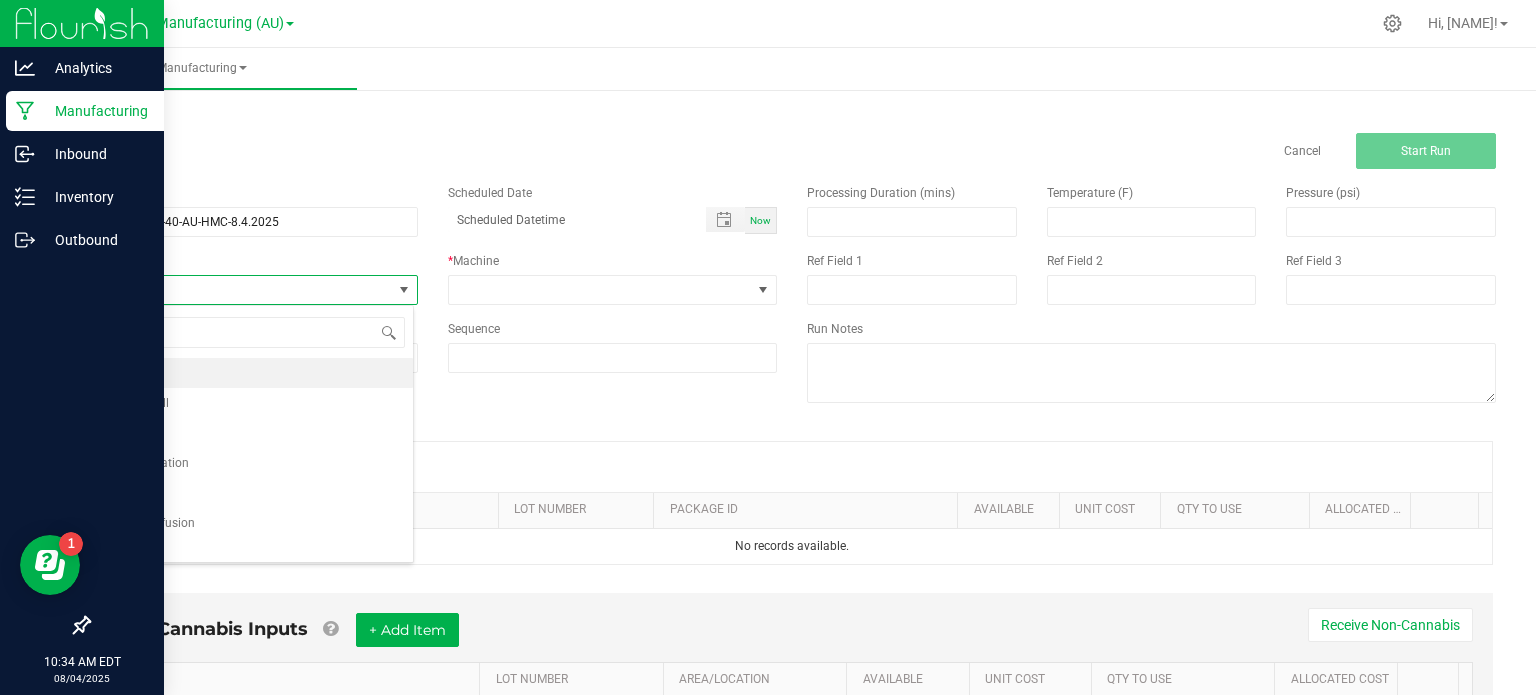 scroll, scrollTop: 99970, scrollLeft: 99674, axis: both 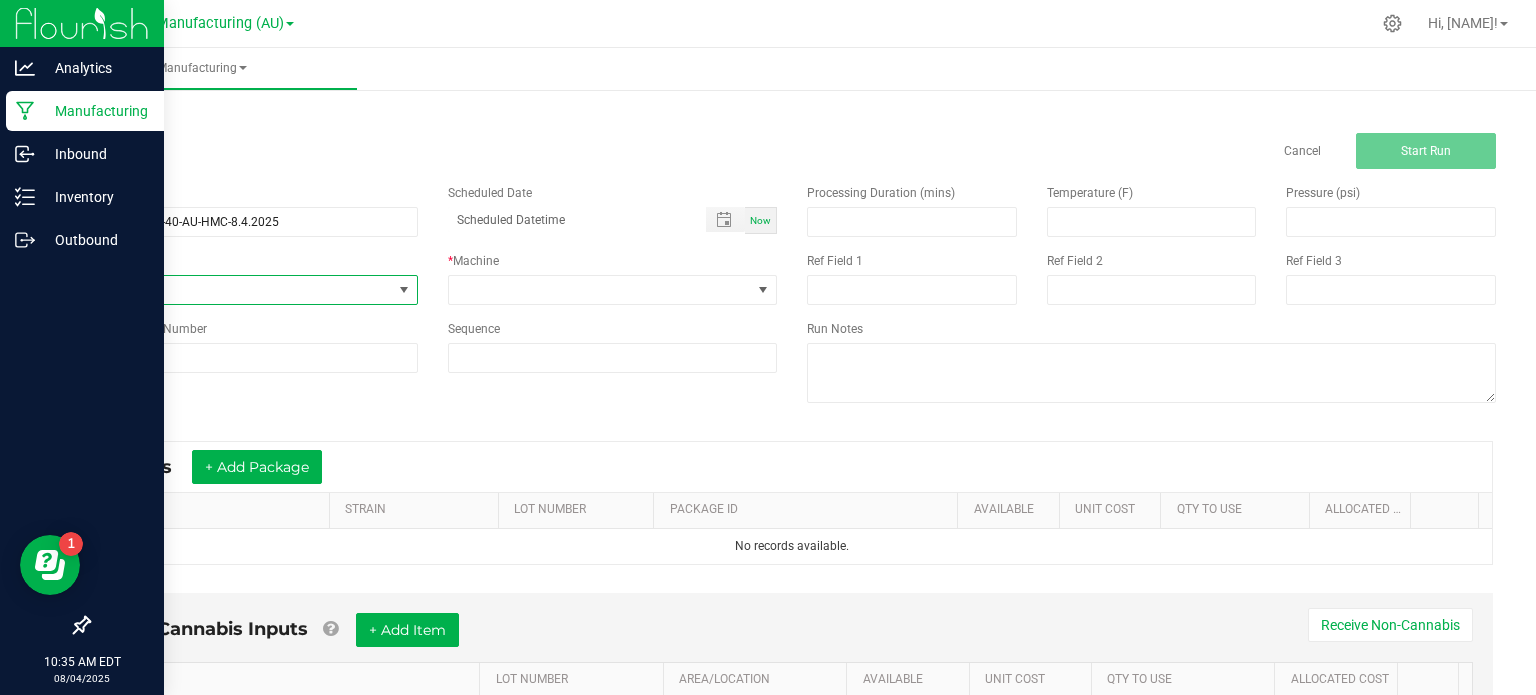 click on "None" at bounding box center (240, 290) 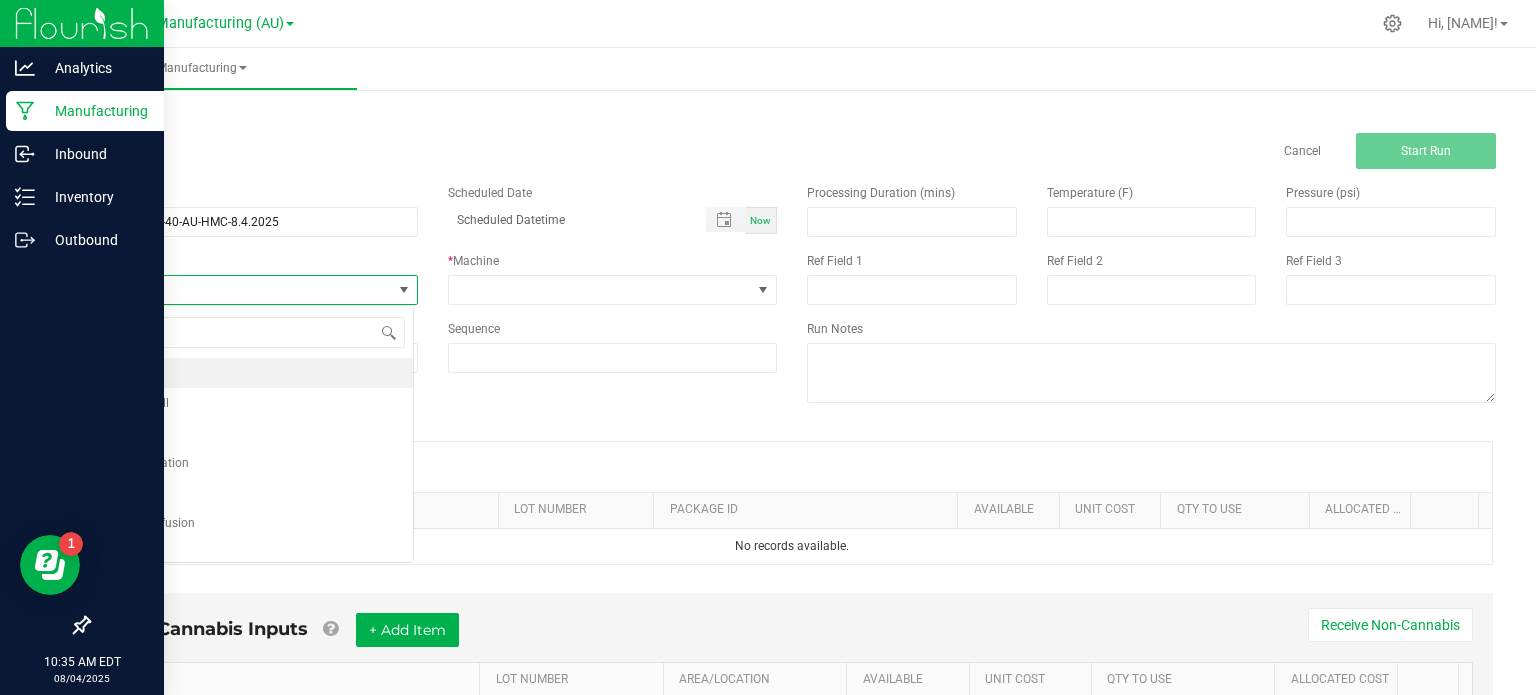 scroll, scrollTop: 99970, scrollLeft: 99674, axis: both 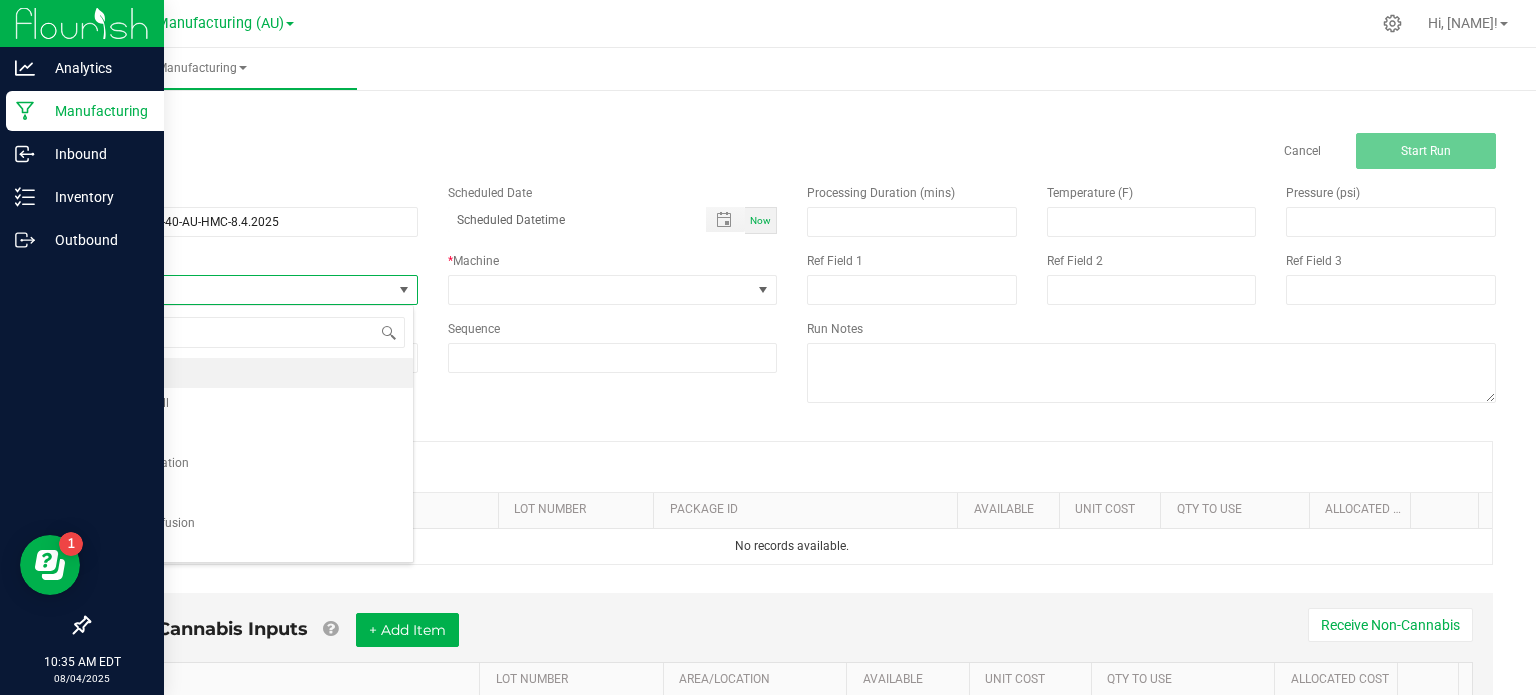click on "Name  Distillate-D9-40-AU-HMC-8.4.2025  Scheduled Date  Now  Run Type  None  *   Machine   Reference Lot Number   Sequence" at bounding box center [432, 278] 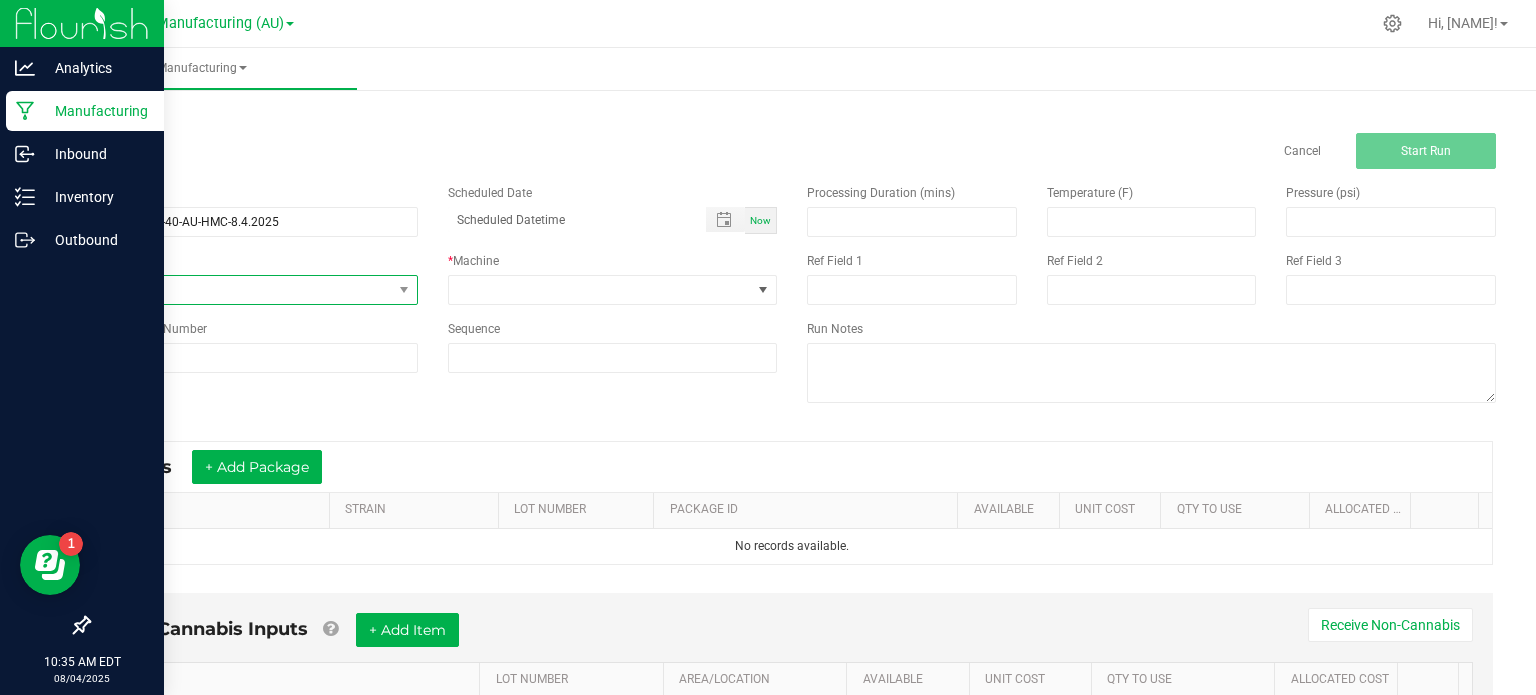 click on "None" at bounding box center (240, 290) 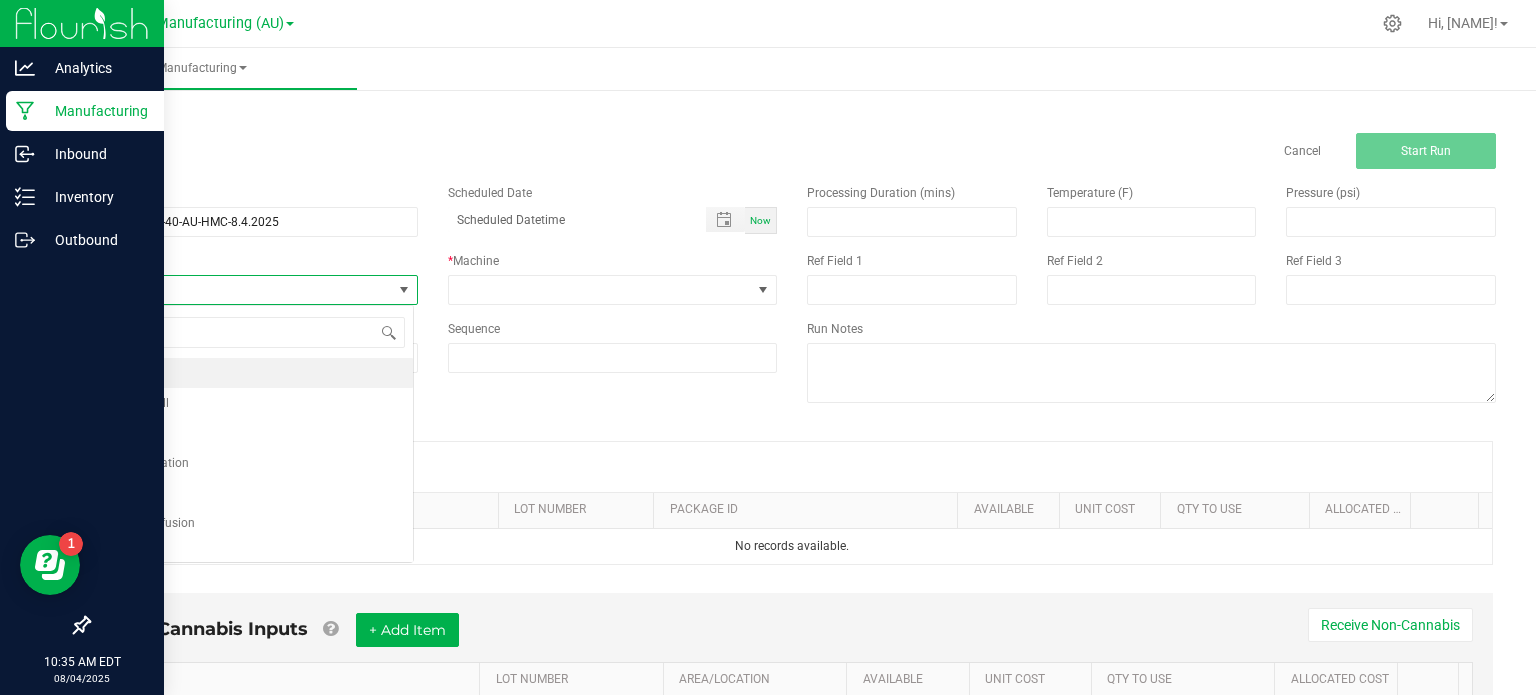 scroll, scrollTop: 99970, scrollLeft: 99674, axis: both 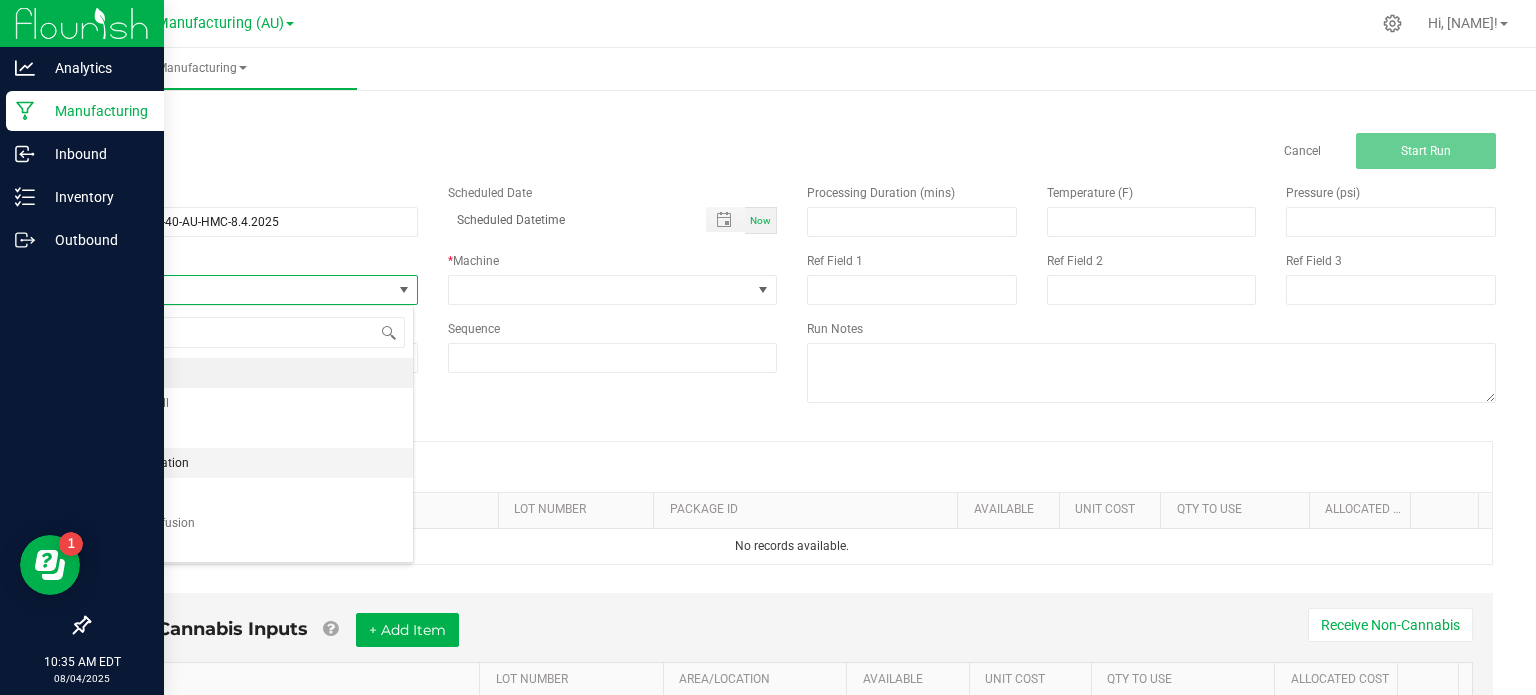 click on "Decarboxylation" at bounding box center [251, 463] 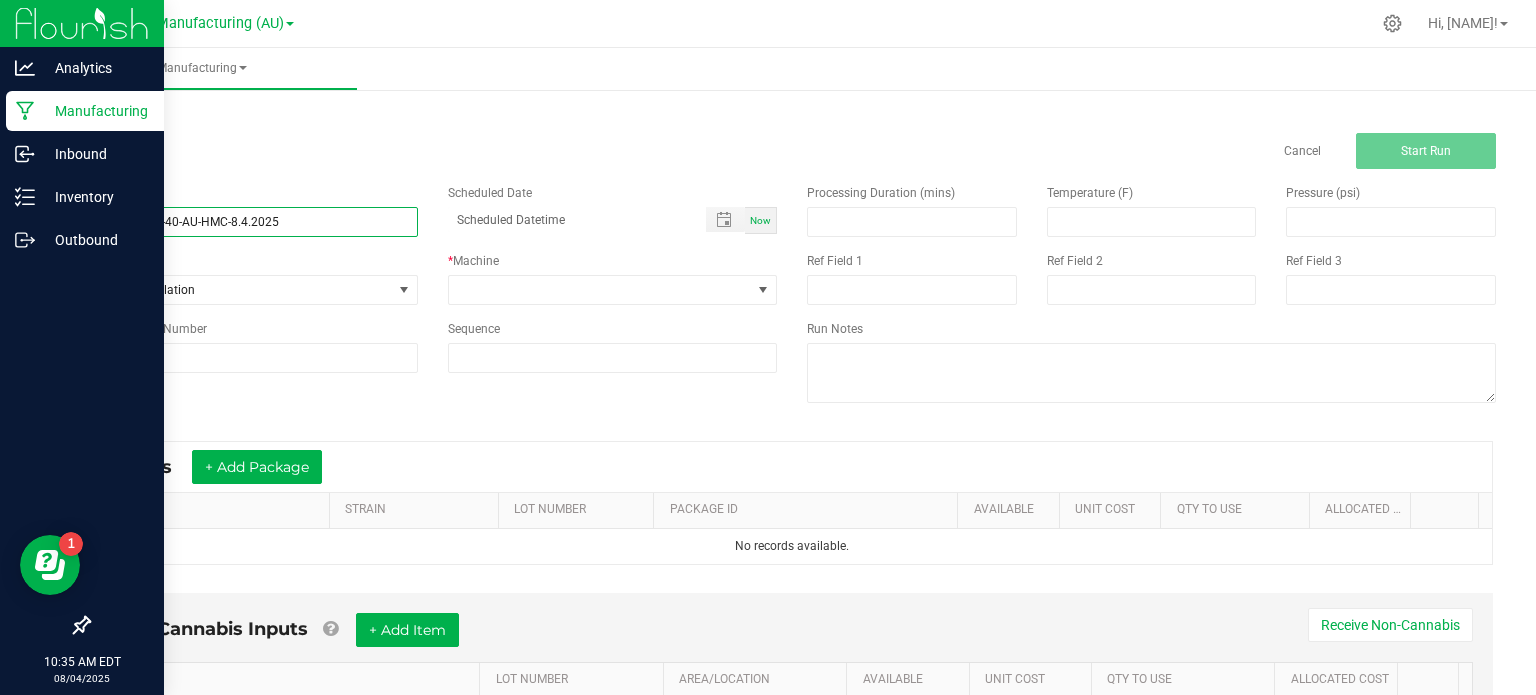 click on "Distillate-D9-40-AU-HMC-8.4.2025" at bounding box center (253, 222) 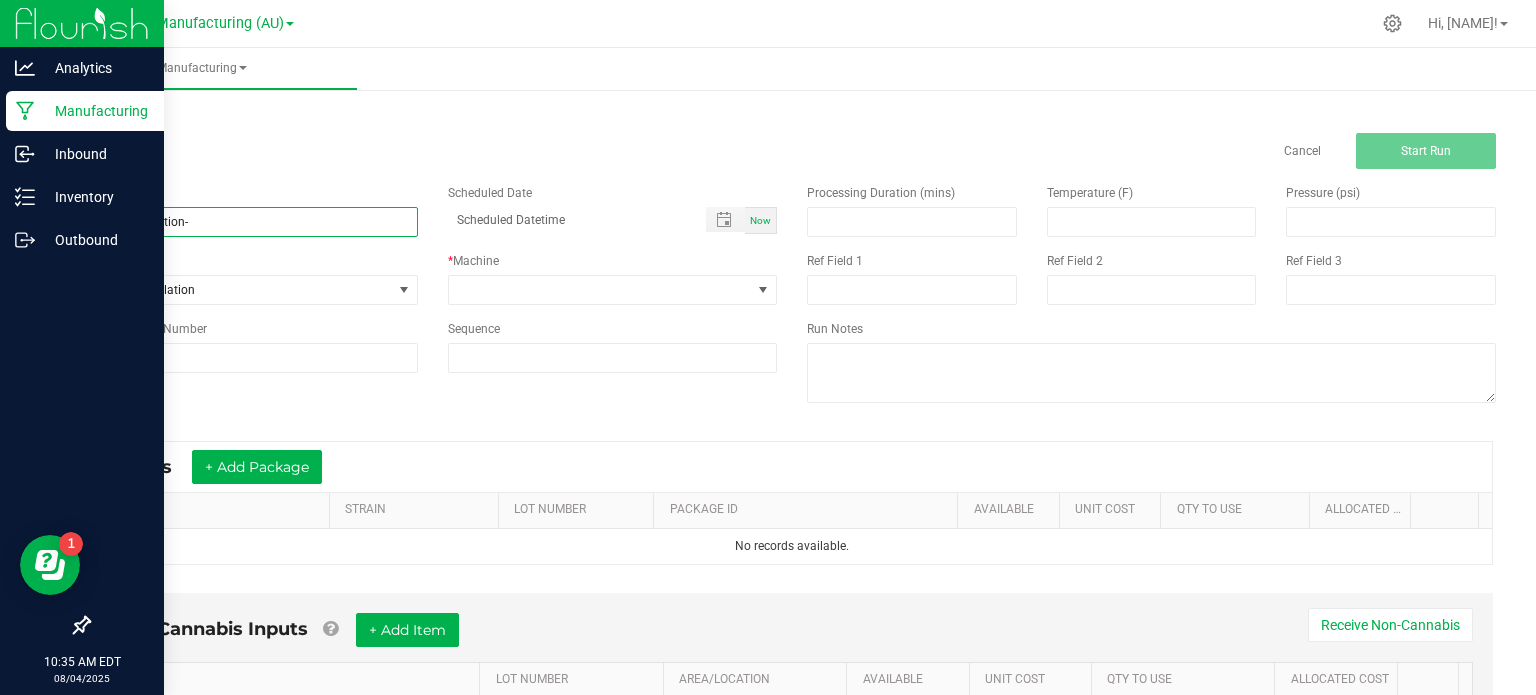 click on "Decarboxylation-" at bounding box center [253, 222] 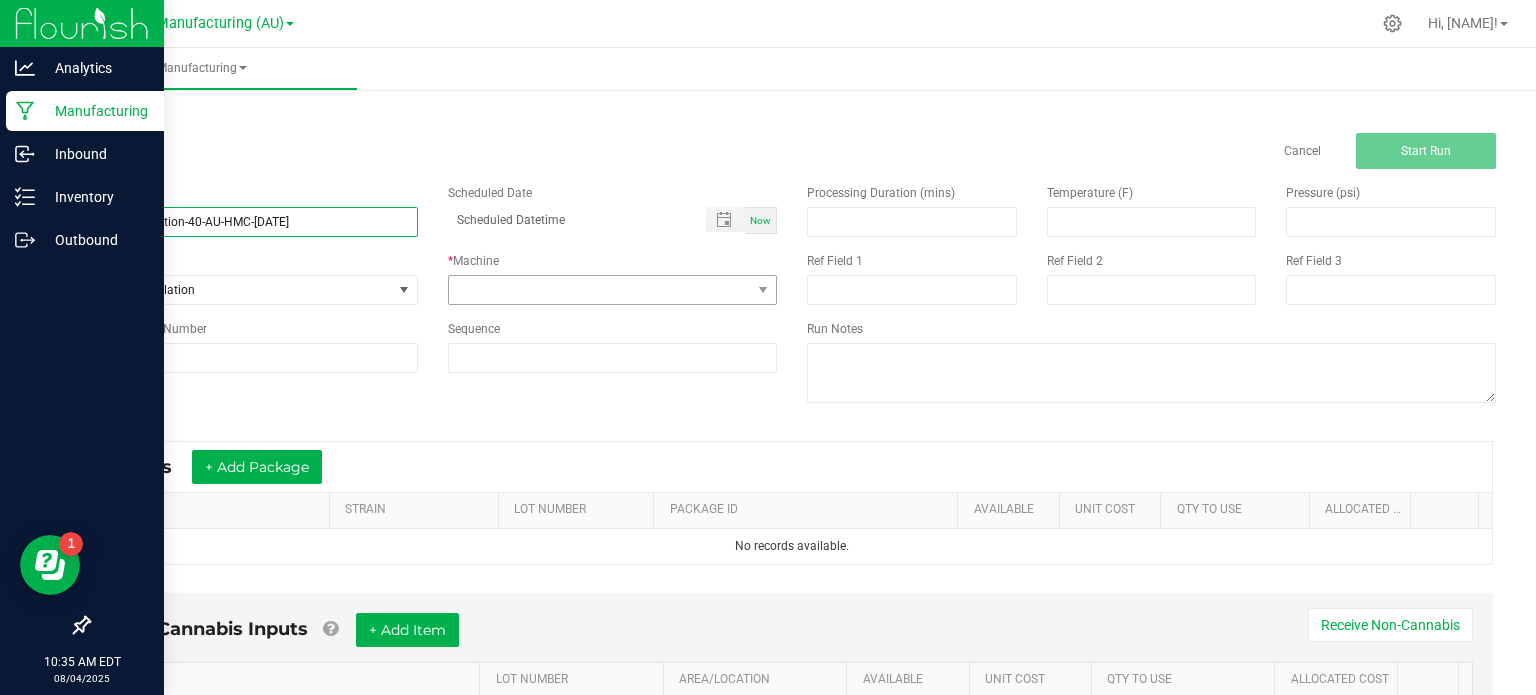 type on "Decarboxylation-40-AU-HMC-[DATE]" 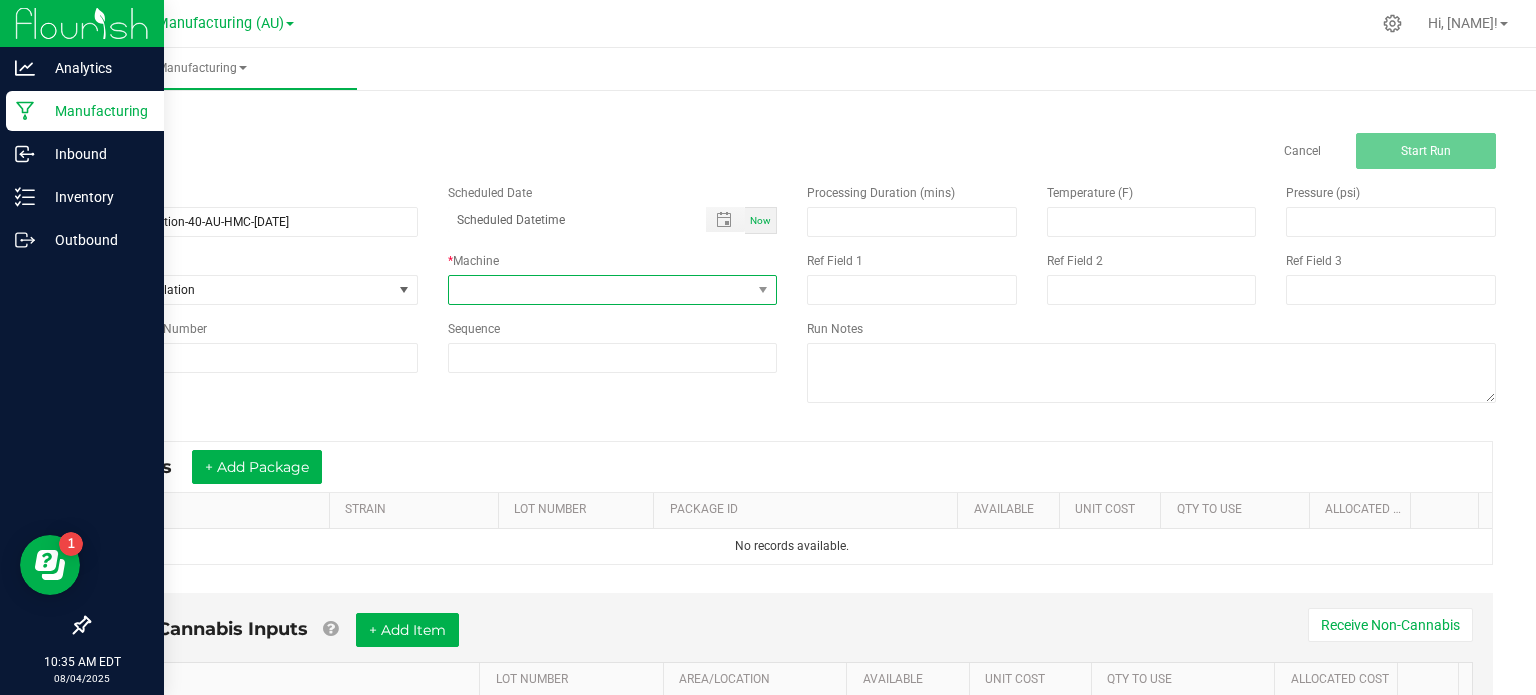 click at bounding box center (600, 290) 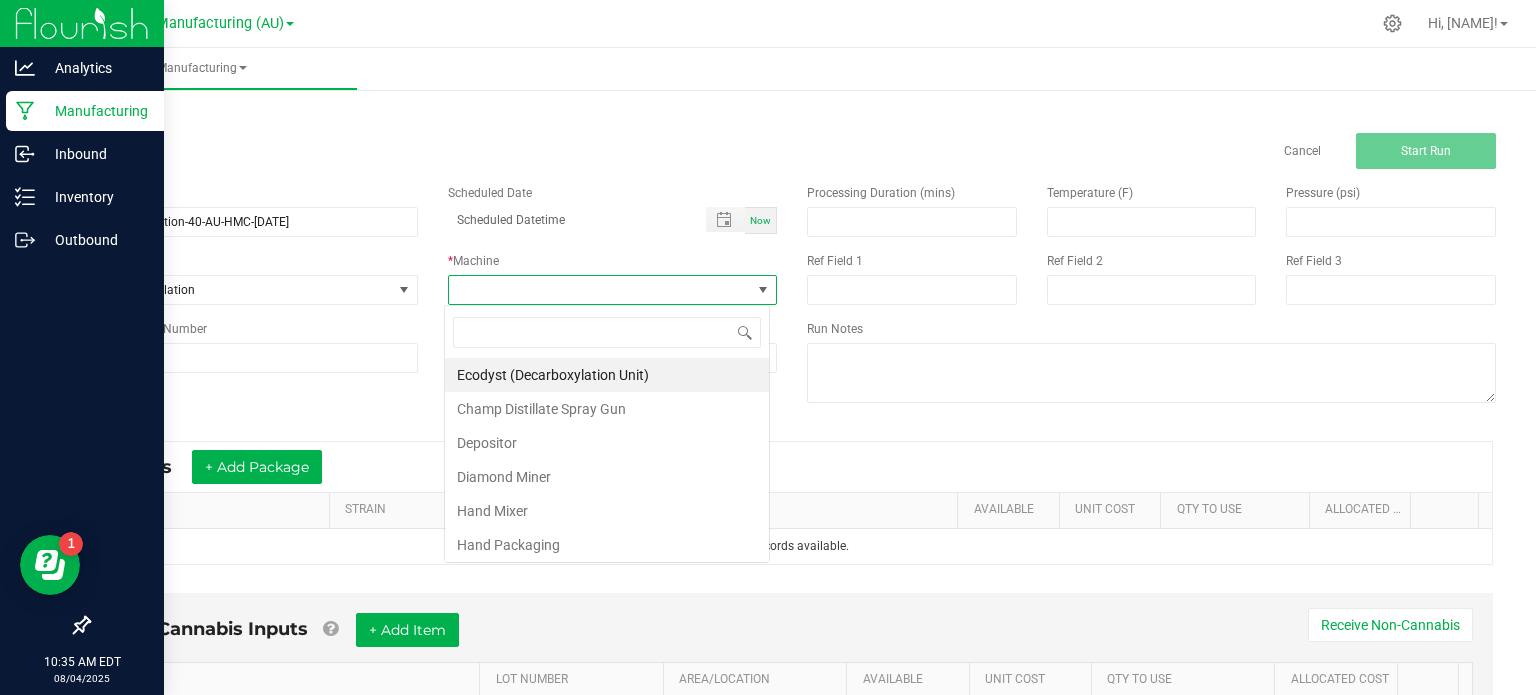 scroll, scrollTop: 99970, scrollLeft: 99674, axis: both 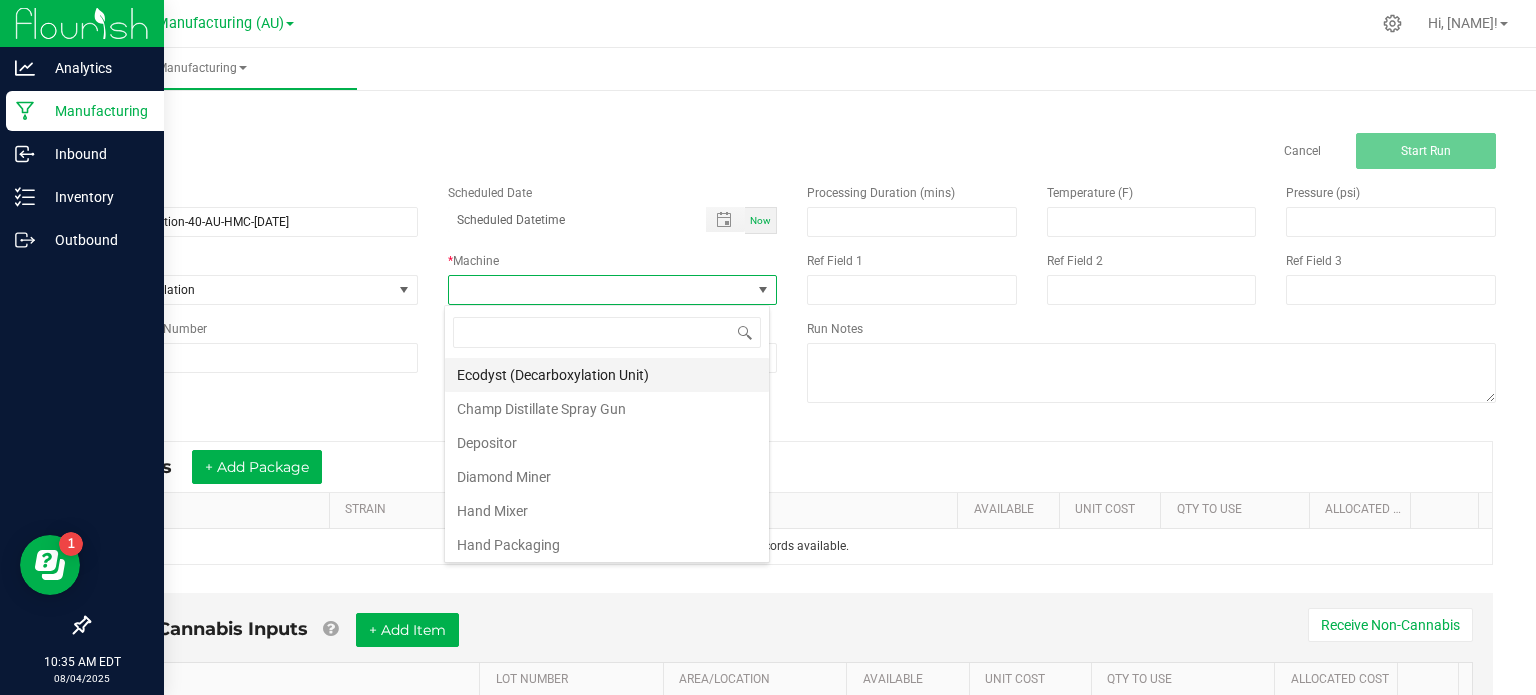 click on "Ecodyst (Decarboxylation Unit)" at bounding box center [607, 375] 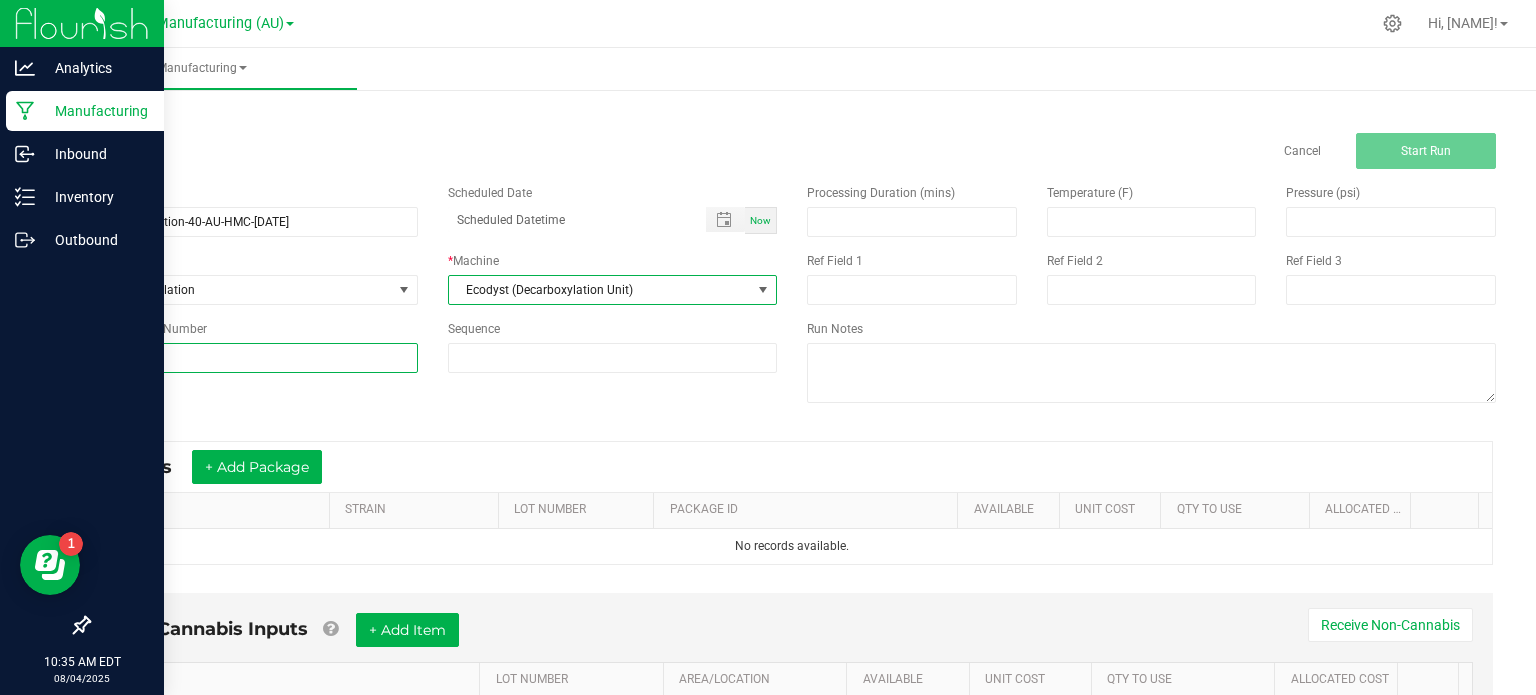 click at bounding box center [253, 358] 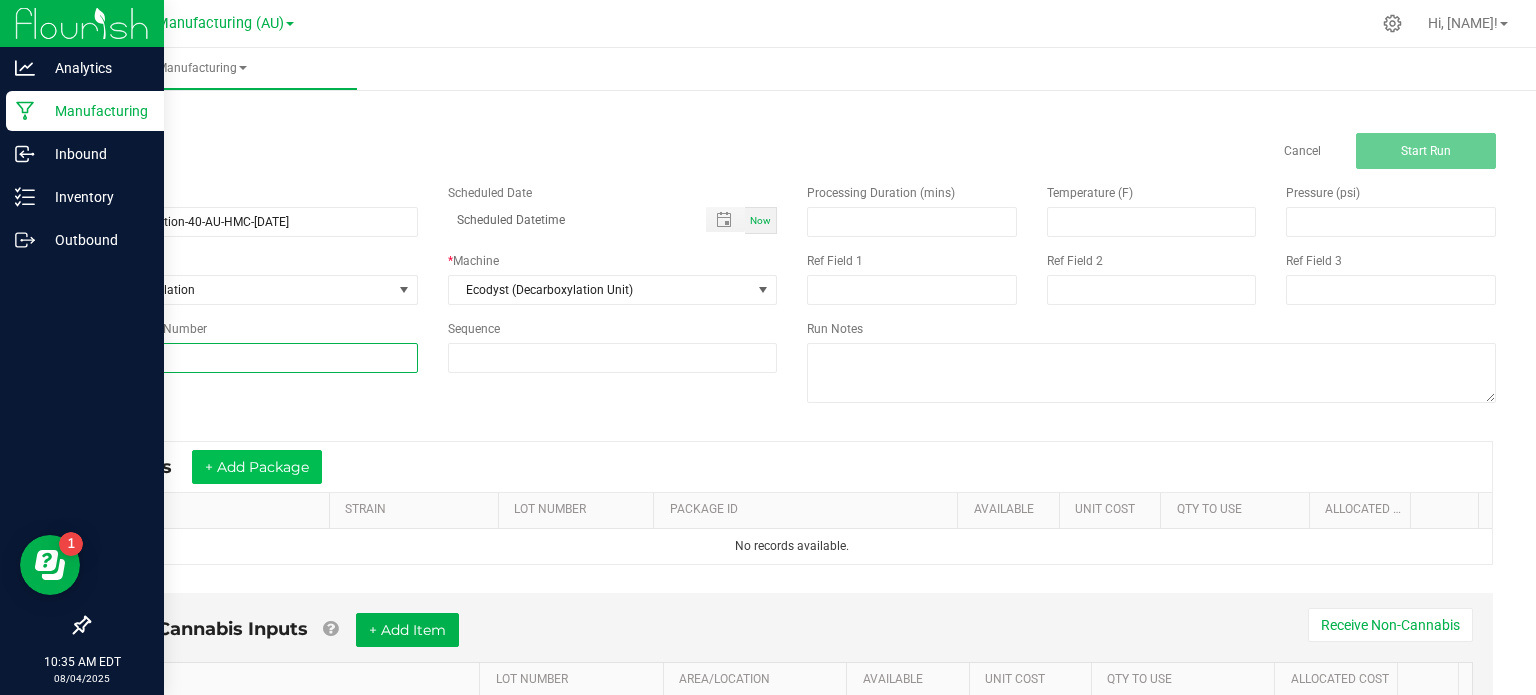 type on "40" 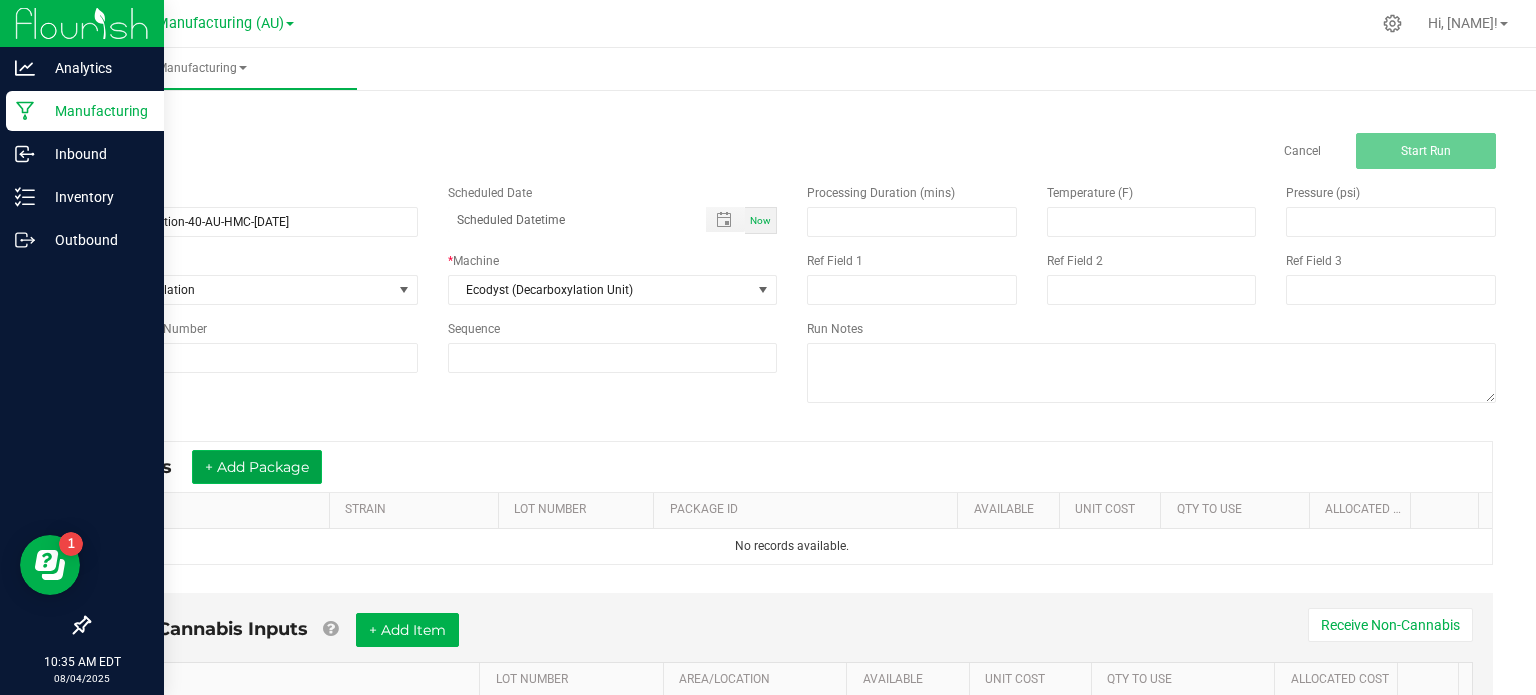 click on "+ Add Package" at bounding box center (257, 467) 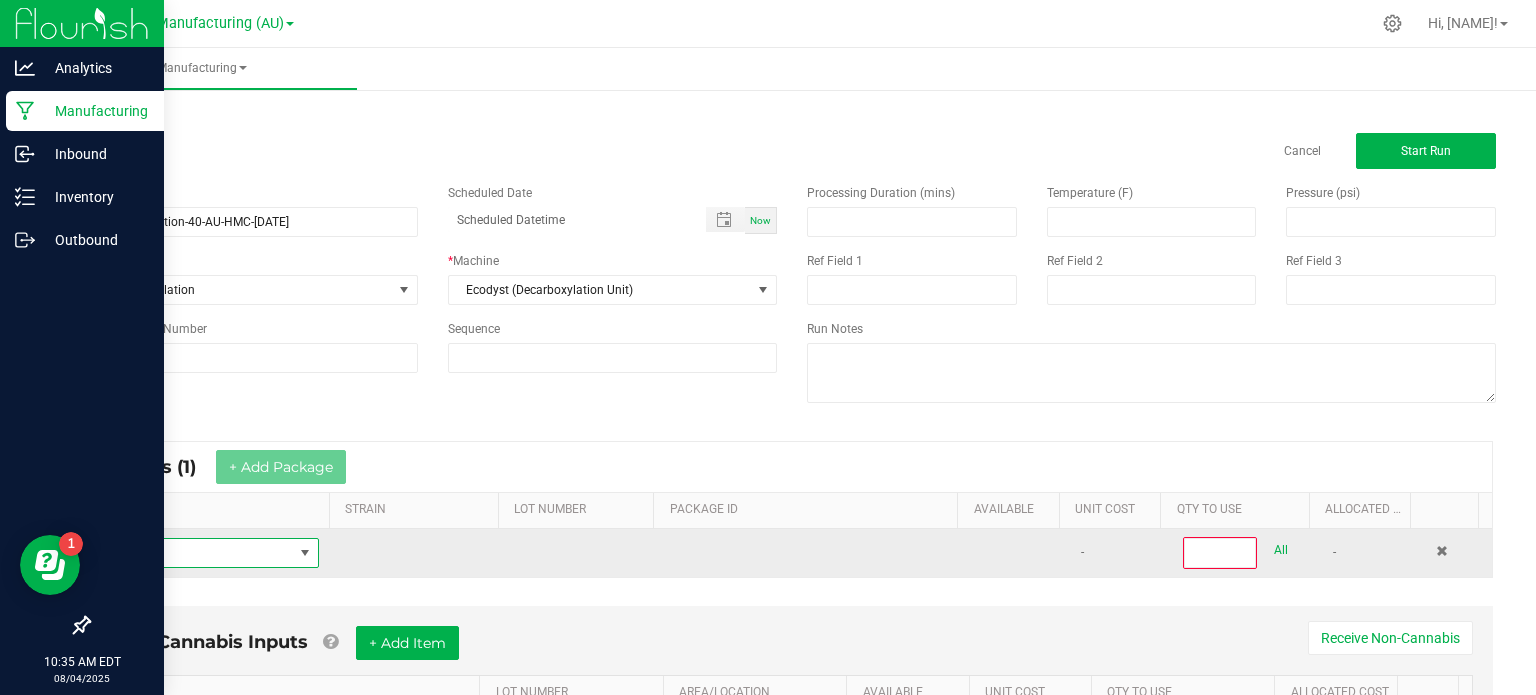 click at bounding box center [199, 553] 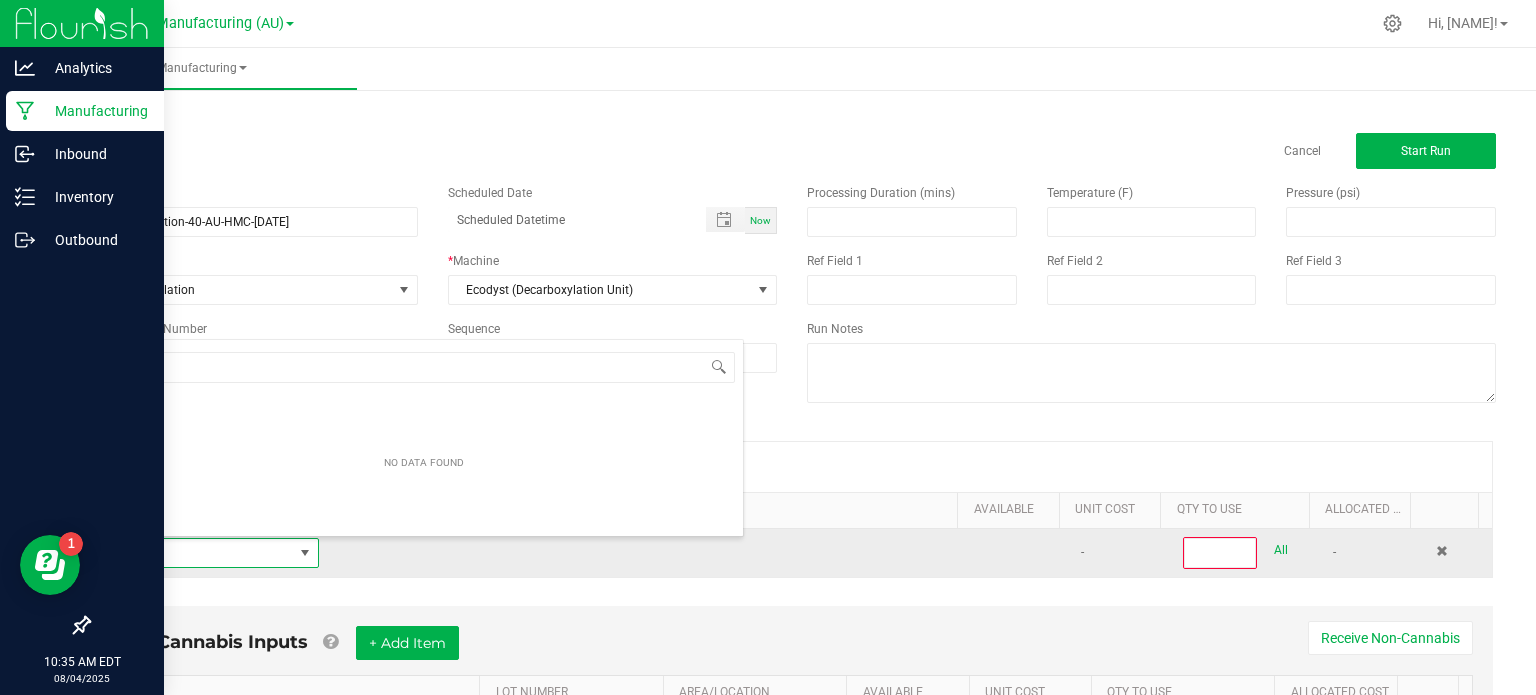scroll, scrollTop: 99970, scrollLeft: 99790, axis: both 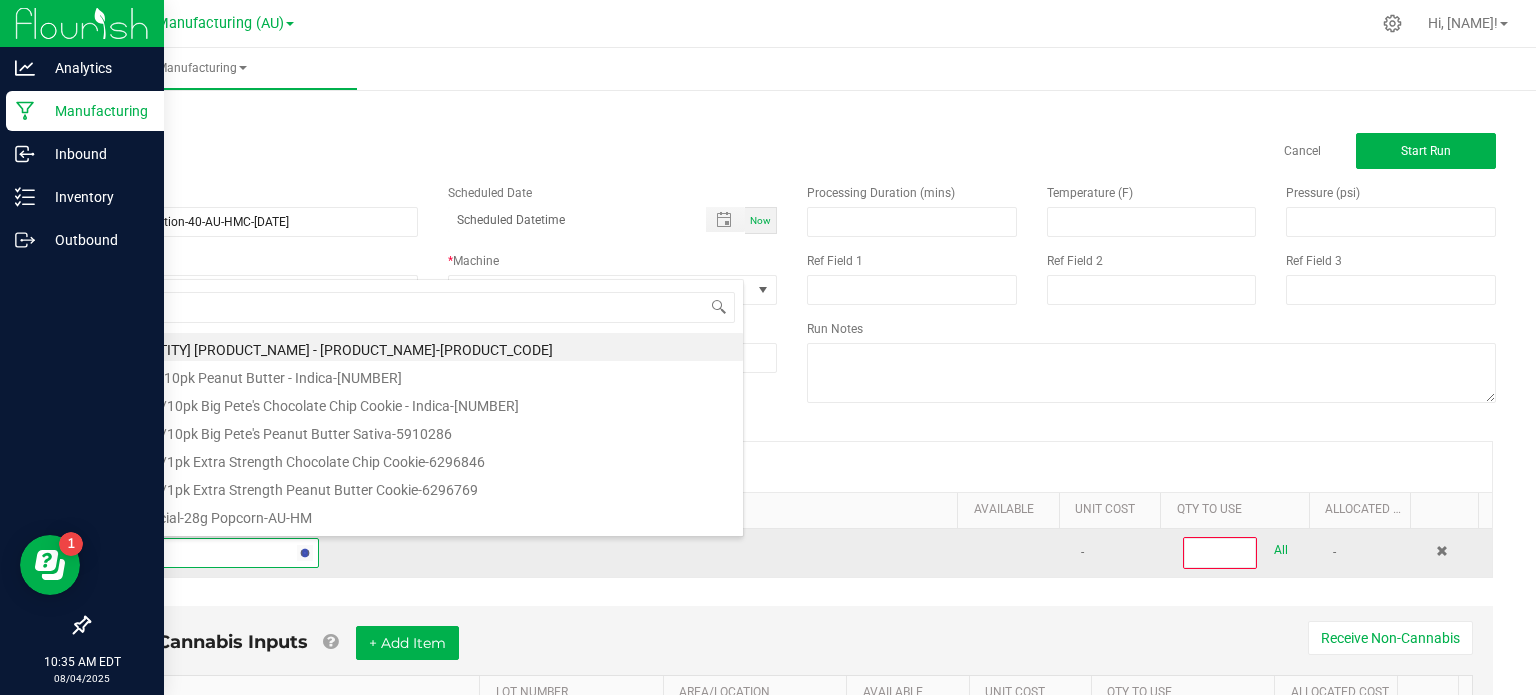 type on "crude" 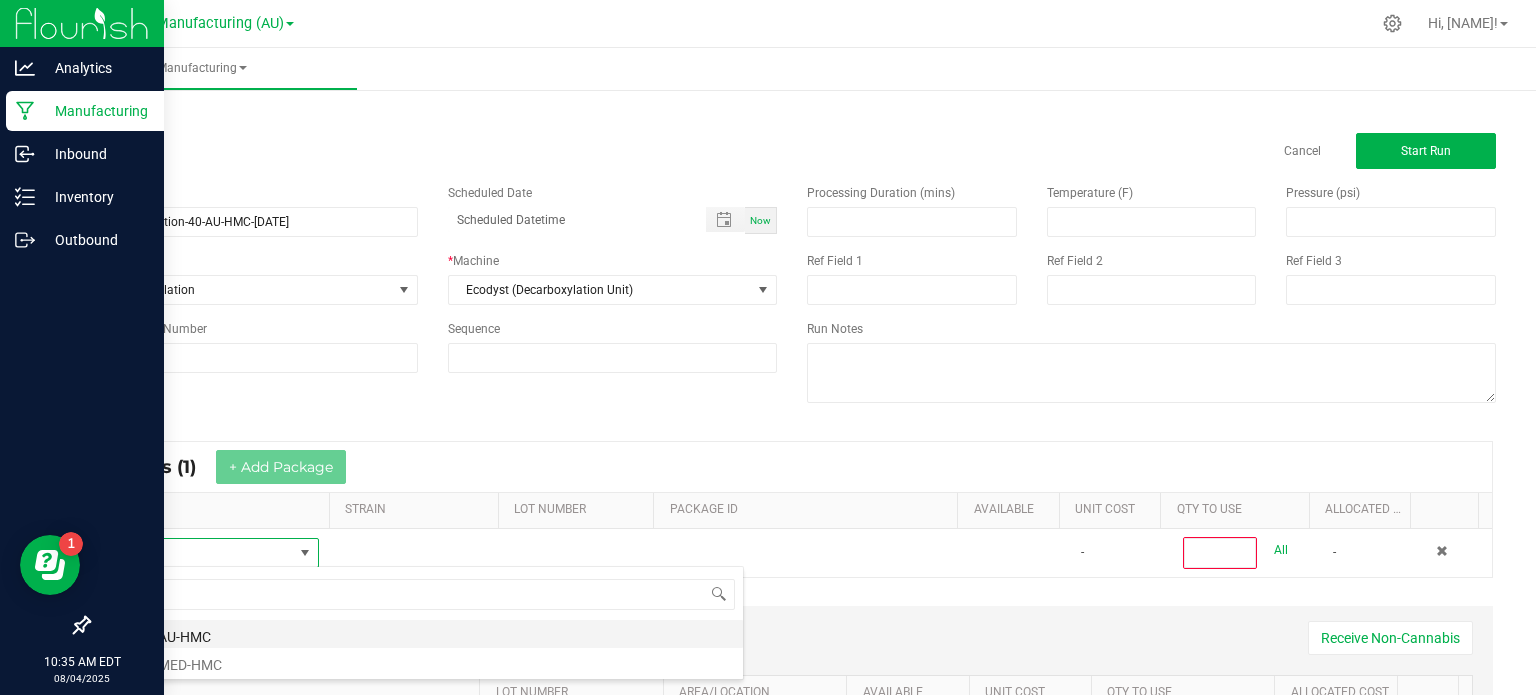 click on "Crude-AU-HMC" at bounding box center [424, 634] 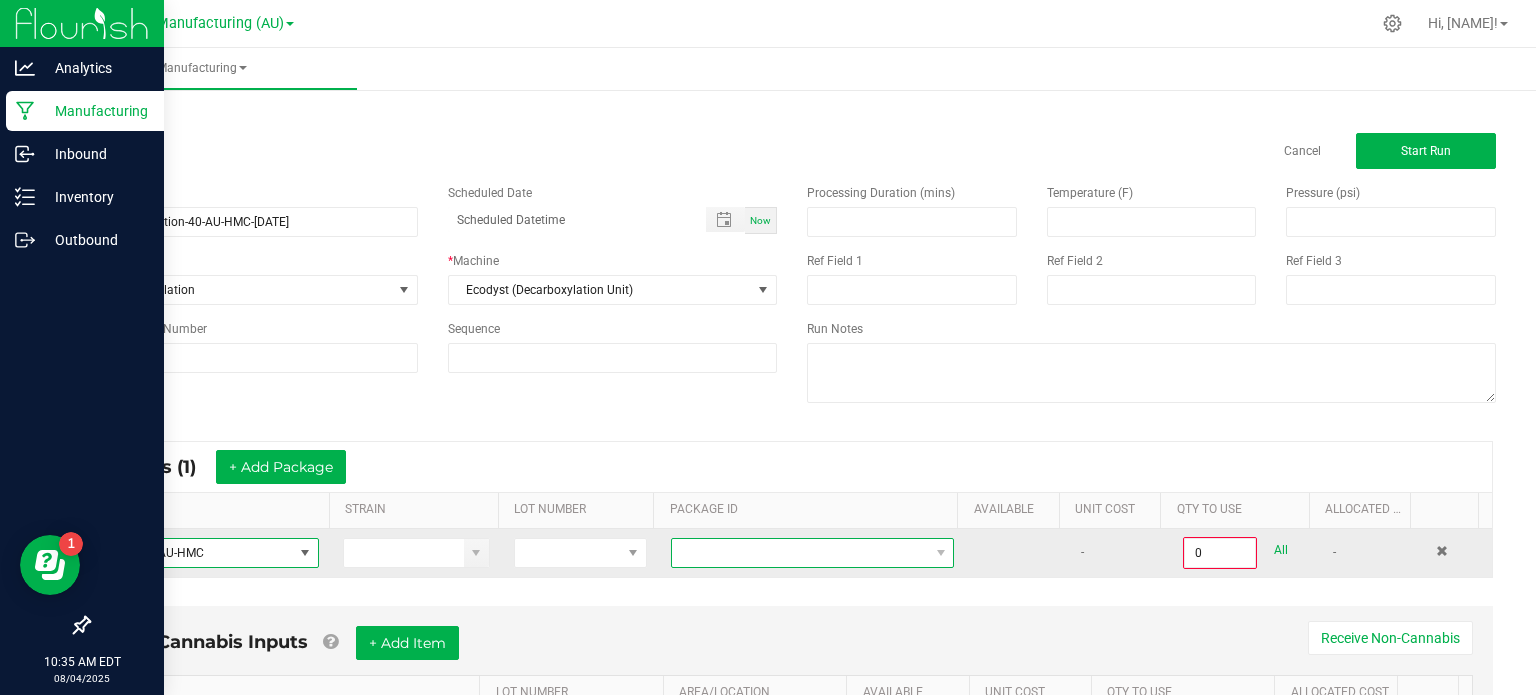 click at bounding box center [800, 553] 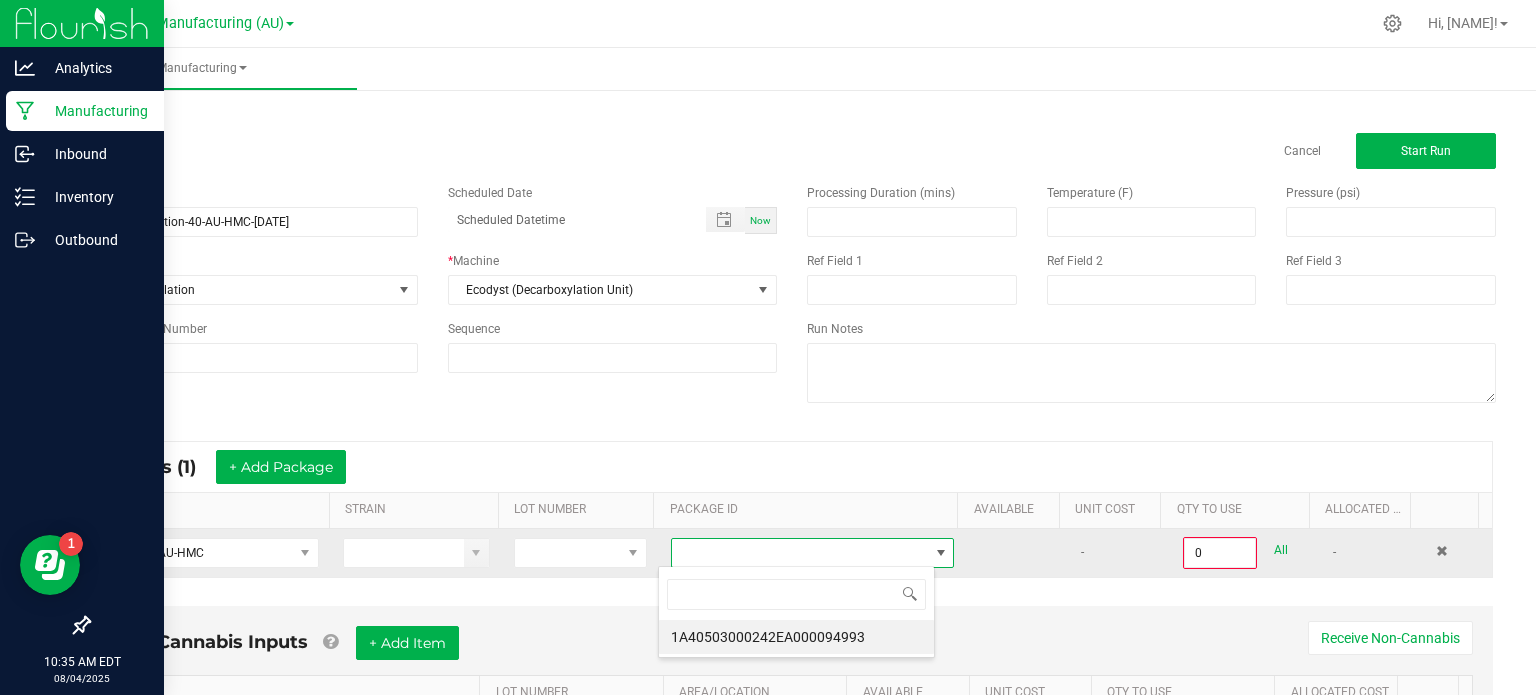 scroll, scrollTop: 99970, scrollLeft: 99723, axis: both 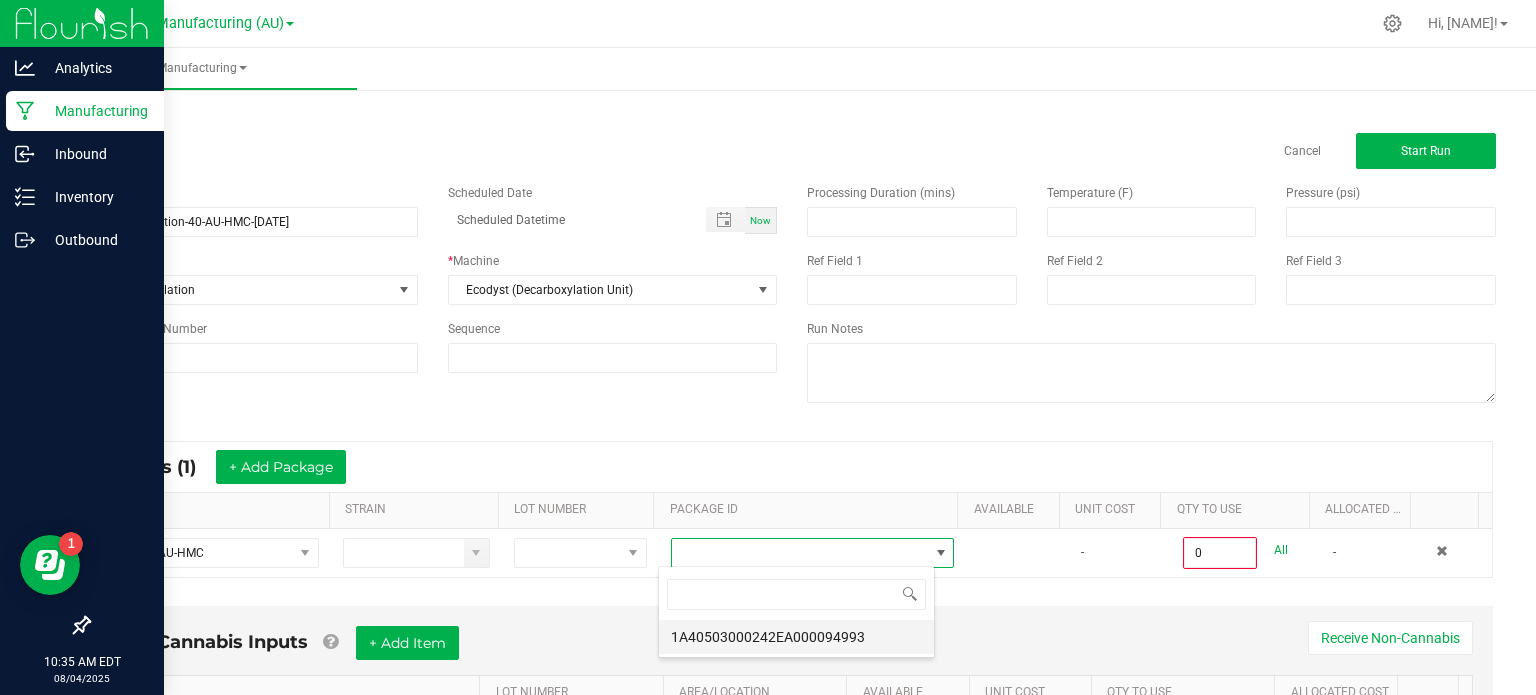 click on "1A40503000242EA000094993" at bounding box center [796, 637] 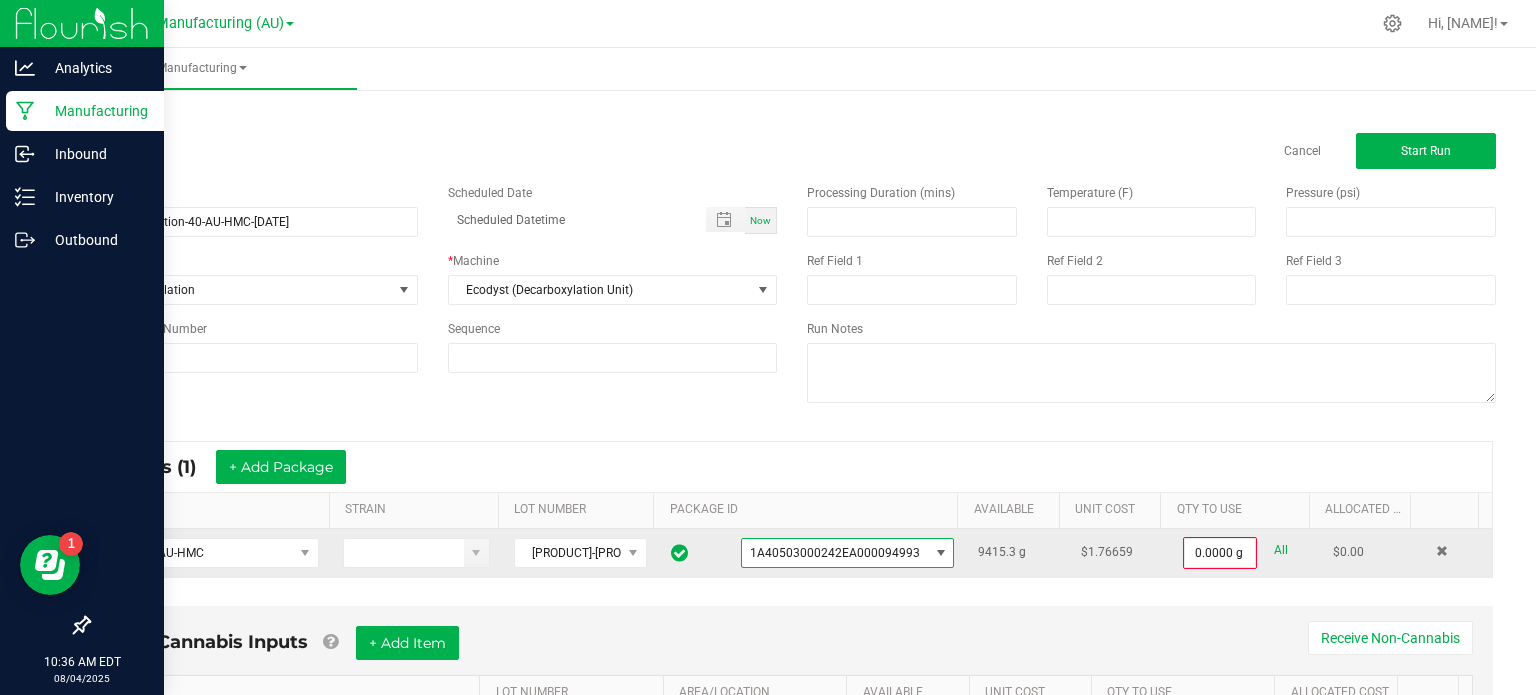 click on "All" at bounding box center (1281, 550) 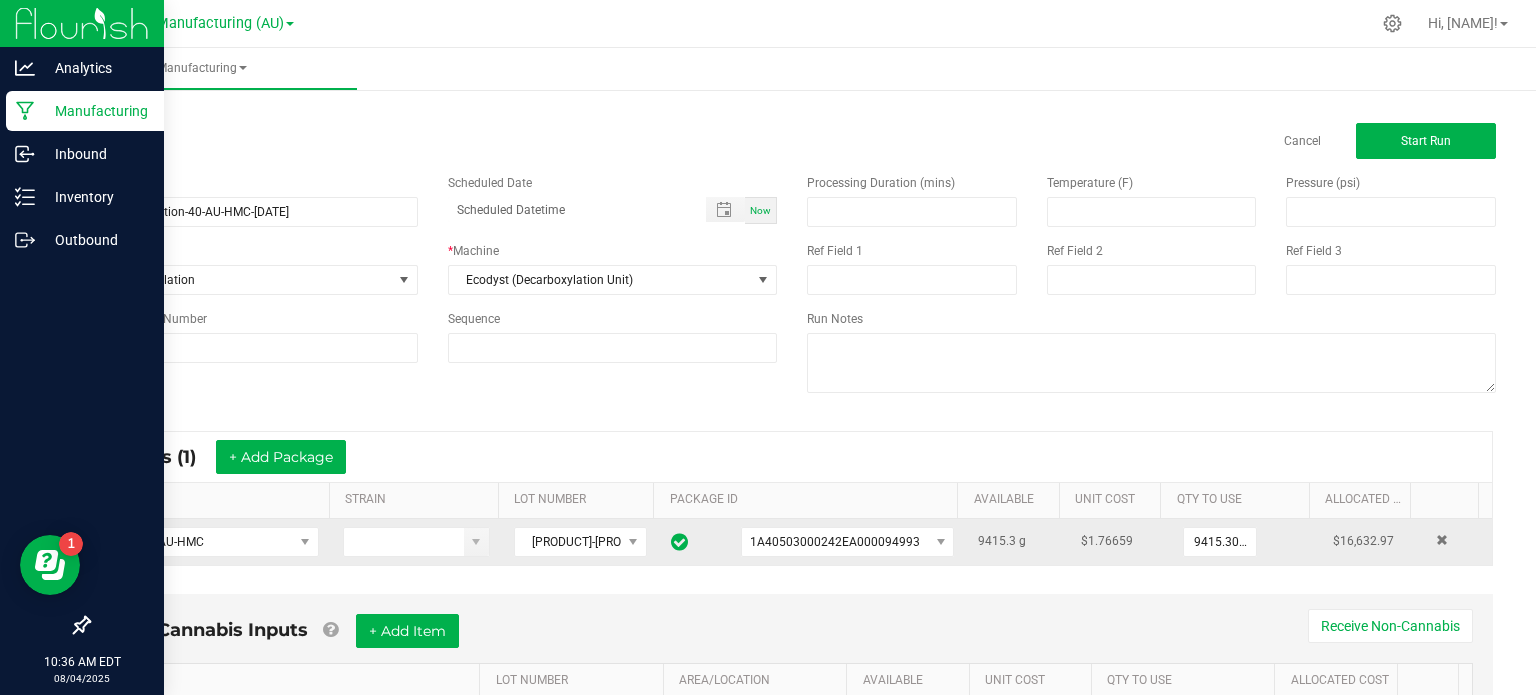 scroll, scrollTop: 125, scrollLeft: 0, axis: vertical 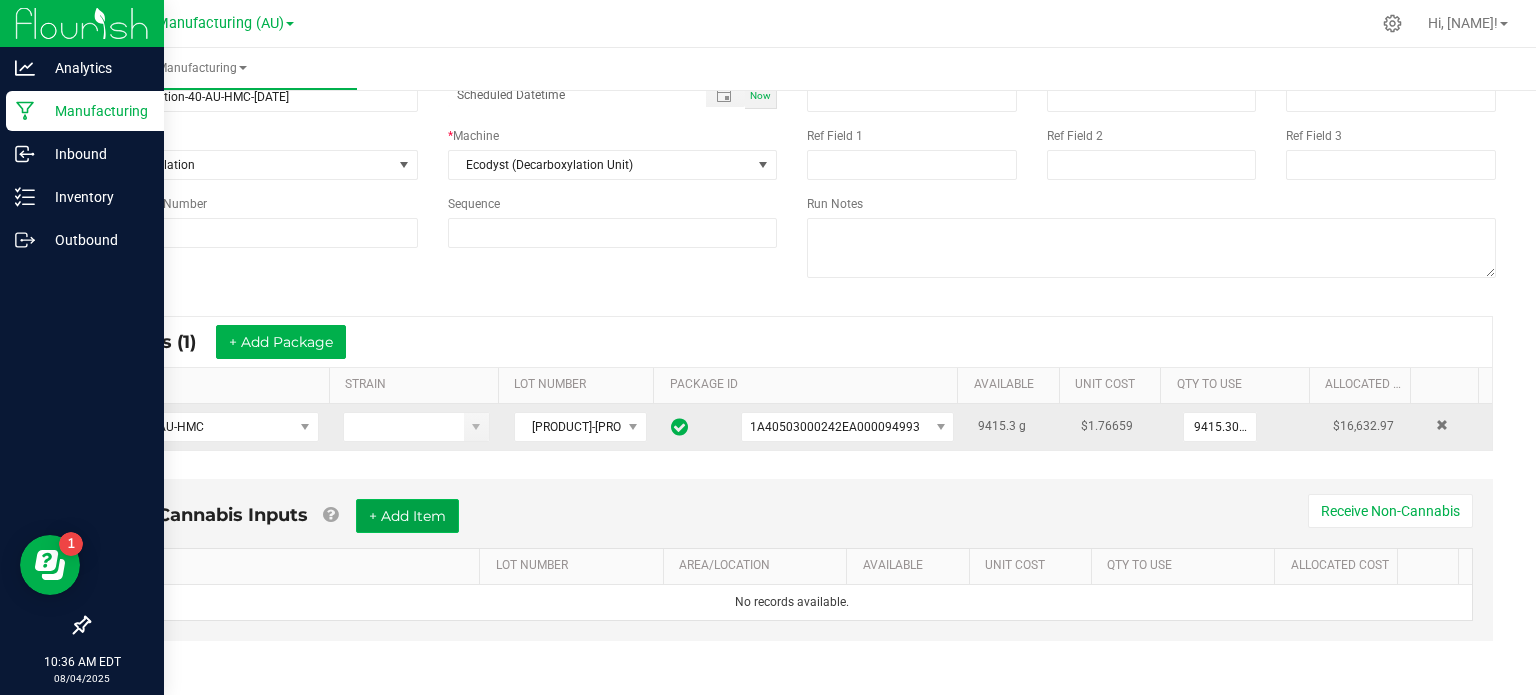 click on "+ Add Item" at bounding box center [407, 516] 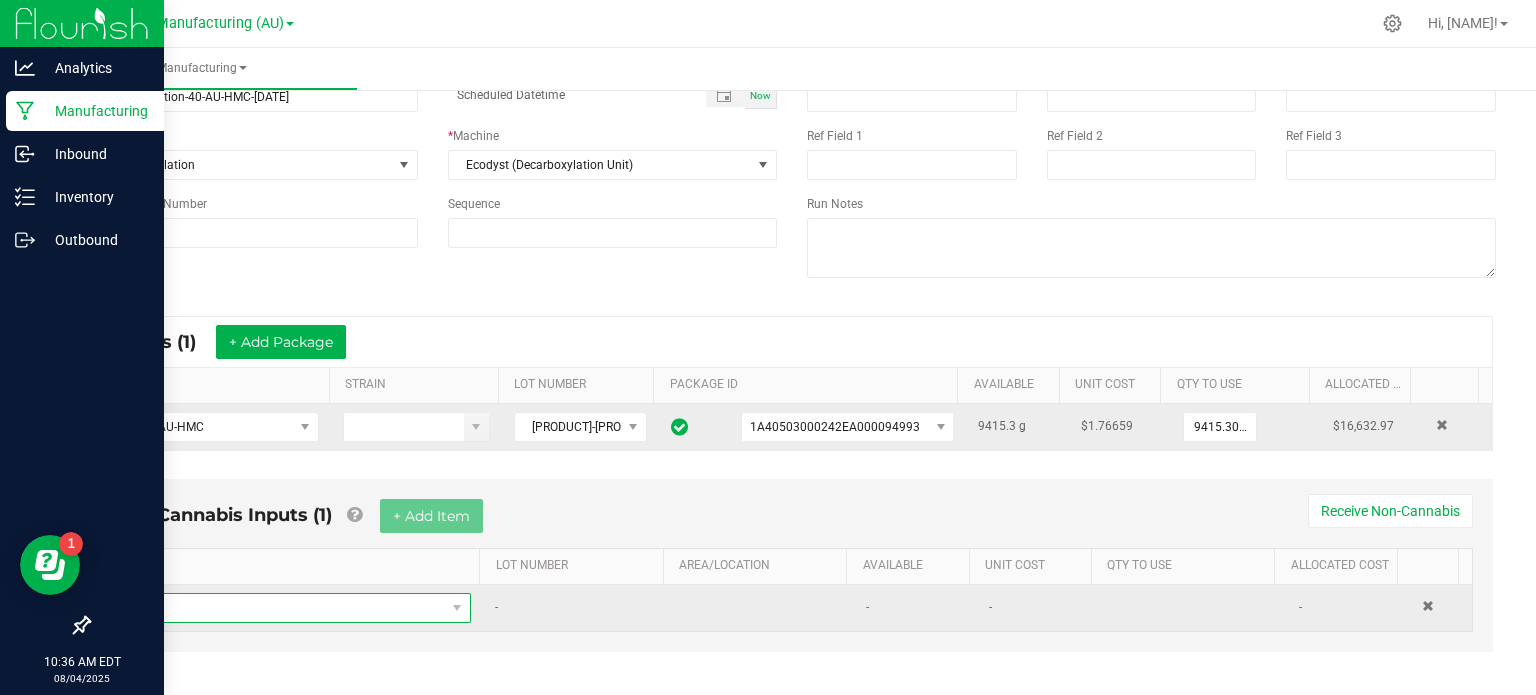 click at bounding box center (285, 608) 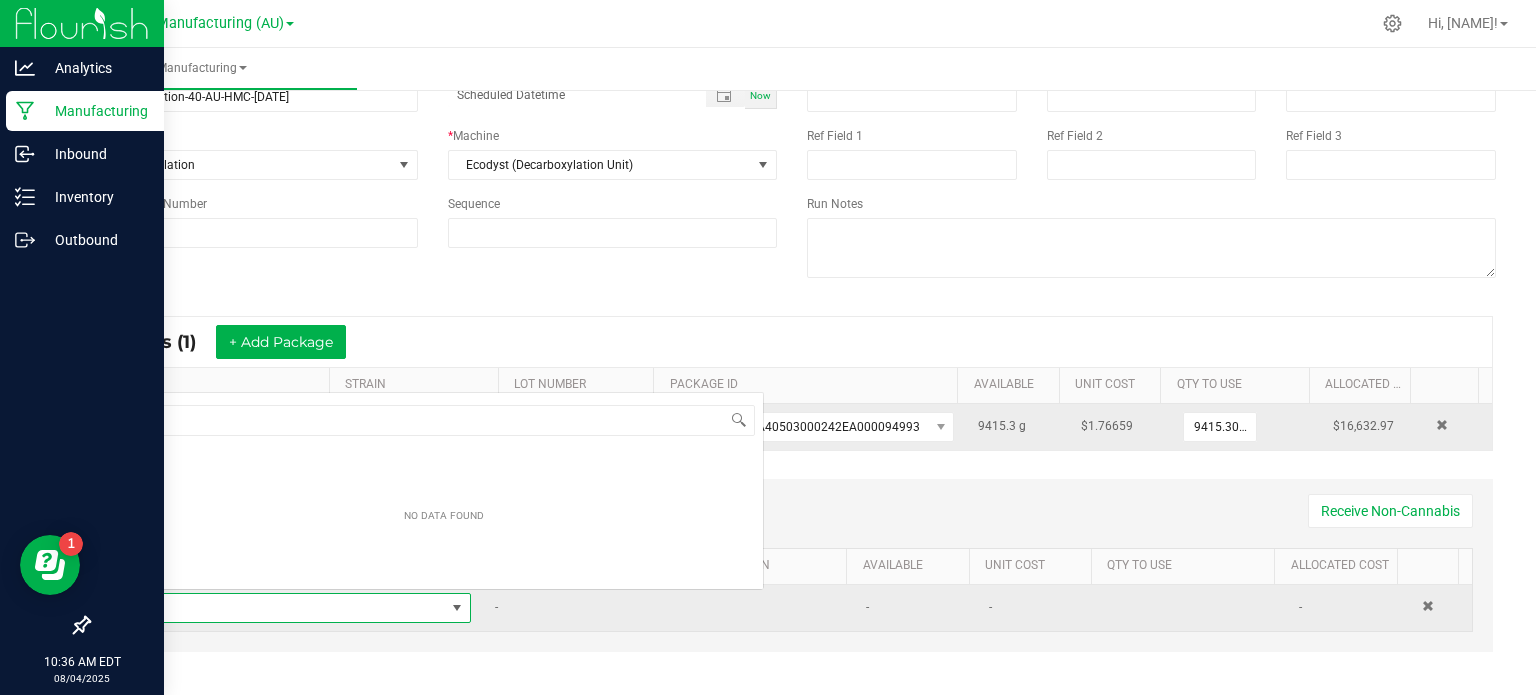 scroll, scrollTop: 0, scrollLeft: 0, axis: both 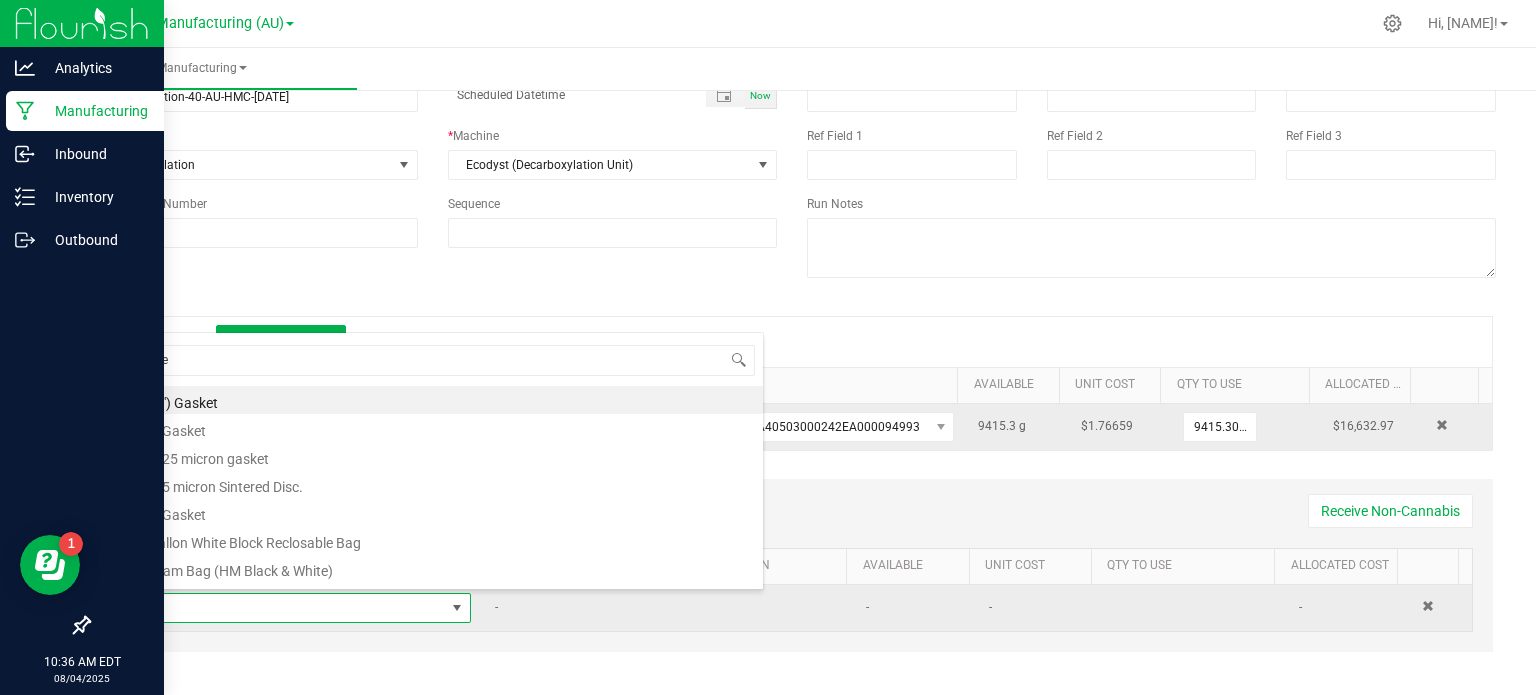 type on "met" 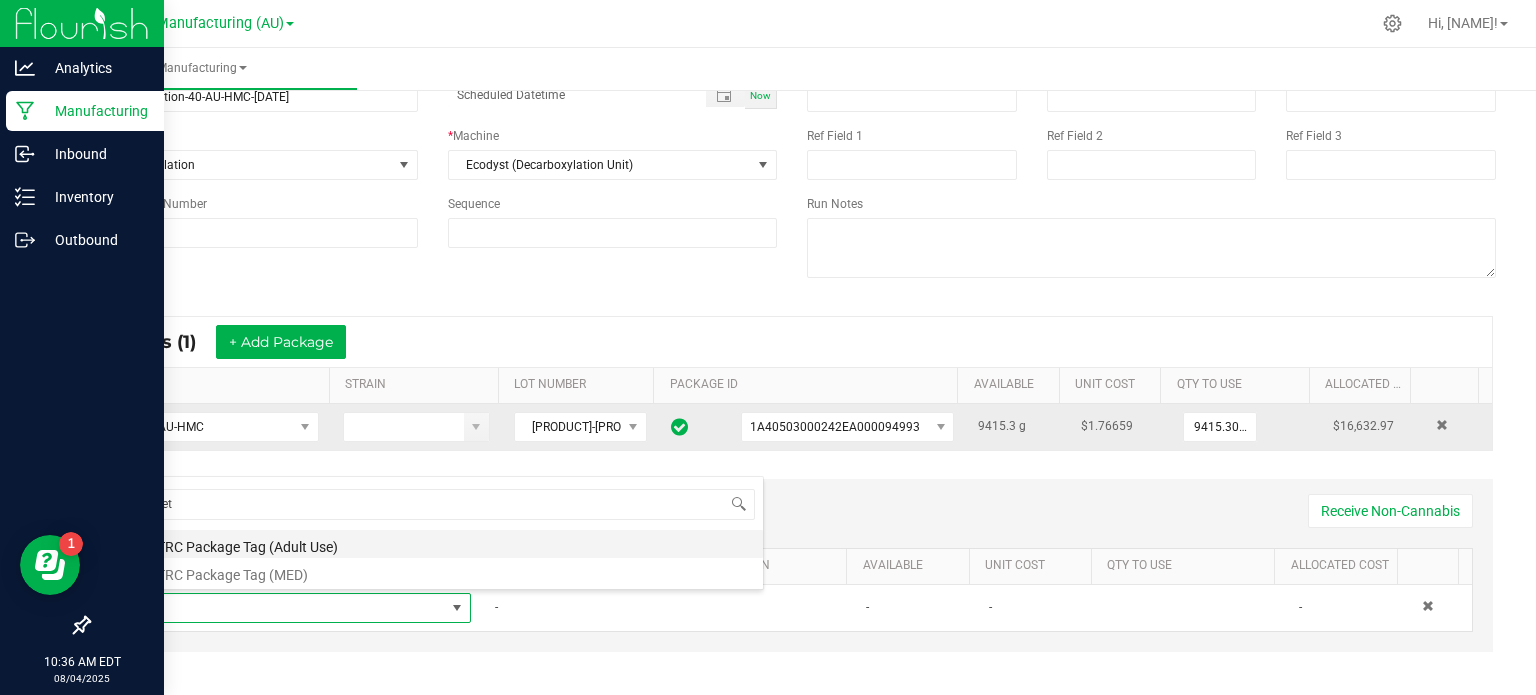 click on "METRC Package Tag (Adult Use)" at bounding box center [444, 544] 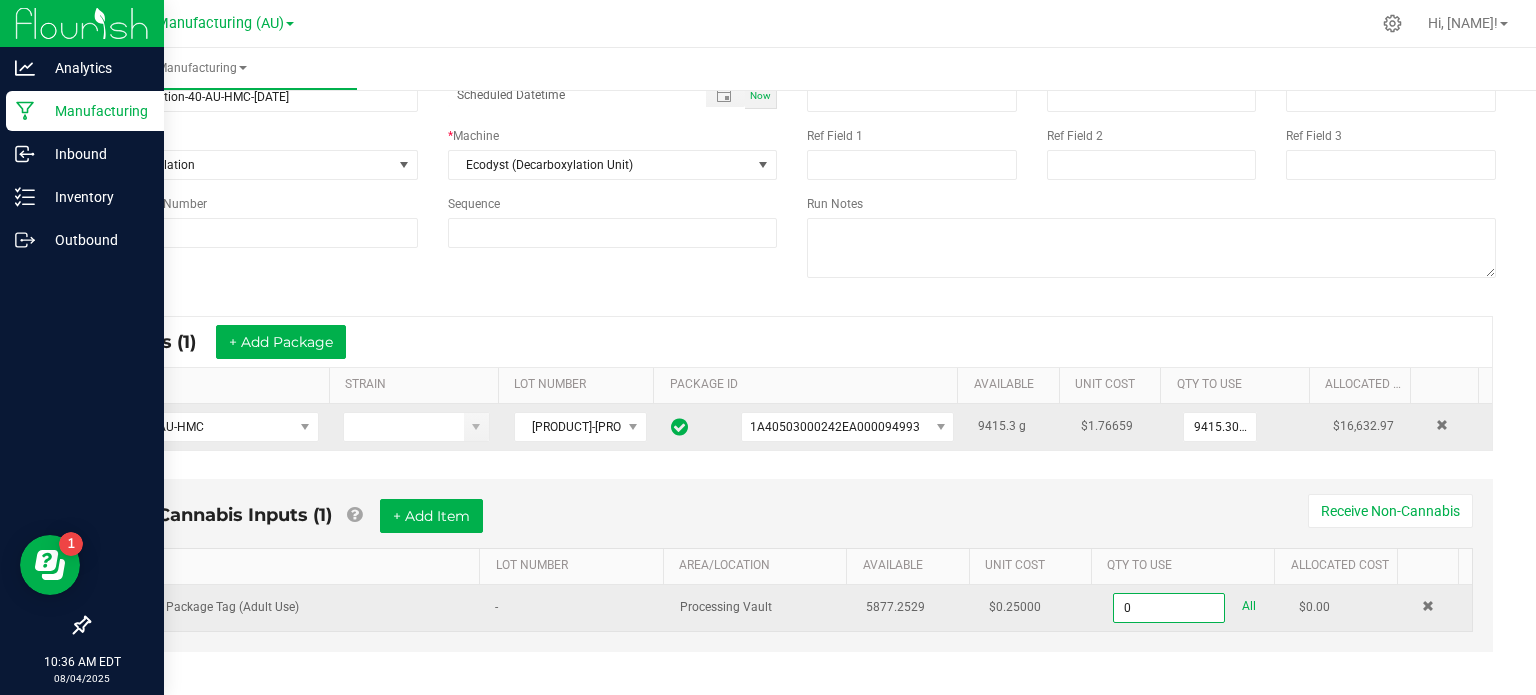 click on "0" at bounding box center (1169, 608) 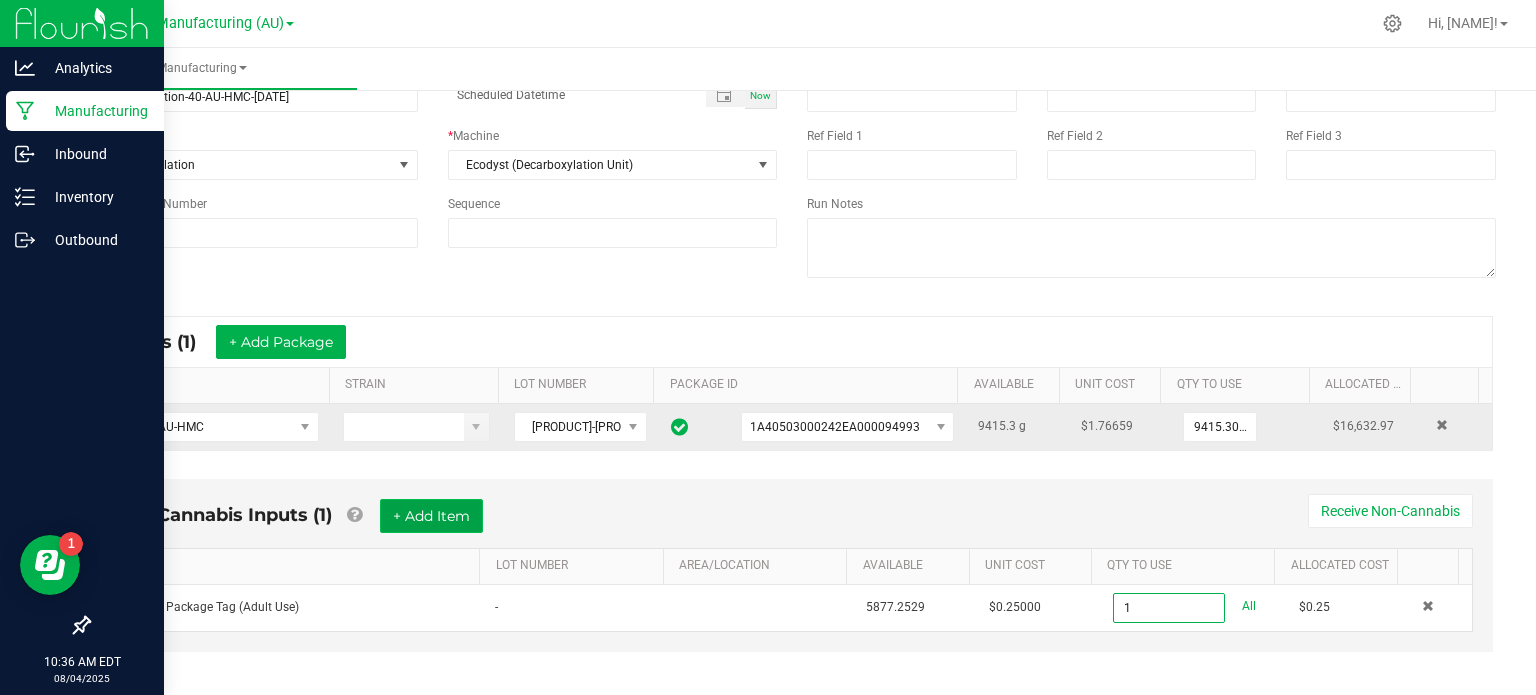 type on "1 ea" 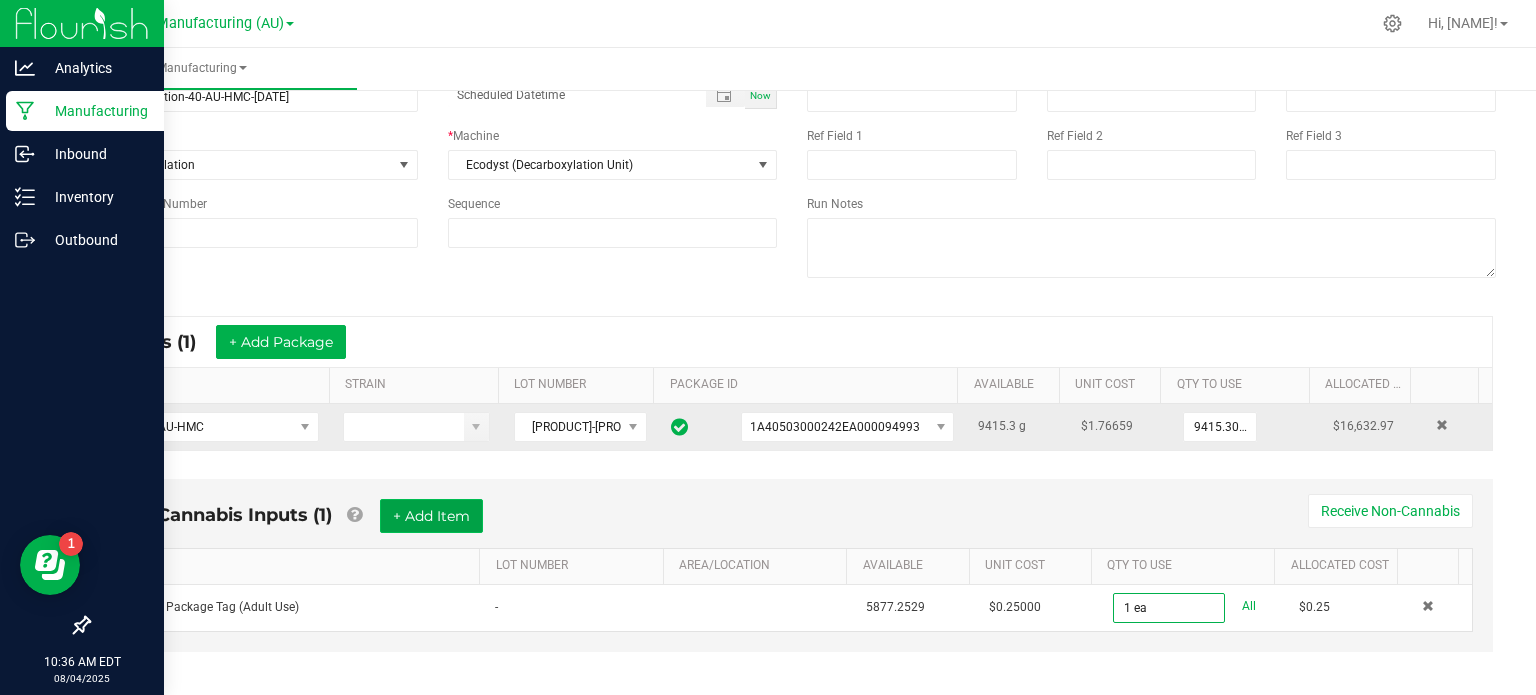 click on "+ Add Item" at bounding box center [431, 516] 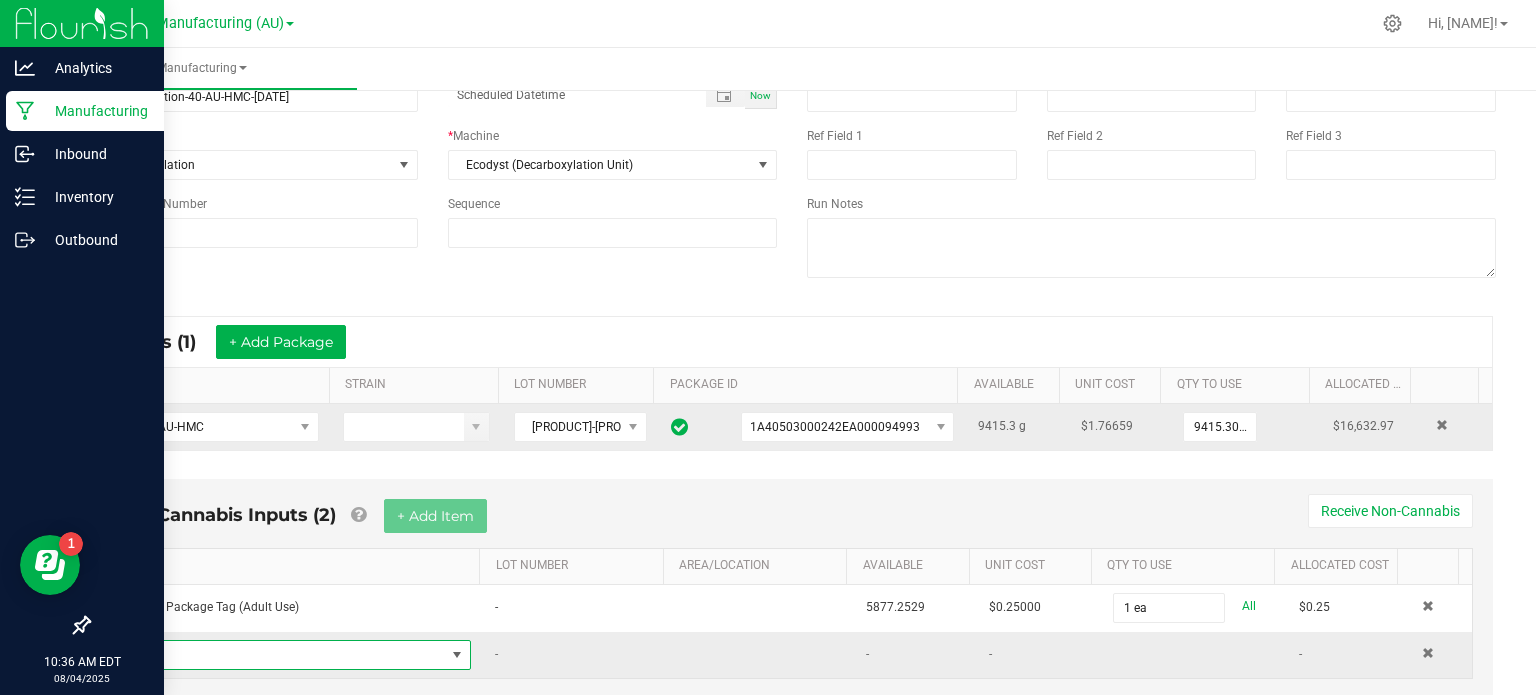 click at bounding box center [285, 655] 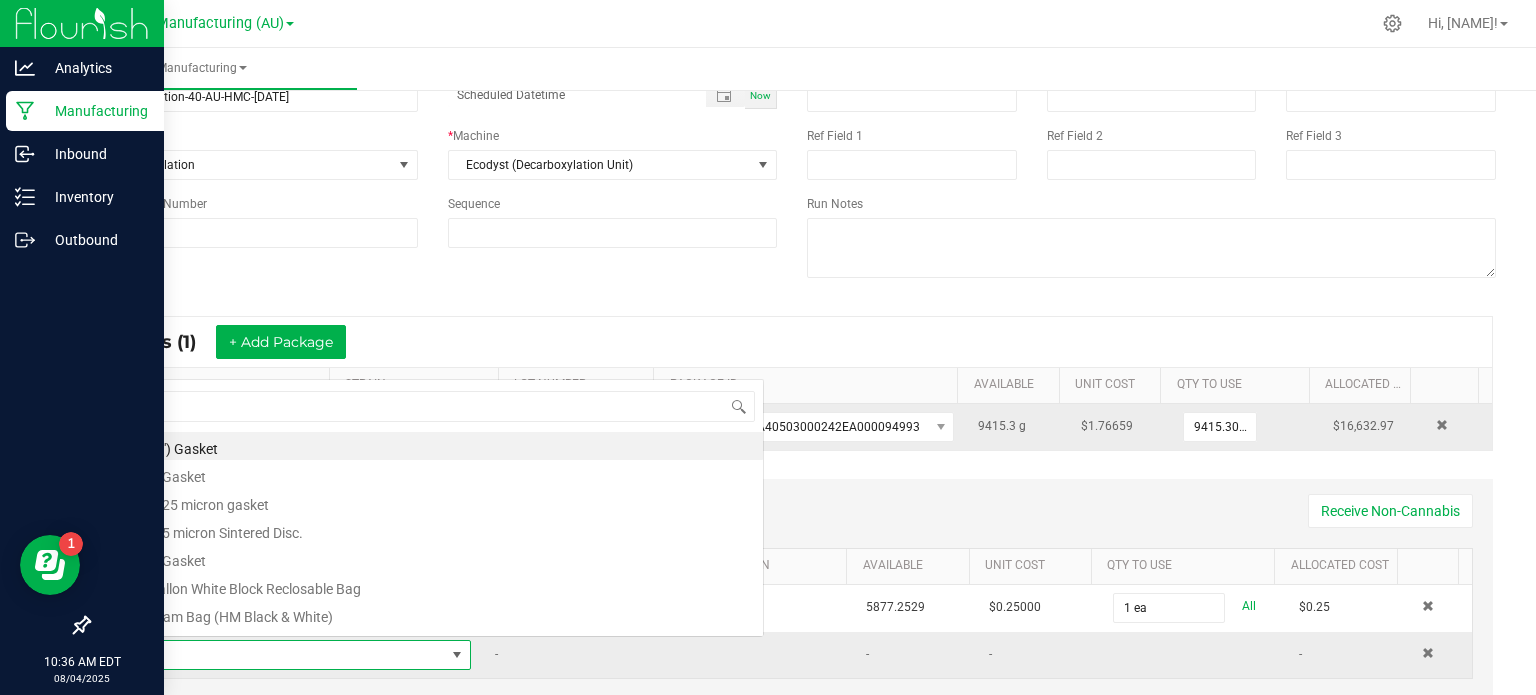 scroll, scrollTop: 0, scrollLeft: 0, axis: both 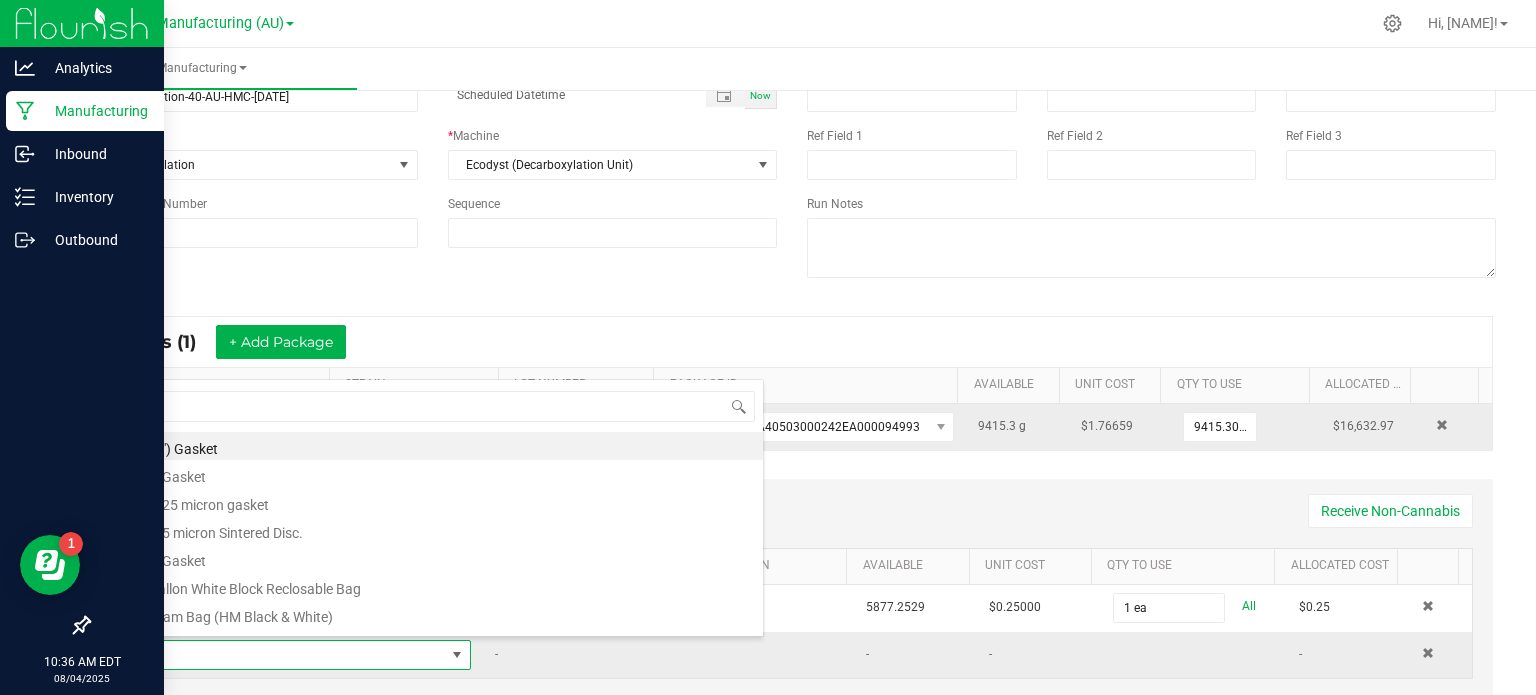 click on "-" at bounding box center (575, 655) 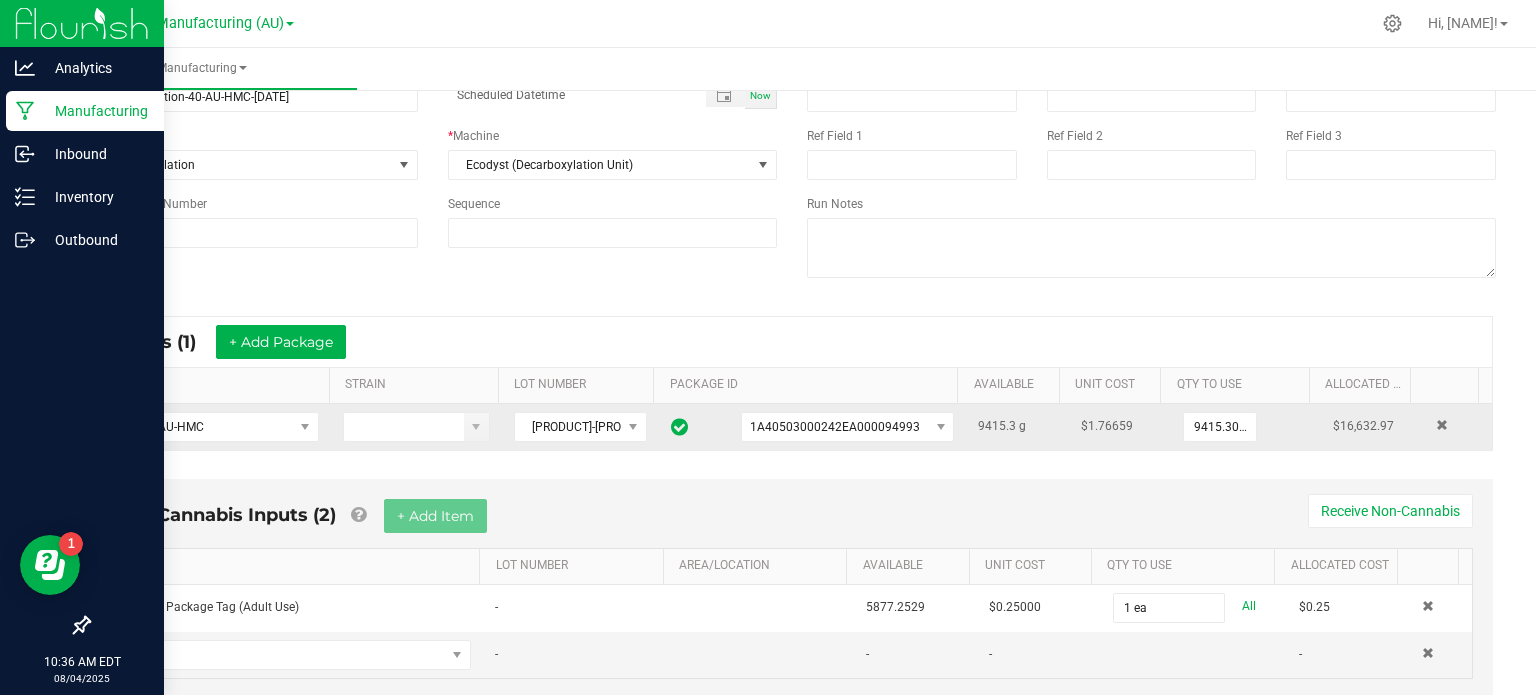 scroll, scrollTop: 0, scrollLeft: 0, axis: both 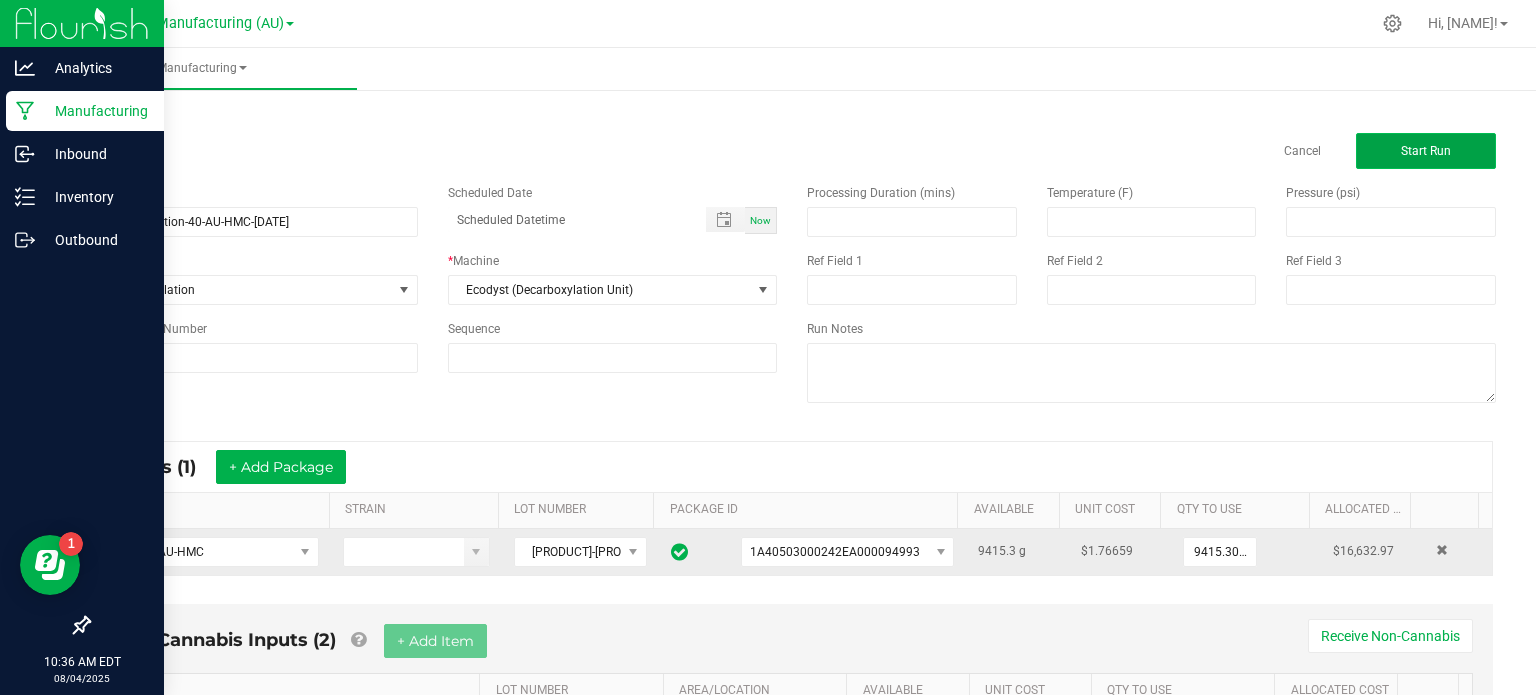 click on "Start Run" 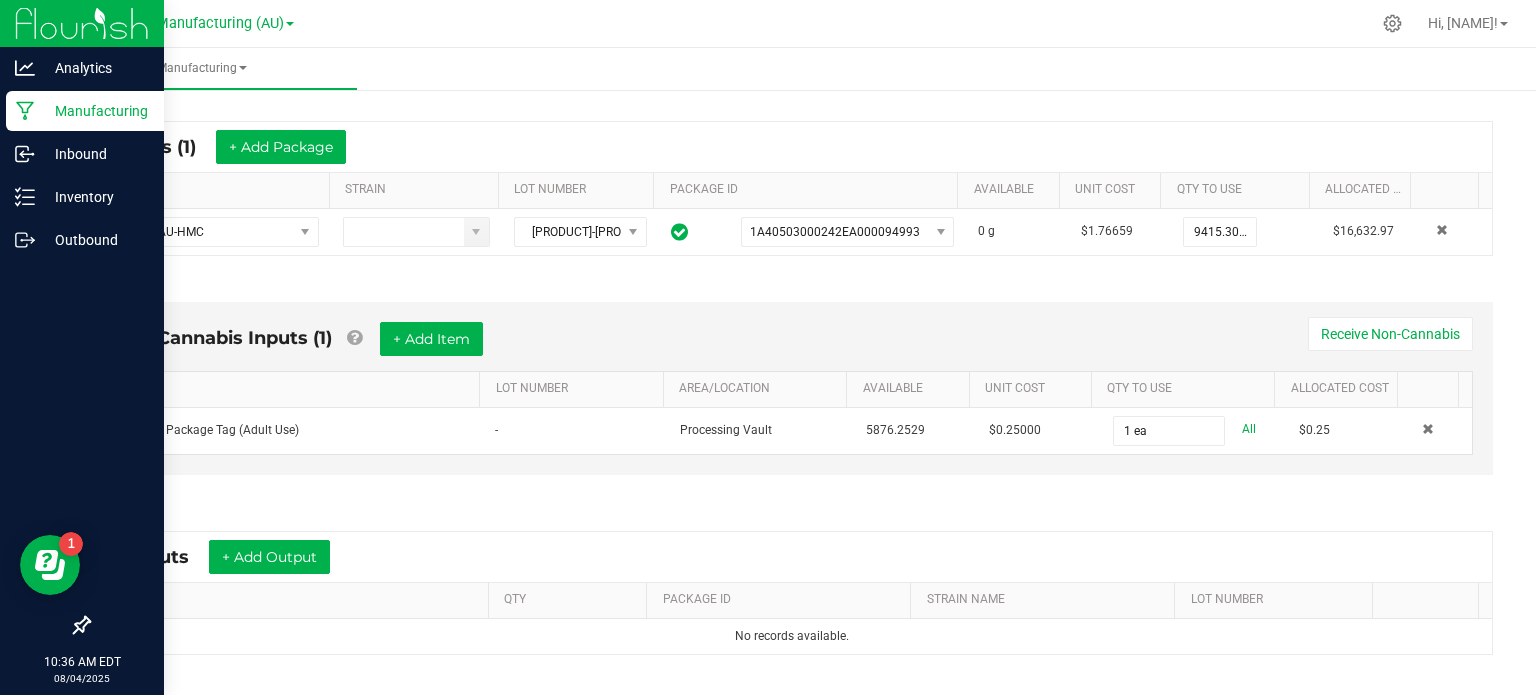 scroll, scrollTop: 355, scrollLeft: 0, axis: vertical 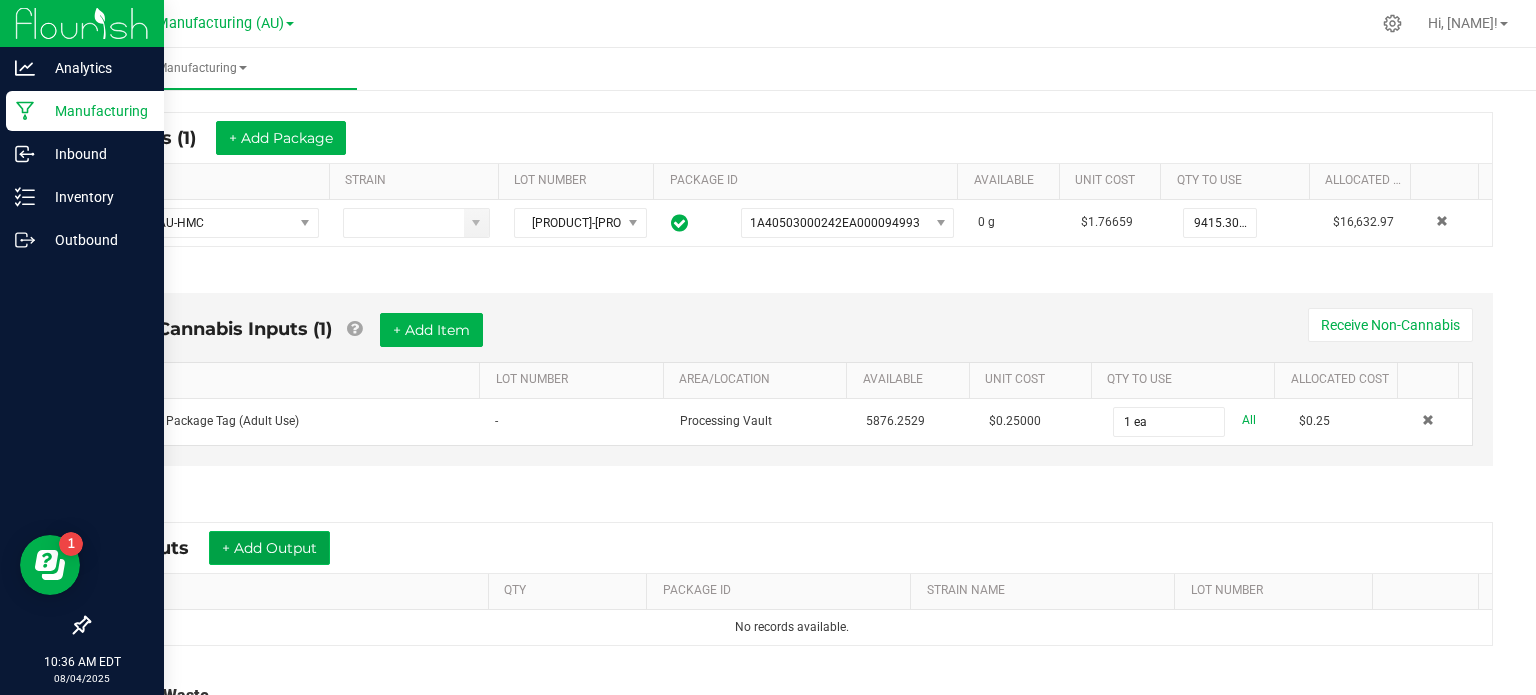 click on "+ Add Output" at bounding box center (269, 548) 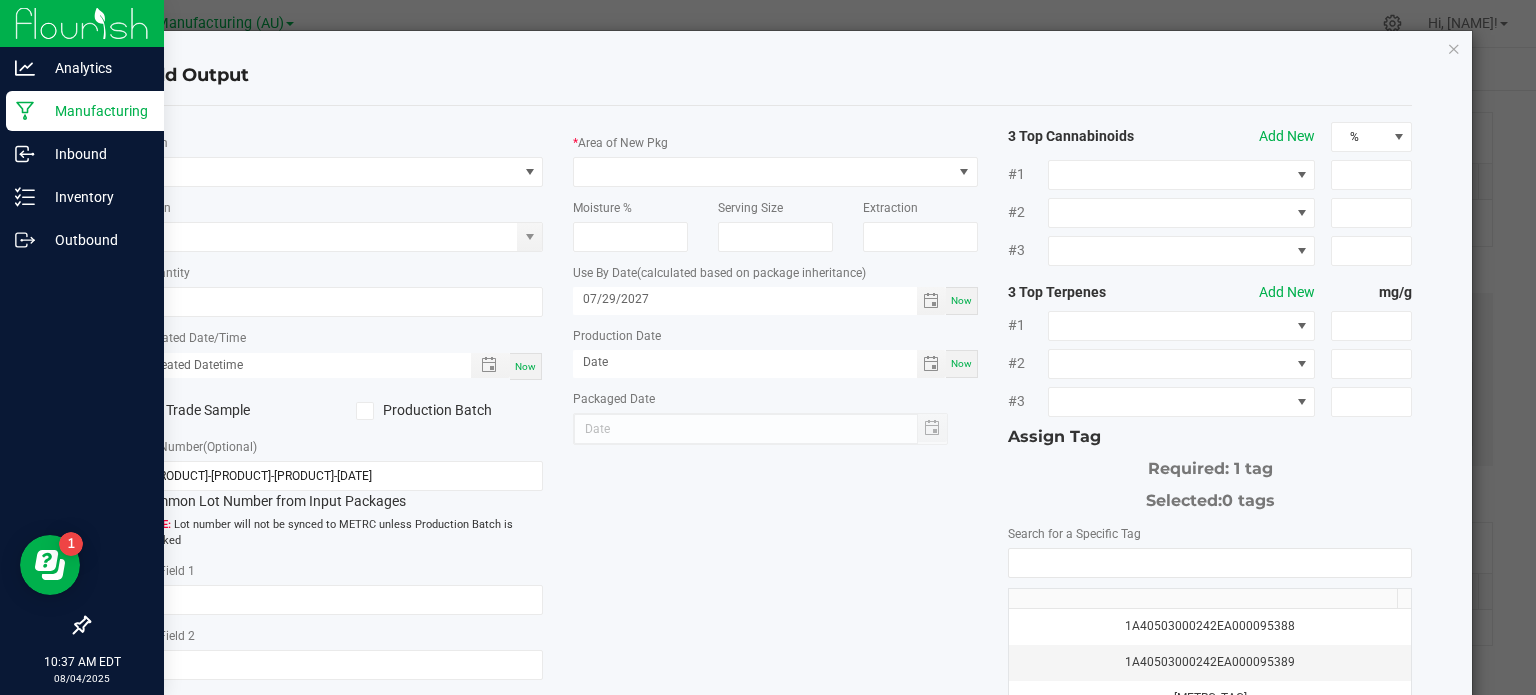 click on "*   Item   Strain   *   Quantity   *   Created Date/Time  Now  Trade Sample   Production Batch   Lot Number  (Optional) Rotary Evaporation-40-AU-HMC-7.29.2025  Common Lot Number from Input Packages   Lot number will not be synced to METRC unless Production Batch is checked   Ref Field 1   Ref Field 2   Release Notes/Ref Field 3   *   Area of New Pkg   Moisture %   Serving Size   Extraction   Use By Date   (calculated based on package inheritance)  07/29/2027 Now  Production Date  Now  Packaged Date  3 Top Cannabinoids  Add New  % #1 #2 #3 3 Top Terpenes  Add New  mg/g #1 #2 #3 Assign Tag  Required: 1 tag   Selected:   0 tags   Search for a Specific Tag   1A40503000242EA000095388   1A40503000242EA000095389   1A40503000242EA000095390   1A40503000242EA000095485   1A40503000242EA000095503   1A40503000242EA000095504   1A40503000242EA000095505   1A40503000242EA000095833   1A40503000242EA000095960   1A40503000242EA000095963   1A40503000242EA000095964   1A40503000242EA000095965   1A40503000242EA000095966" 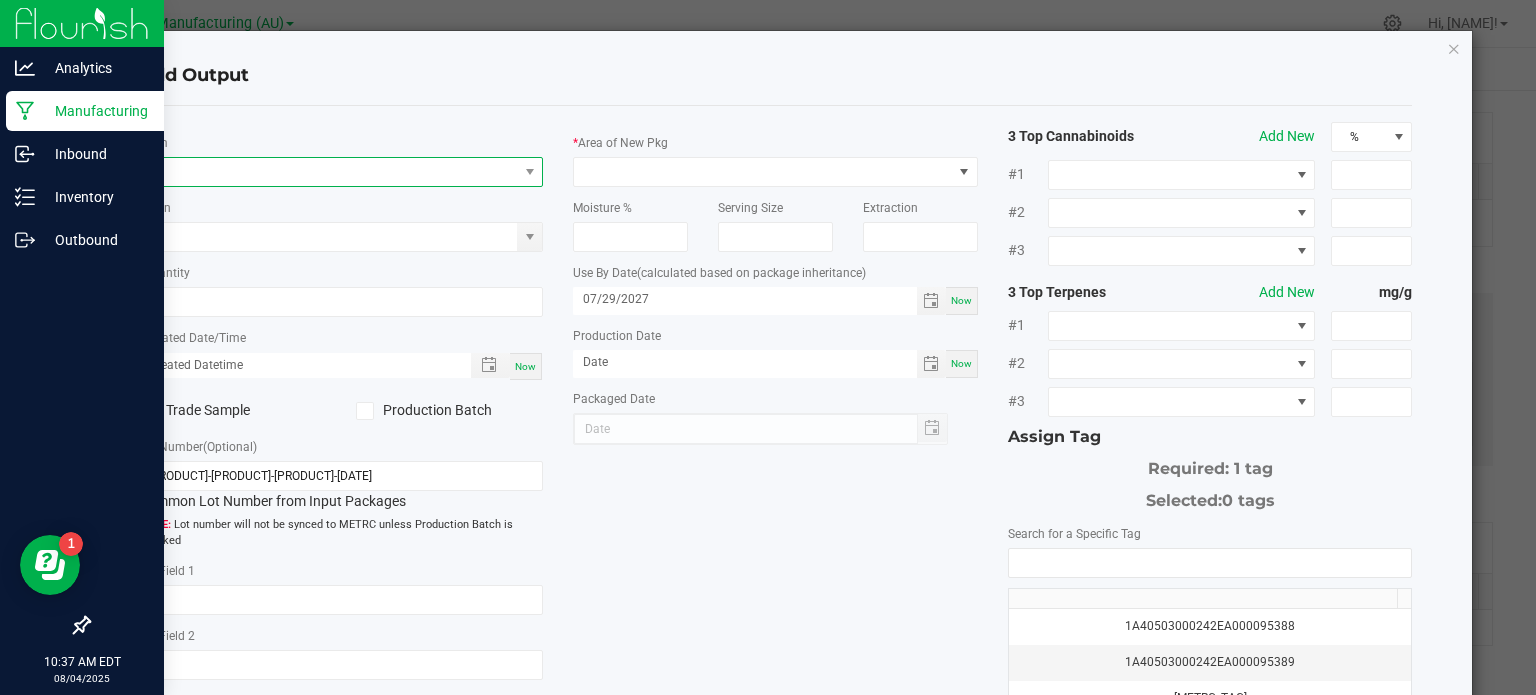 click at bounding box center [329, 172] 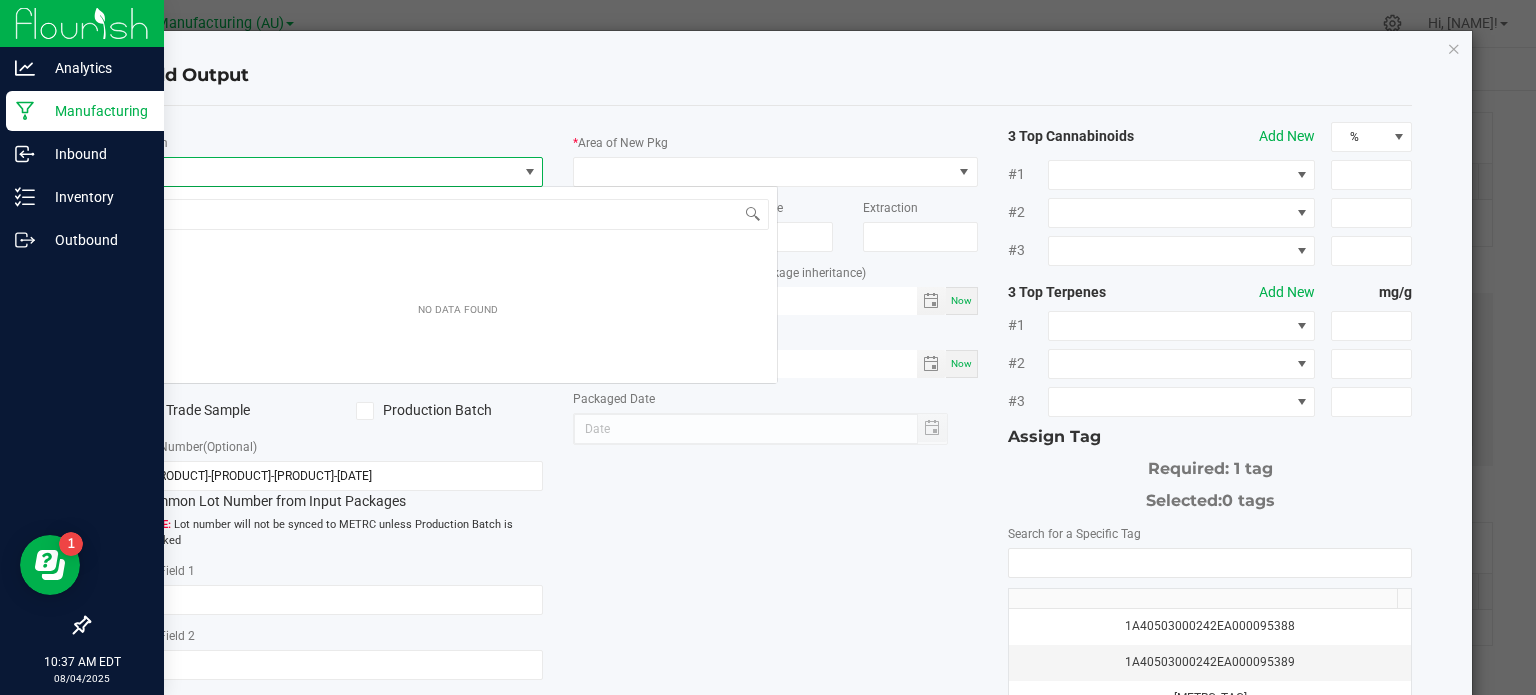 scroll, scrollTop: 99970, scrollLeft: 99600, axis: both 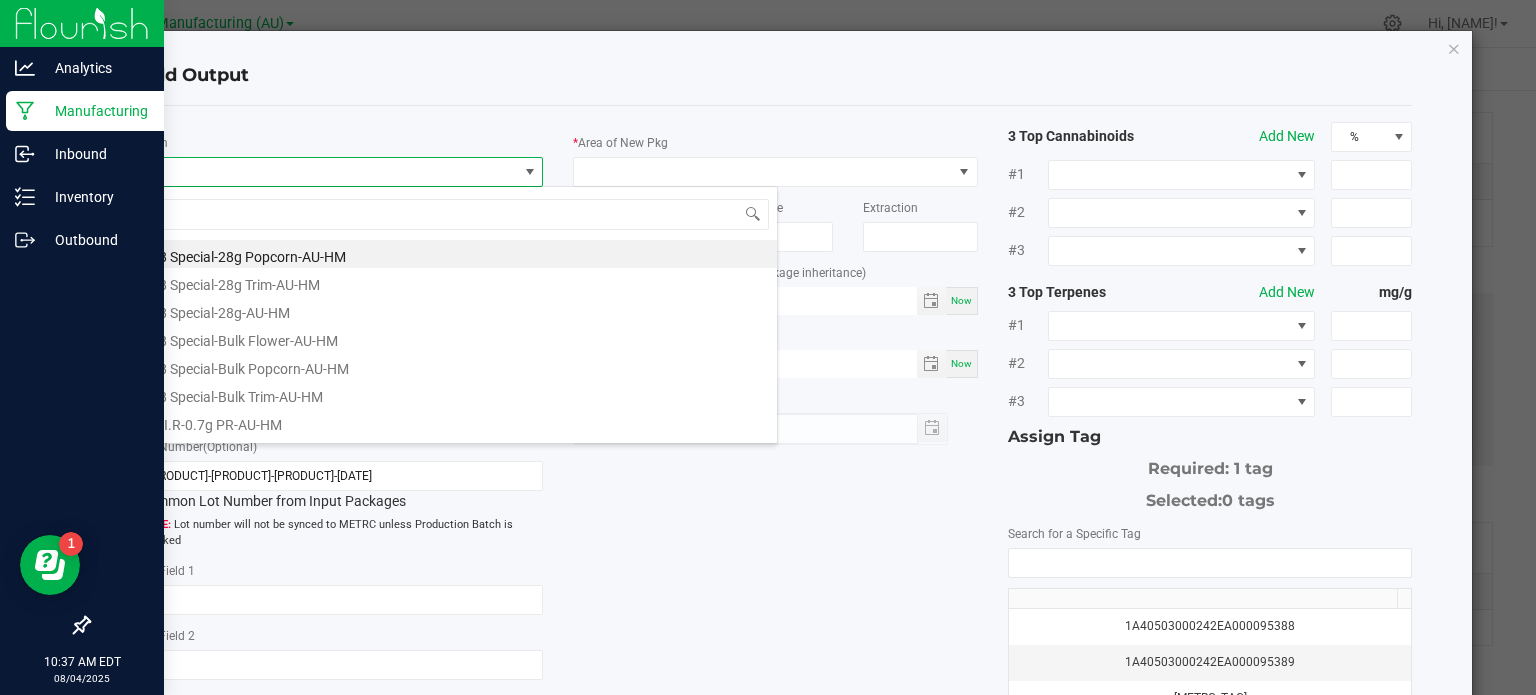 click on "*   Item   Strain   *   Quantity   *   Created Date/Time  Now  Trade Sample   Production Batch   Lot Number  (Optional) Rotary Evaporation-40-AU-HMC-7.29.2025  Common Lot Number from Input Packages   Lot number will not be synced to METRC unless Production Batch is checked   Ref Field 1   Ref Field 2   Release Notes/Ref Field 3   *   Area of New Pkg   Moisture %   Serving Size   Extraction   Use By Date   (calculated based on package inheritance)  07/29/2027 Now  Production Date  Now  Packaged Date  3 Top Cannabinoids  Add New  % #1 #2 #3 3 Top Terpenes  Add New  mg/g #1 #2 #3 Assign Tag  Required: 1 tag   Selected:   0 tags   Search for a Specific Tag   1A40503000242EA000095388   1A40503000242EA000095389   1A40503000242EA000095390   1A40503000242EA000095485   1A40503000242EA000095503   1A40503000242EA000095504   1A40503000242EA000095505   1A40503000242EA000095833   1A40503000242EA000095960   1A40503000242EA000095963   1A40503000242EA000095964   1A40503000242EA000095965   1A40503000242EA000095966" 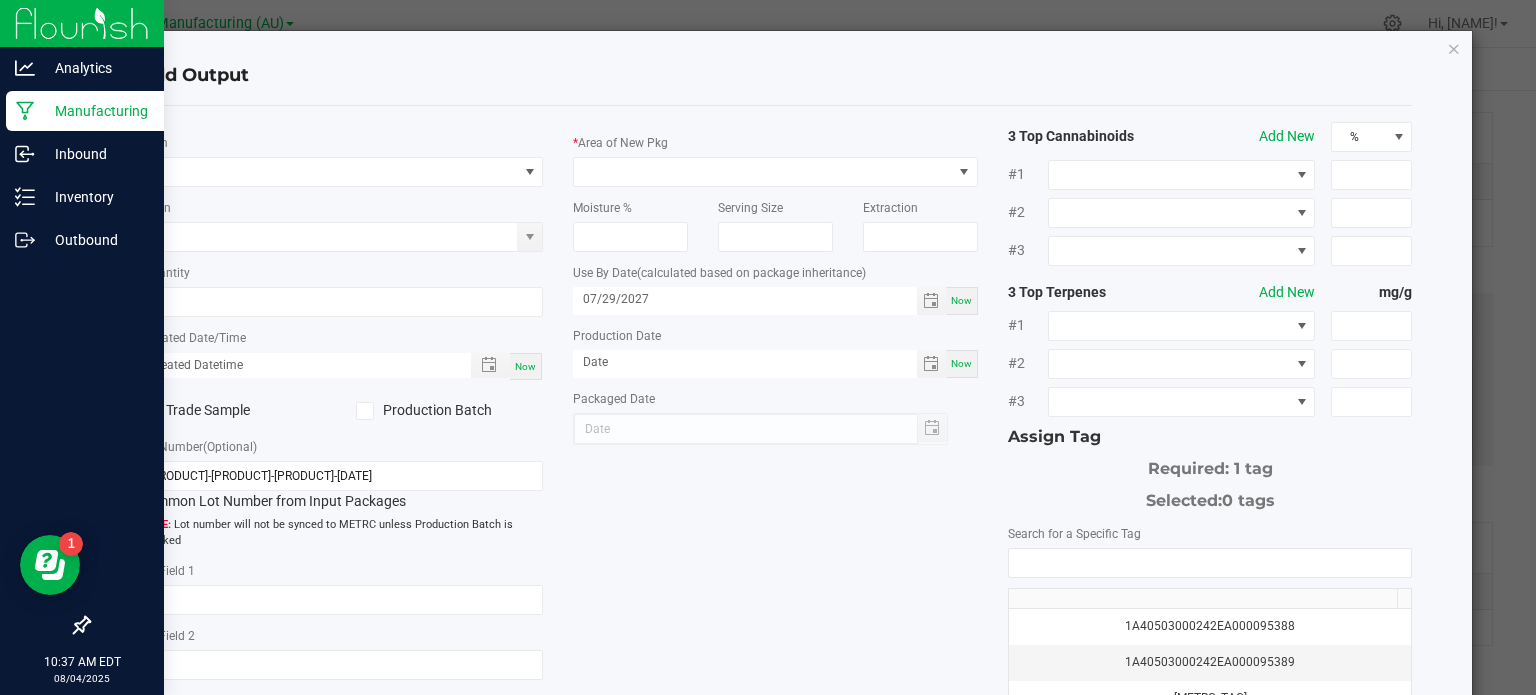 click on "*   Item   Strain   *   Quantity   *   Created Date/Time  Now  Trade Sample   Production Batch   Lot Number  (Optional) Rotary Evaporation-40-AU-HMC-7.29.2025  Common Lot Number from Input Packages   Lot number will not be synced to METRC unless Production Batch is checked   Ref Field 1   Ref Field 2   Release Notes/Ref Field 3   *   Area of New Pkg   Moisture %   Serving Size   Extraction   Use By Date   (calculated based on package inheritance)  07/29/2027 Now  Production Date  Now  Packaged Date  3 Top Cannabinoids  Add New  % #1 #2 #3 3 Top Terpenes  Add New  mg/g #1 #2 #3 Assign Tag  Required: 1 tag   Selected:   0 tags   Search for a Specific Tag   1A40503000242EA000095388   1A40503000242EA000095389   1A40503000242EA000095390   1A40503000242EA000095485   1A40503000242EA000095503   1A40503000242EA000095504   1A40503000242EA000095505   1A40503000242EA000095833   1A40503000242EA000095960   1A40503000242EA000095963   1A40503000242EA000095964   1A40503000242EA000095965   1A40503000242EA000095966" 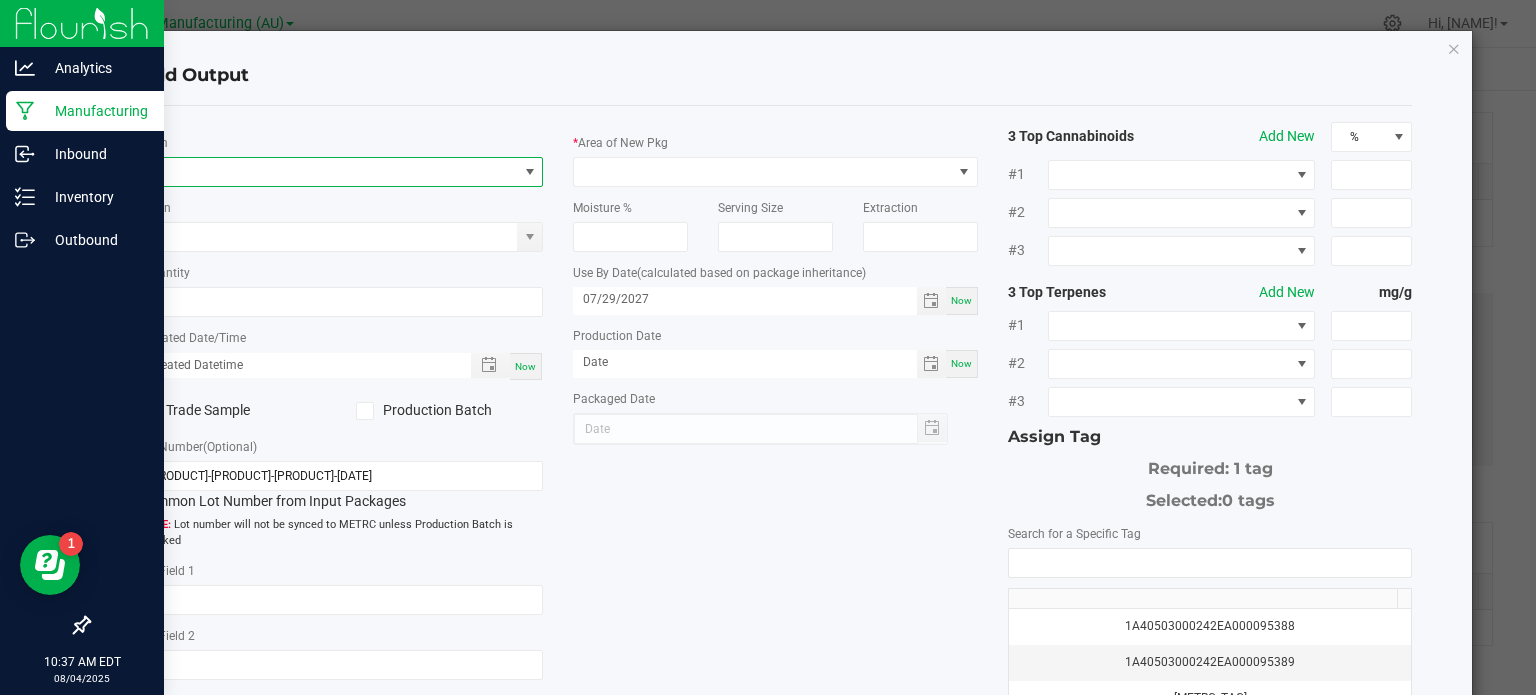 click at bounding box center (329, 172) 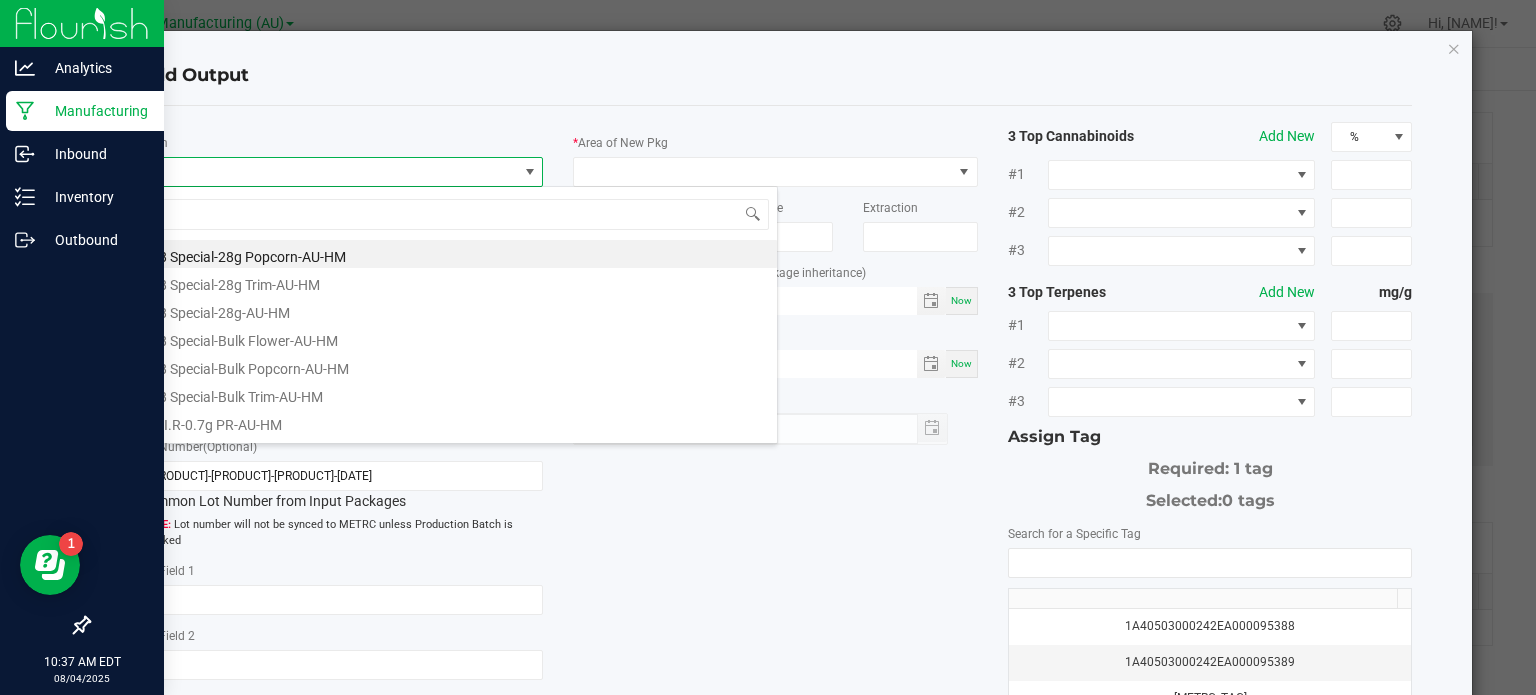 scroll, scrollTop: 99970, scrollLeft: 99600, axis: both 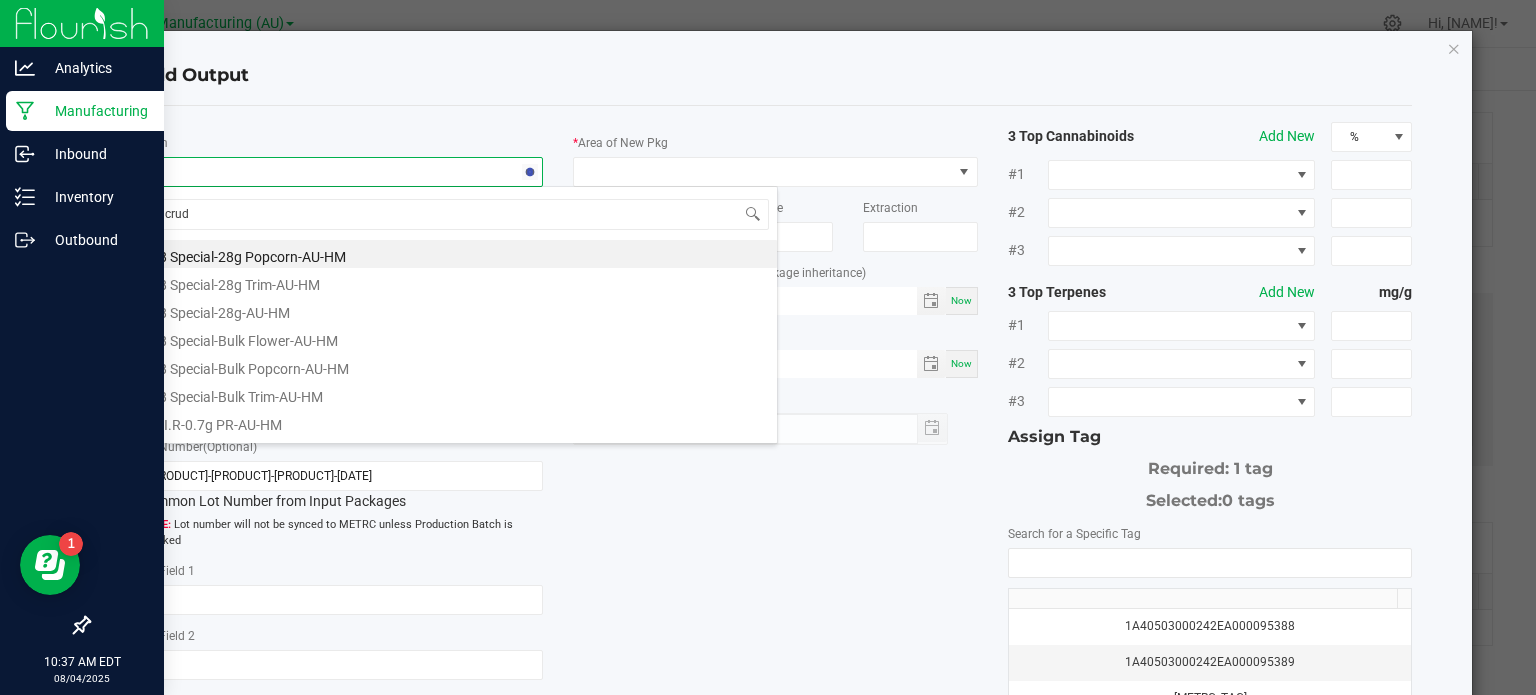 type on "crude" 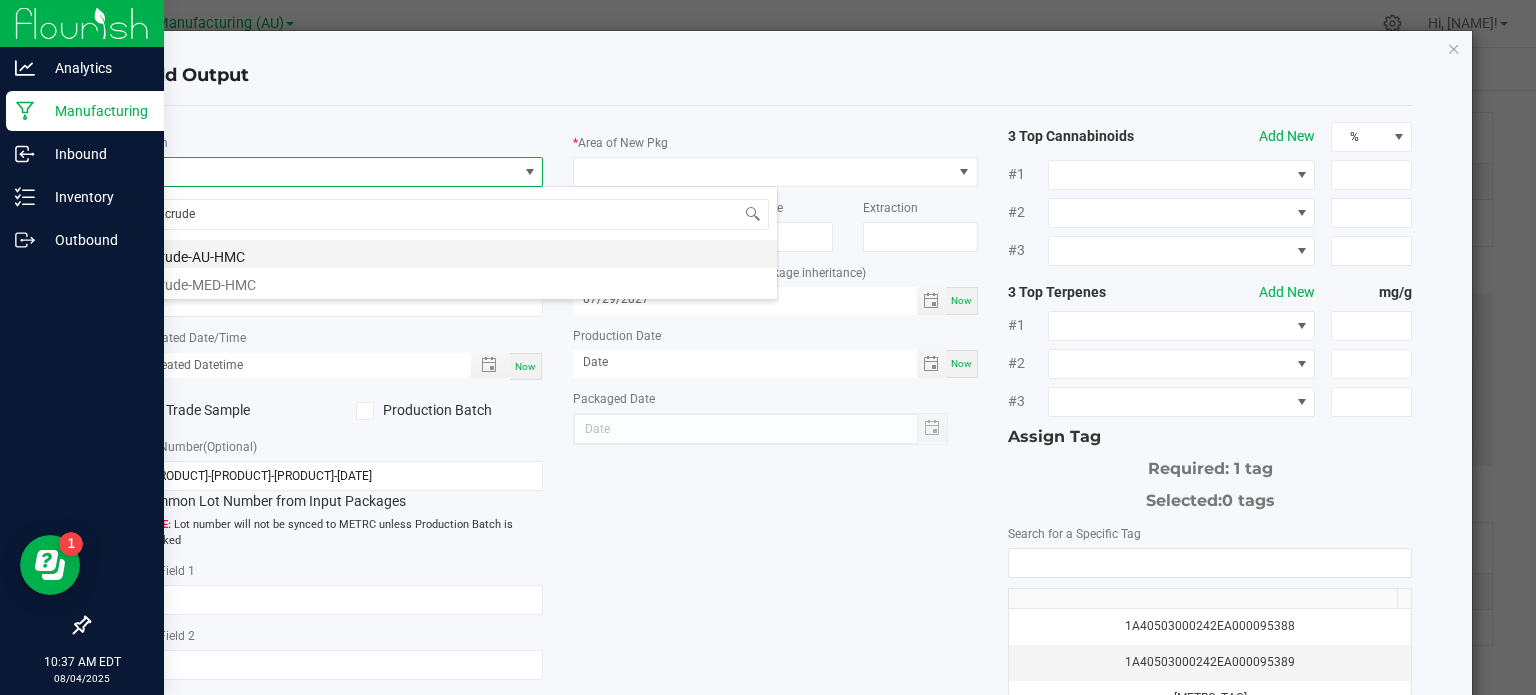click on "Crude-AU-HMC" at bounding box center [458, 254] 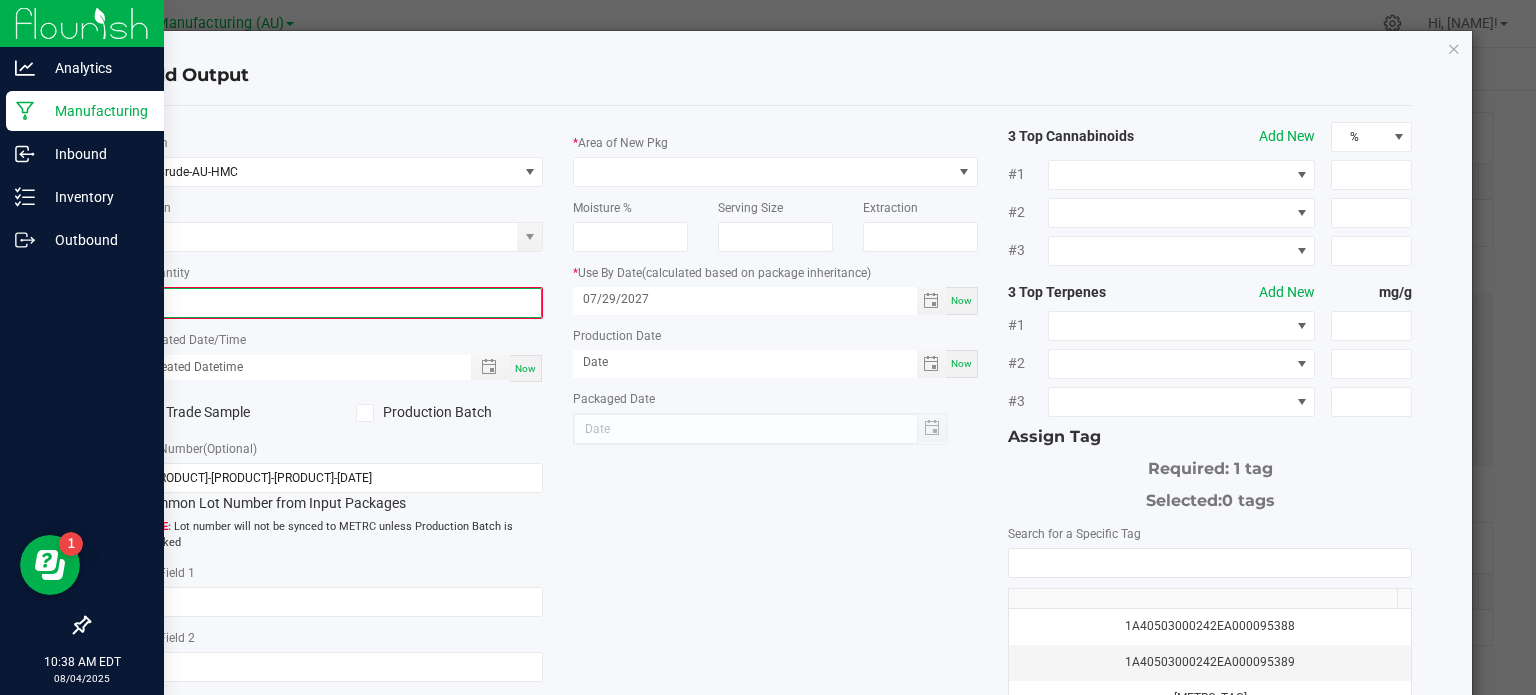 click on "0" at bounding box center [341, 303] 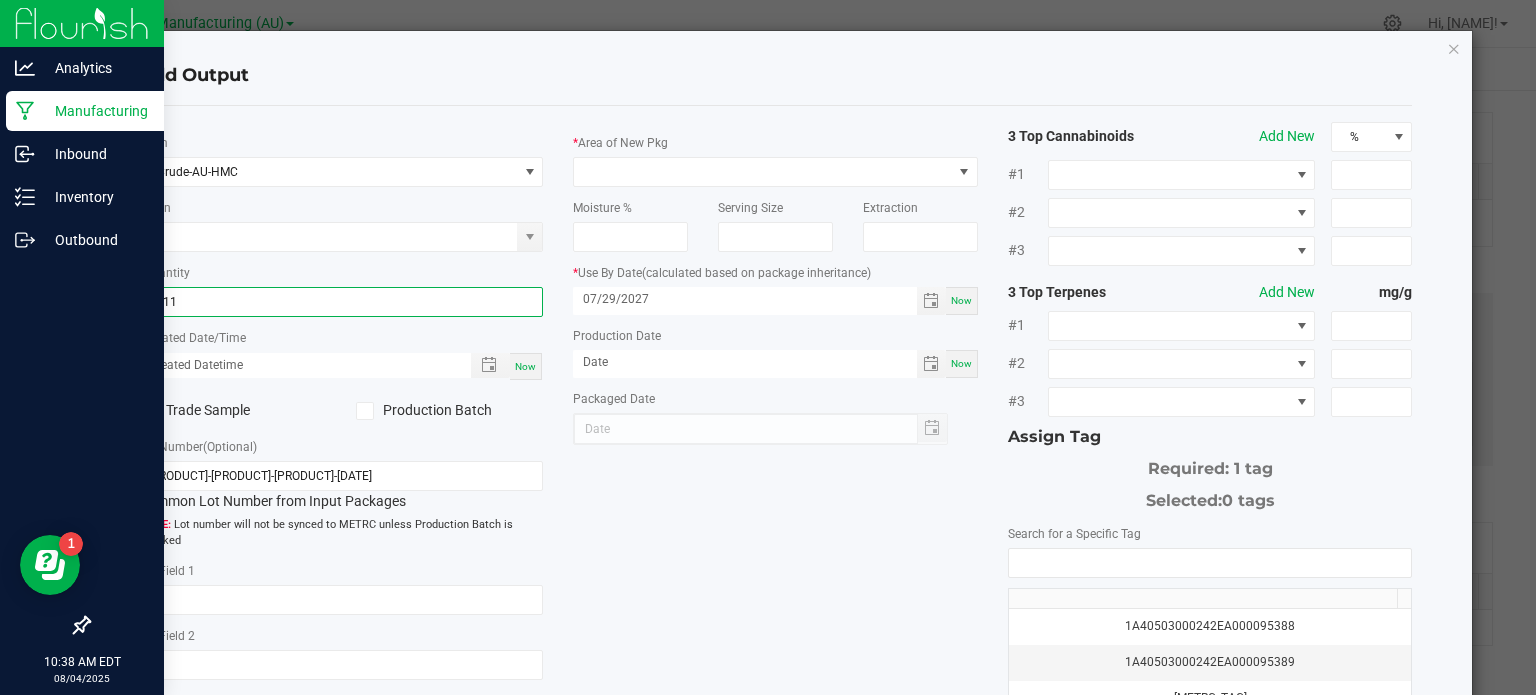 type on "9211.0000 g" 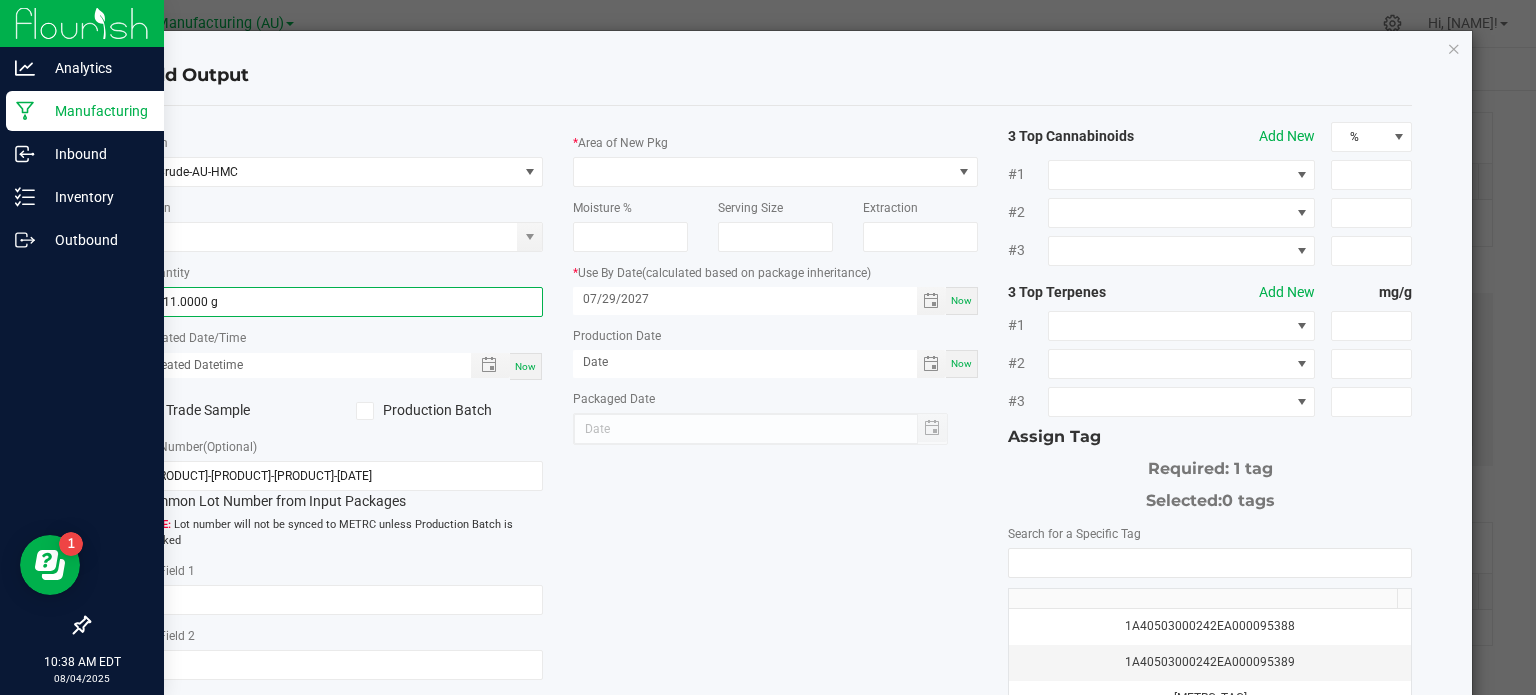 click on "Now" at bounding box center (526, 366) 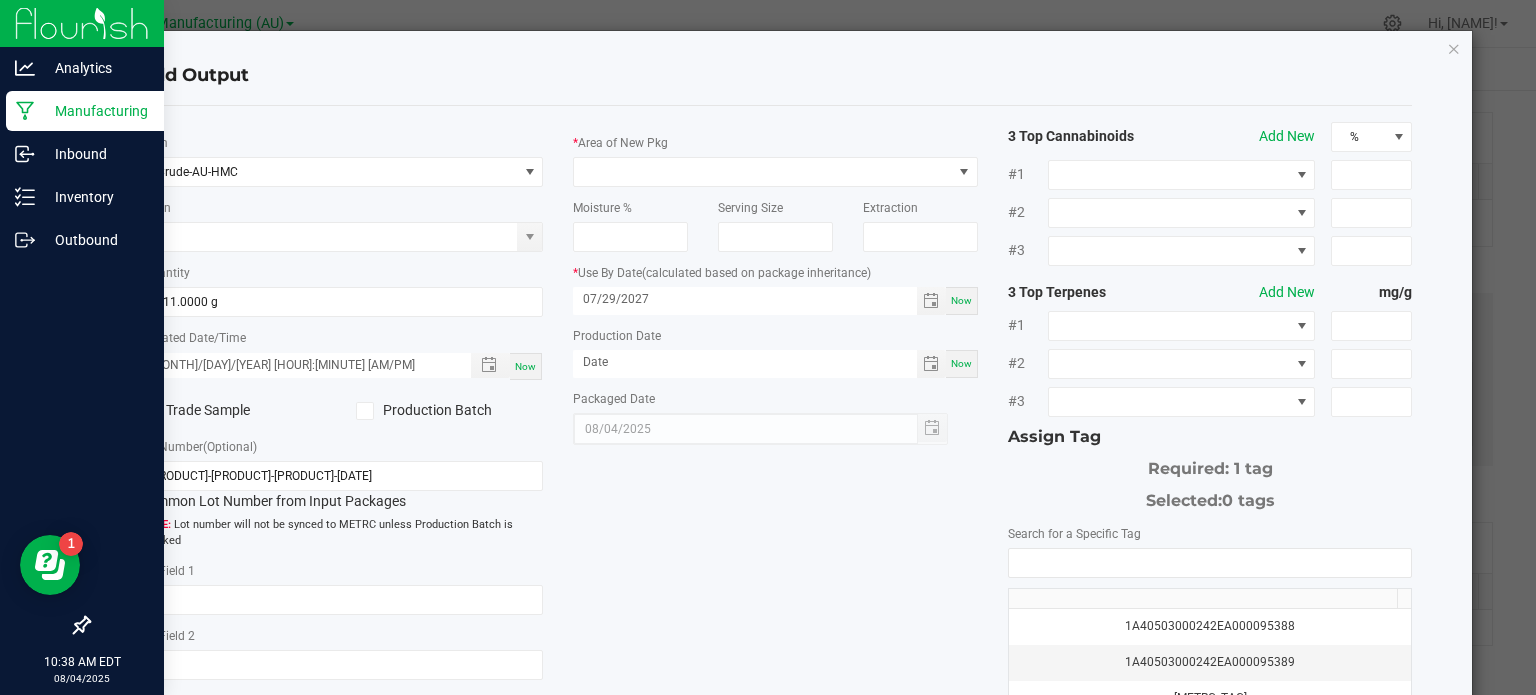 click 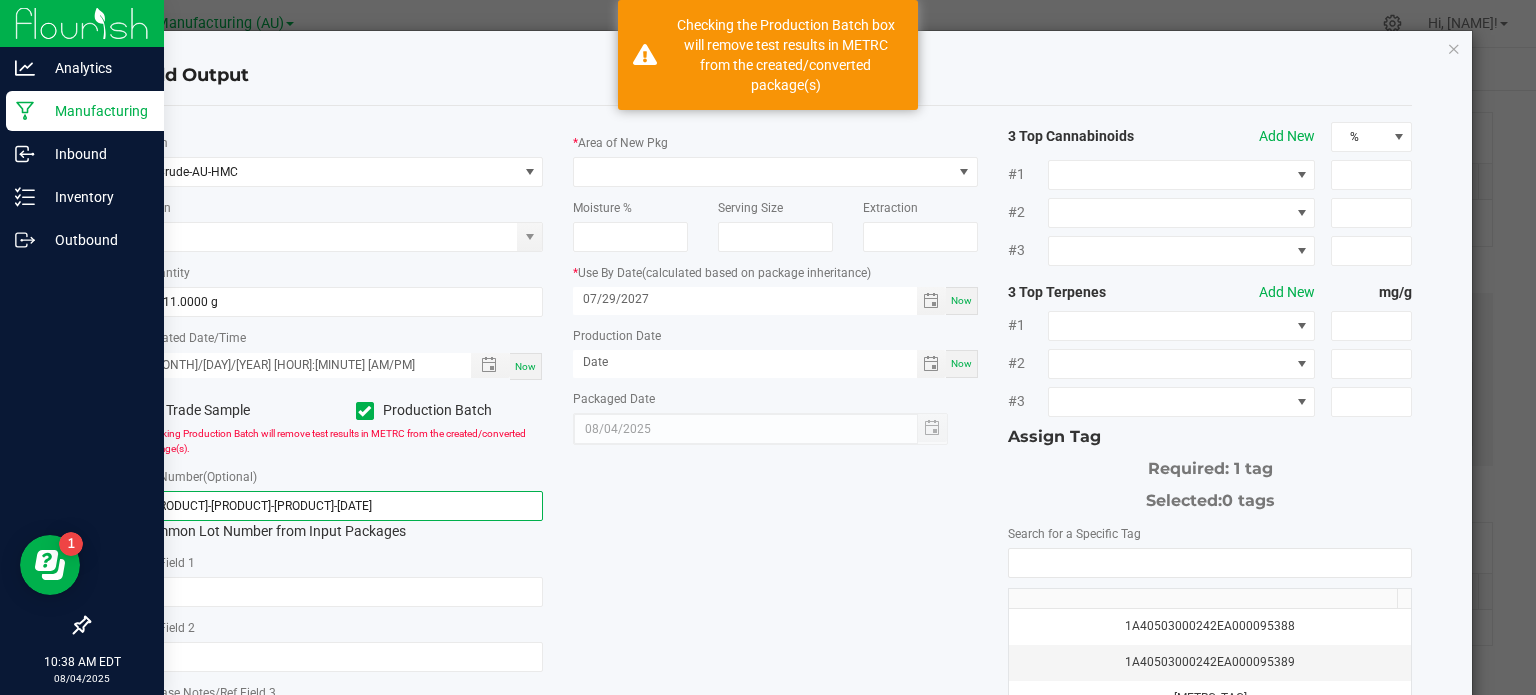 click on "[PRODUCT]-[PRODUCT]-[PRODUCT]-[DATE]" 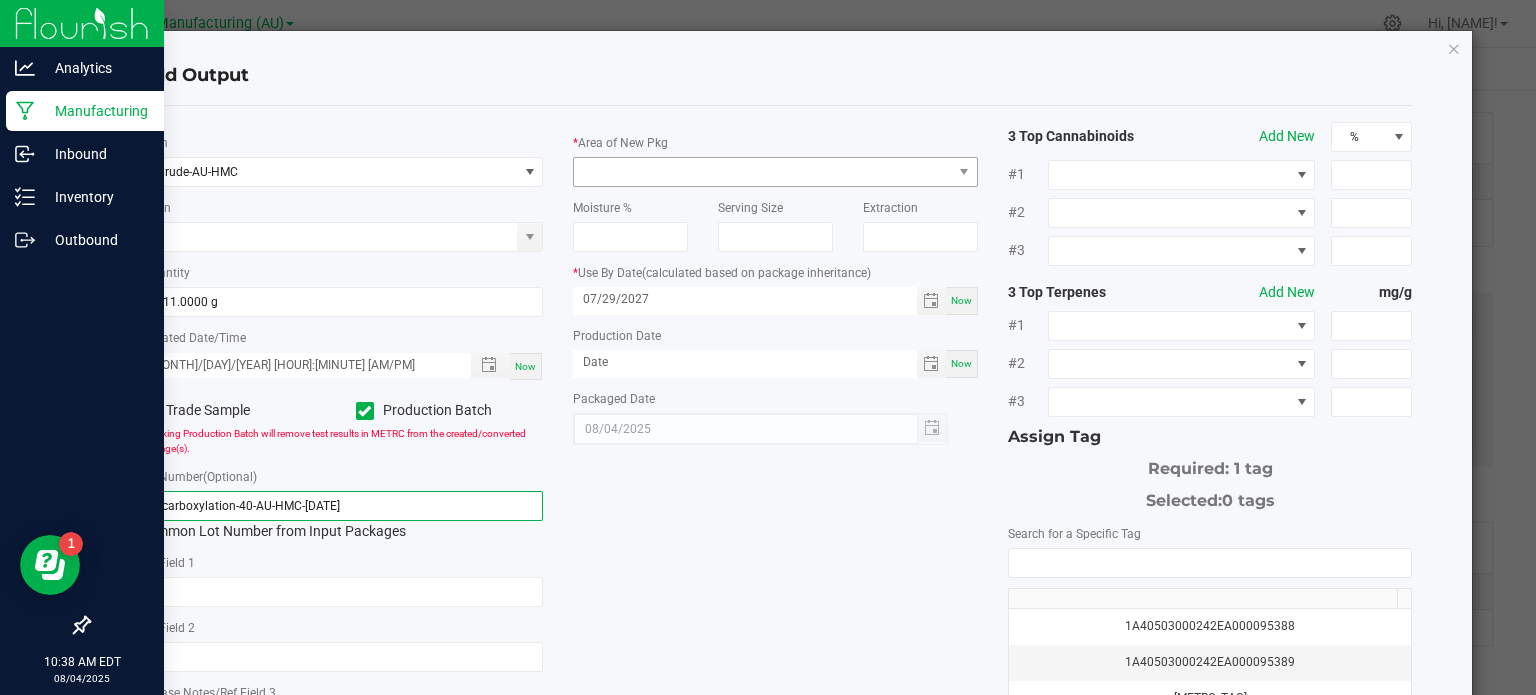 type on "Decarboxylation-40-AU-HMC-[DATE]" 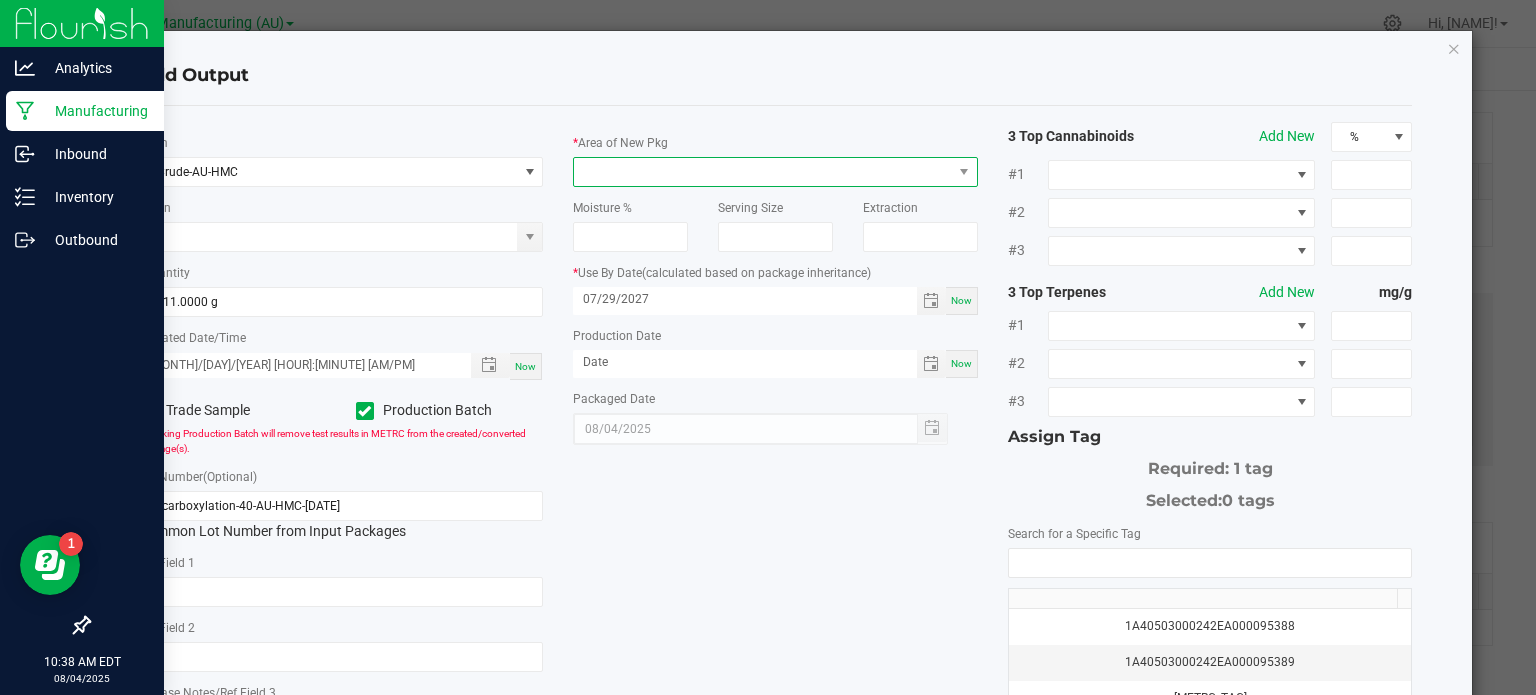 click at bounding box center (763, 172) 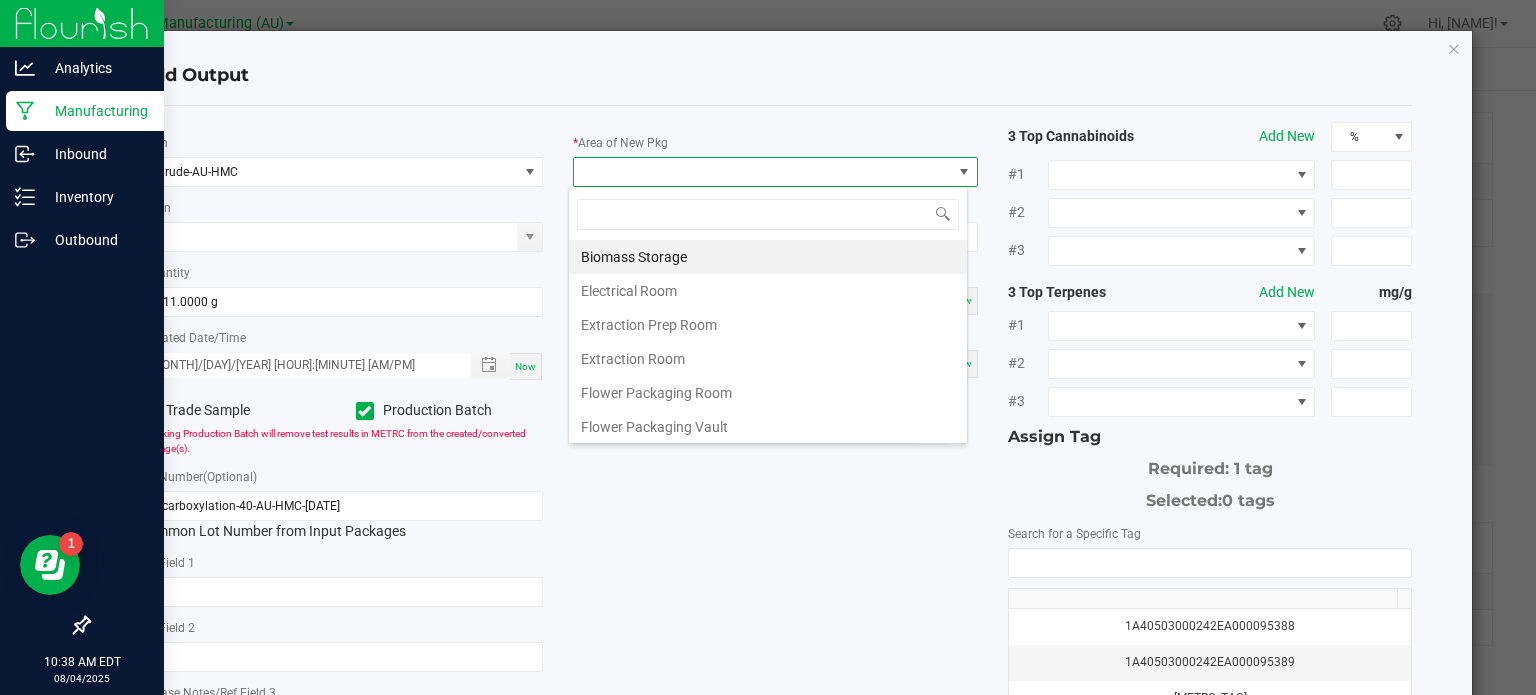 scroll, scrollTop: 99970, scrollLeft: 99600, axis: both 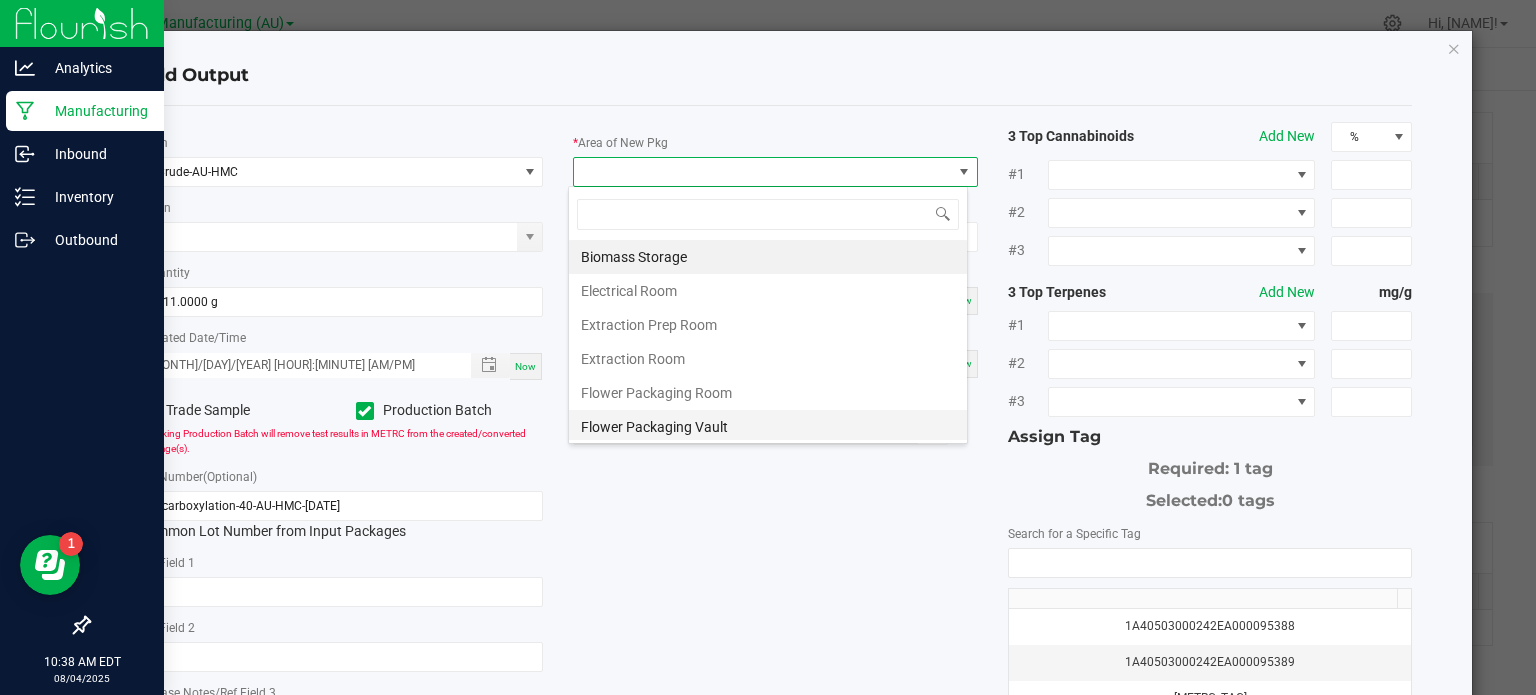 click on "Flower Packaging Vault" at bounding box center [768, 427] 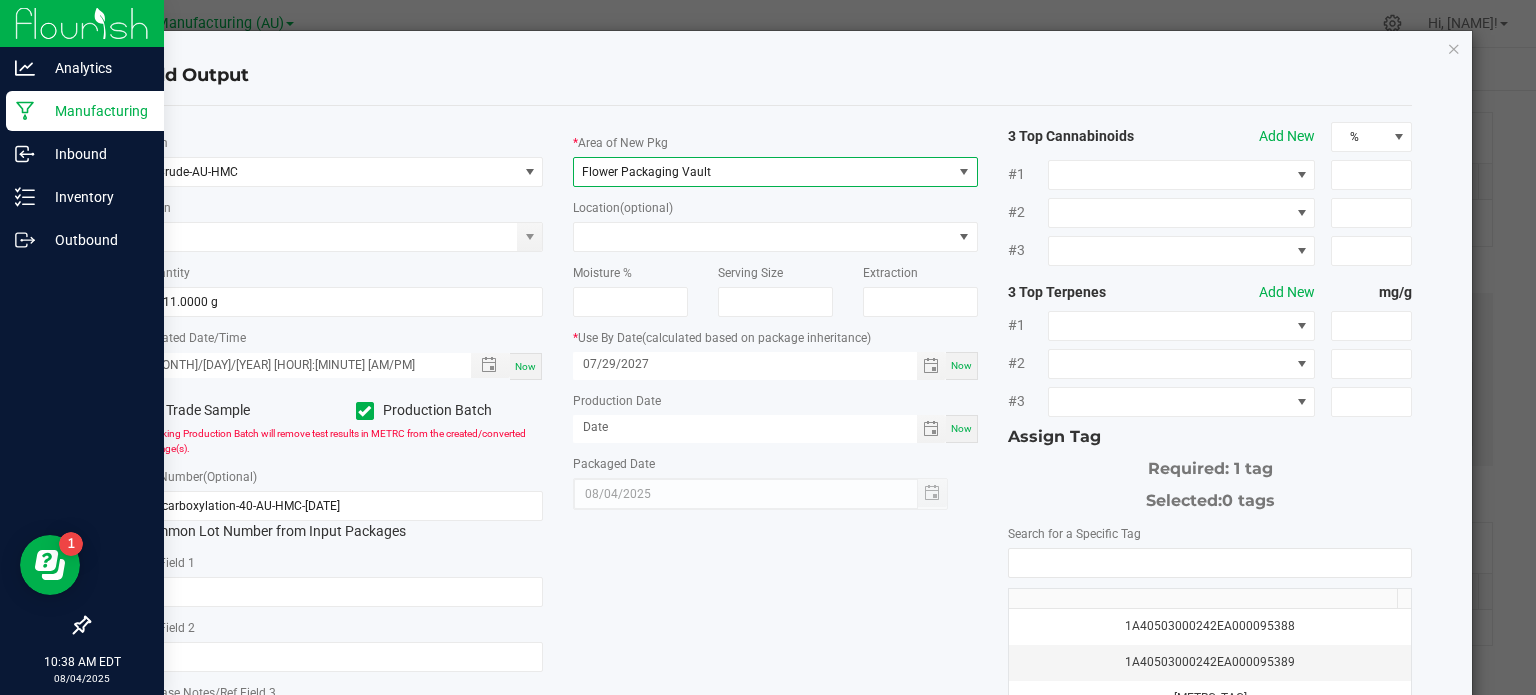click on "*   Area of New Pkg  Flower Packaging Vault" 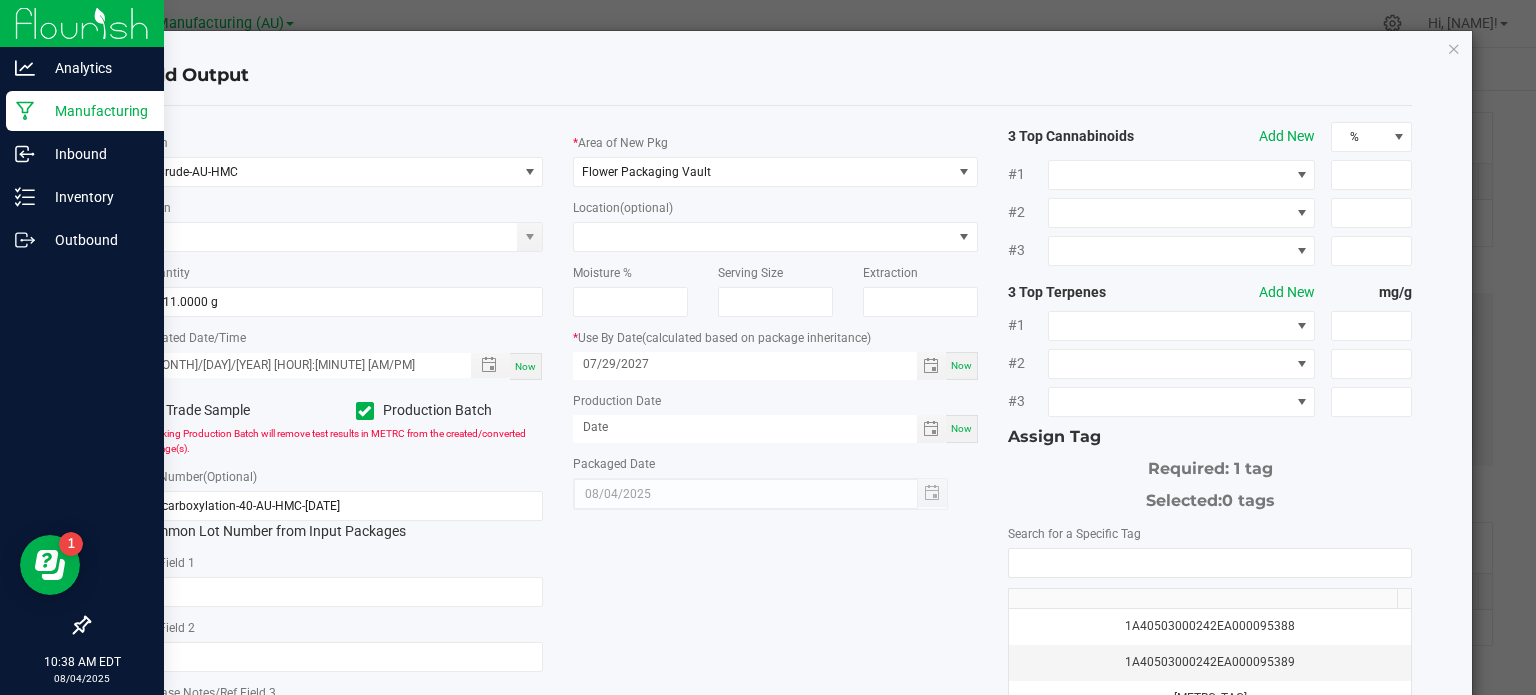 click on "Location  (optional)" 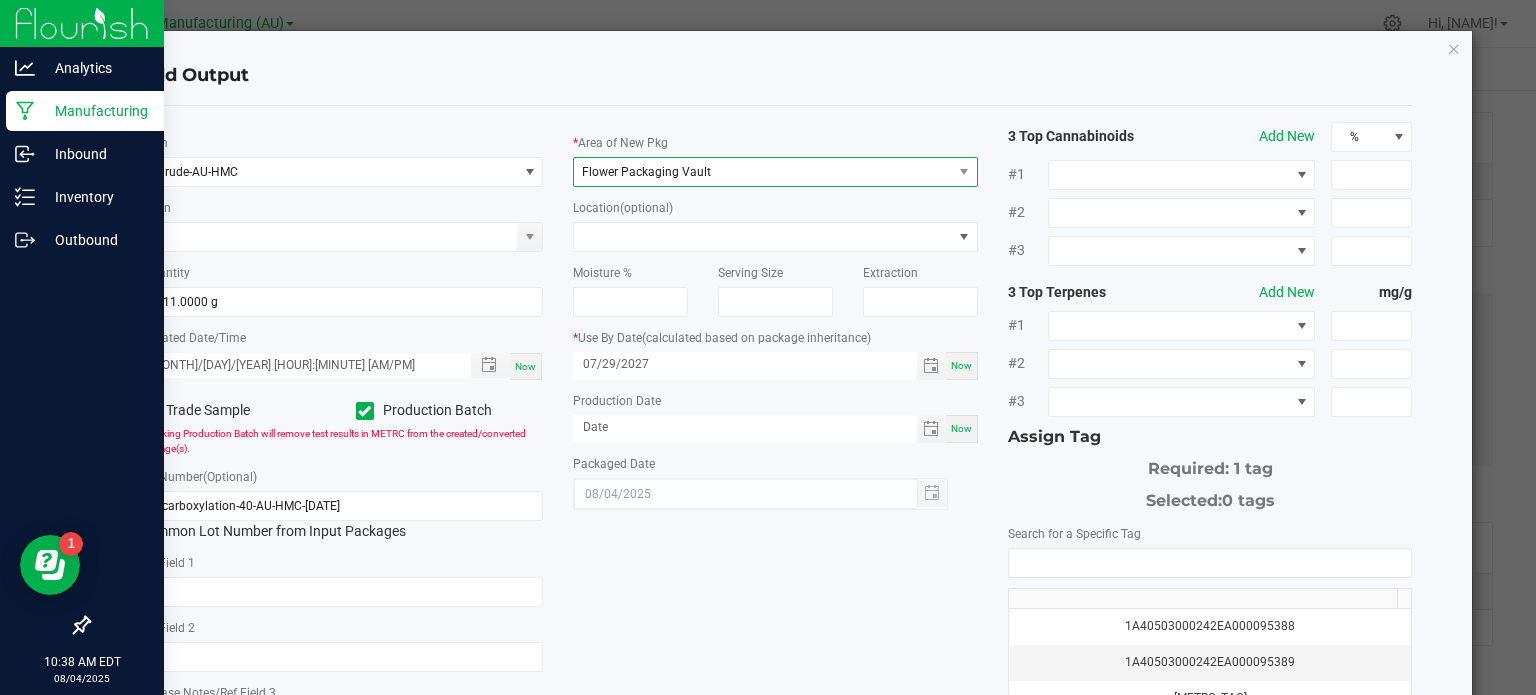click on "Flower Packaging Vault" at bounding box center [763, 172] 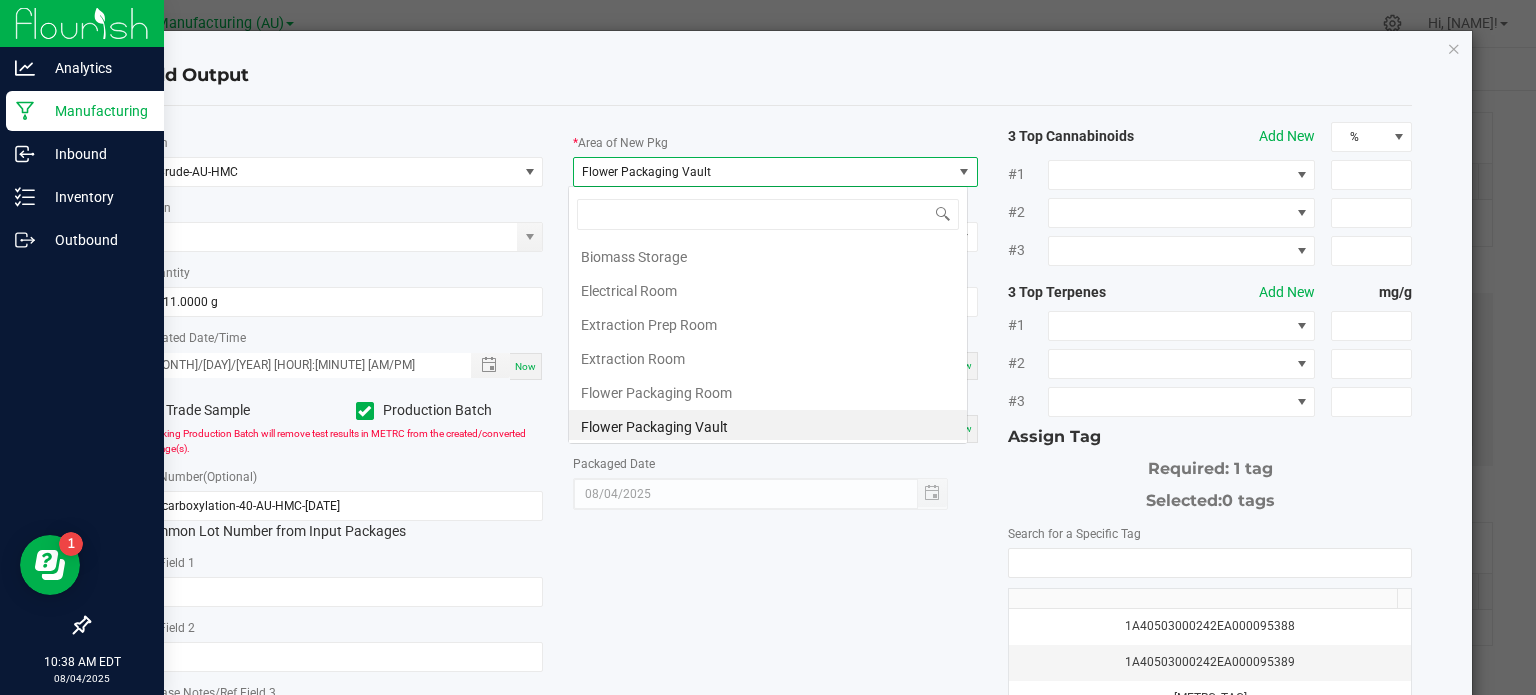 scroll, scrollTop: 99970, scrollLeft: 99600, axis: both 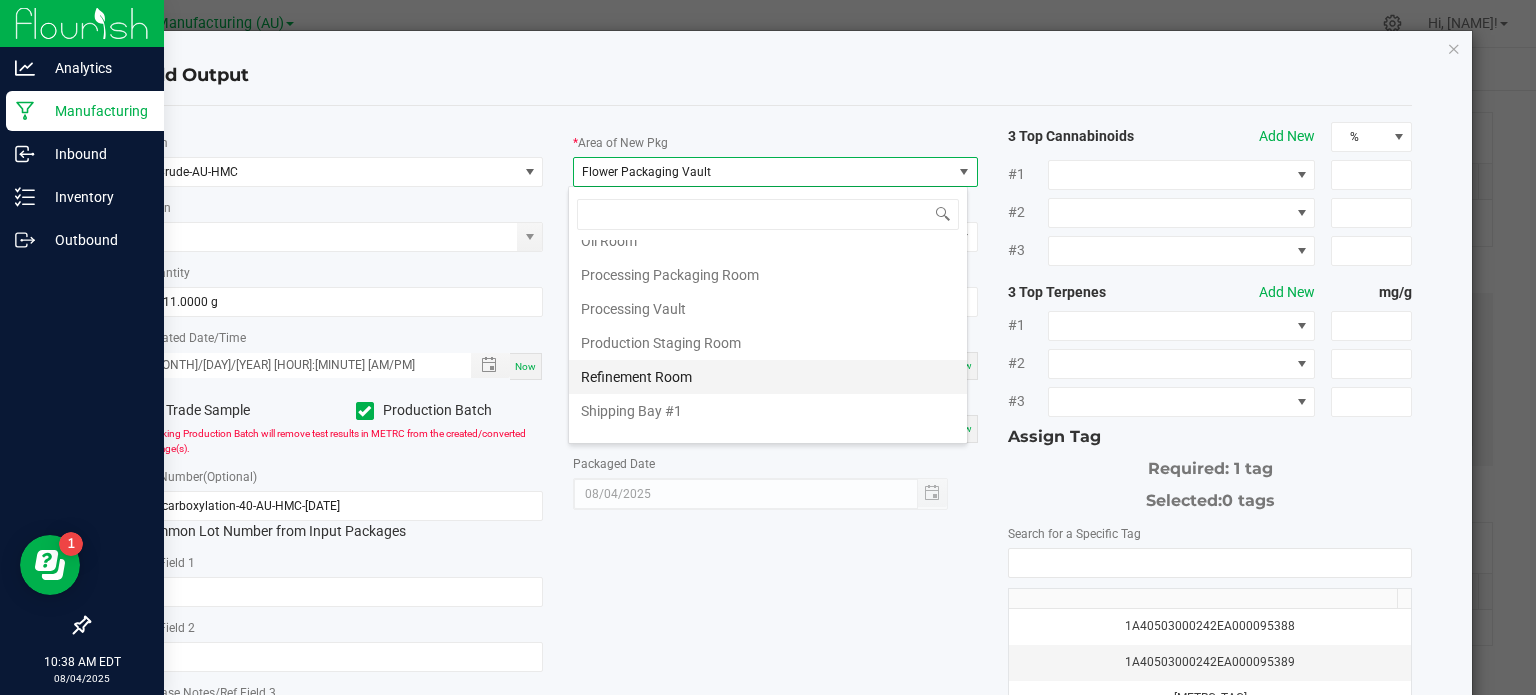 click on "Refinement Room" at bounding box center (768, 377) 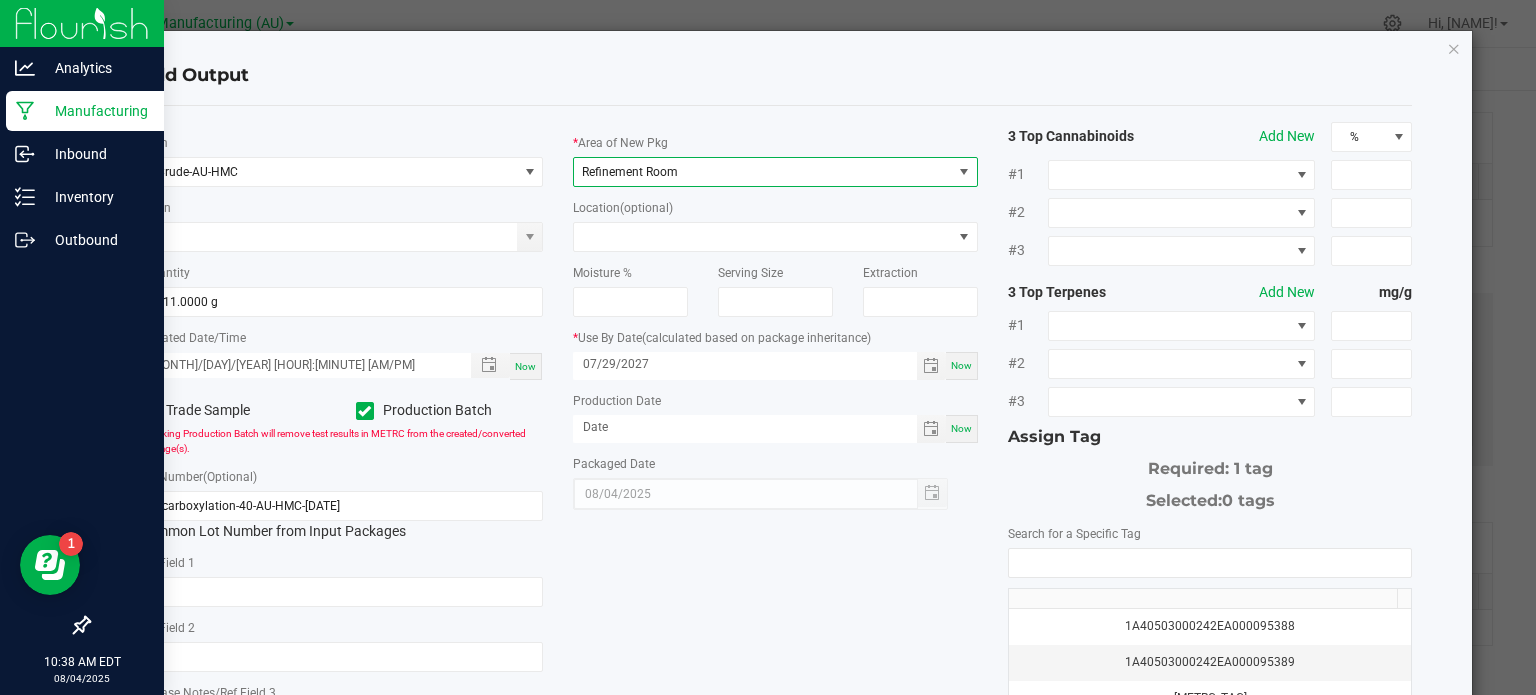 click on "*   Item  [PRODUCT_NAME]-[PRODUCT_CODE]  Strain   *   Quantity  [QUANTITY] g  *   Created Date/Time  [DATE] [TIME] Now  Trade Sample   Production Batch   Checking Production Batch will remove test results in METRC from the created/converted package(s).   Lot Number  (Optional) [PRODUCT_NAME]-[PRODUCT_CODE]-[DATE]  Common Lot Number from Input Packages   Ref Field 1   Ref Field 2   Release Notes/Ref Field 3   *   Area of New Pkg  Refinement Room  Location  (optional)  Moisture %   Serving Size   Extraction   *   Use By Date   (calculated based on package inheritance)  [DATE] Now  Production Date  Now  Packaged Date  [DATE] [TIME] 3 Top Cannabinoids  Add New  % #1 #2 #3 3 Top Terpenes  Add New  mg/g #1 #2 #3 Assign Tag  Required: 1 tag   Selected:   0 tags   Search for a Specific Tag   [PRODUCT_CODE]   [PRODUCT_CODE]   [PRODUCT_CODE]   [PRODUCT_CODE]   [PRODUCT_CODE]   [PRODUCT_CODE]   [PRODUCT_CODE]   [PRODUCT_CODE]   [PRODUCT_CODE]" 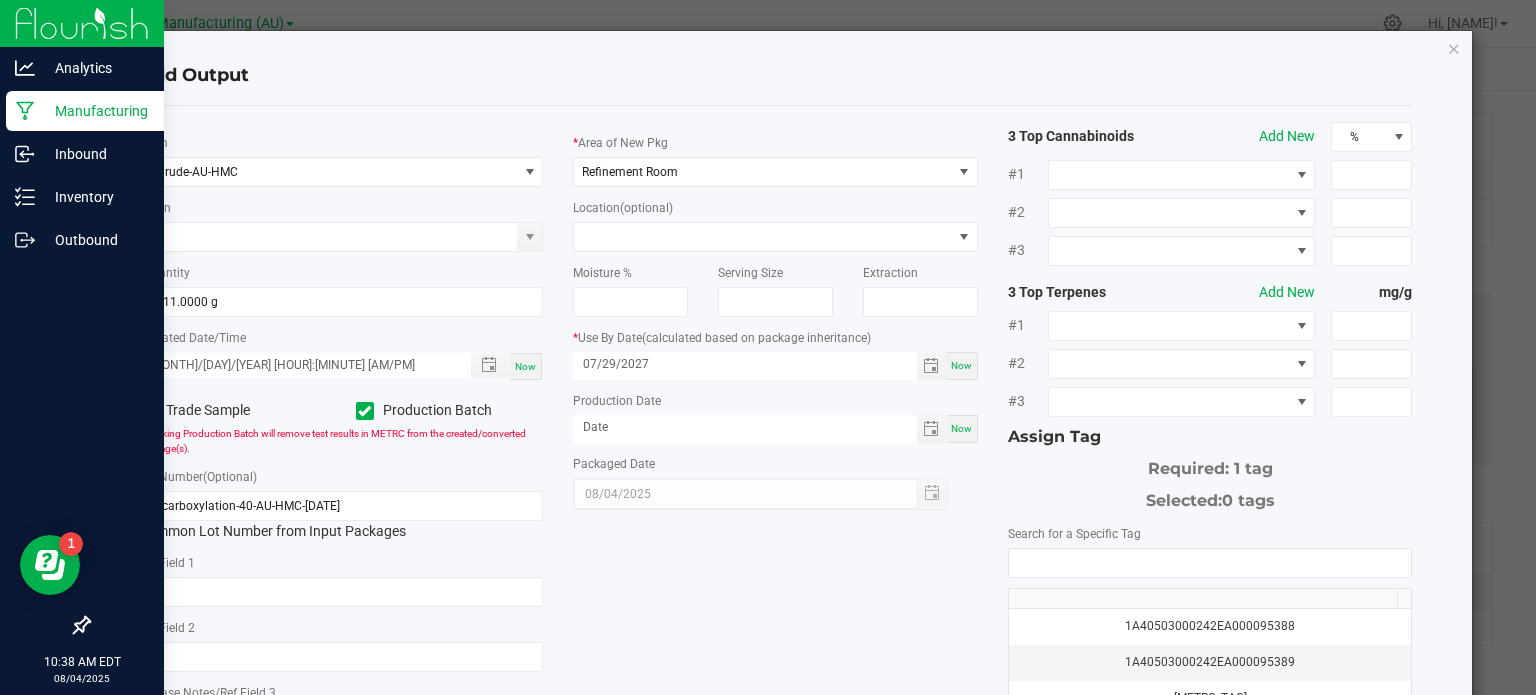 click on "Now" at bounding box center (962, 429) 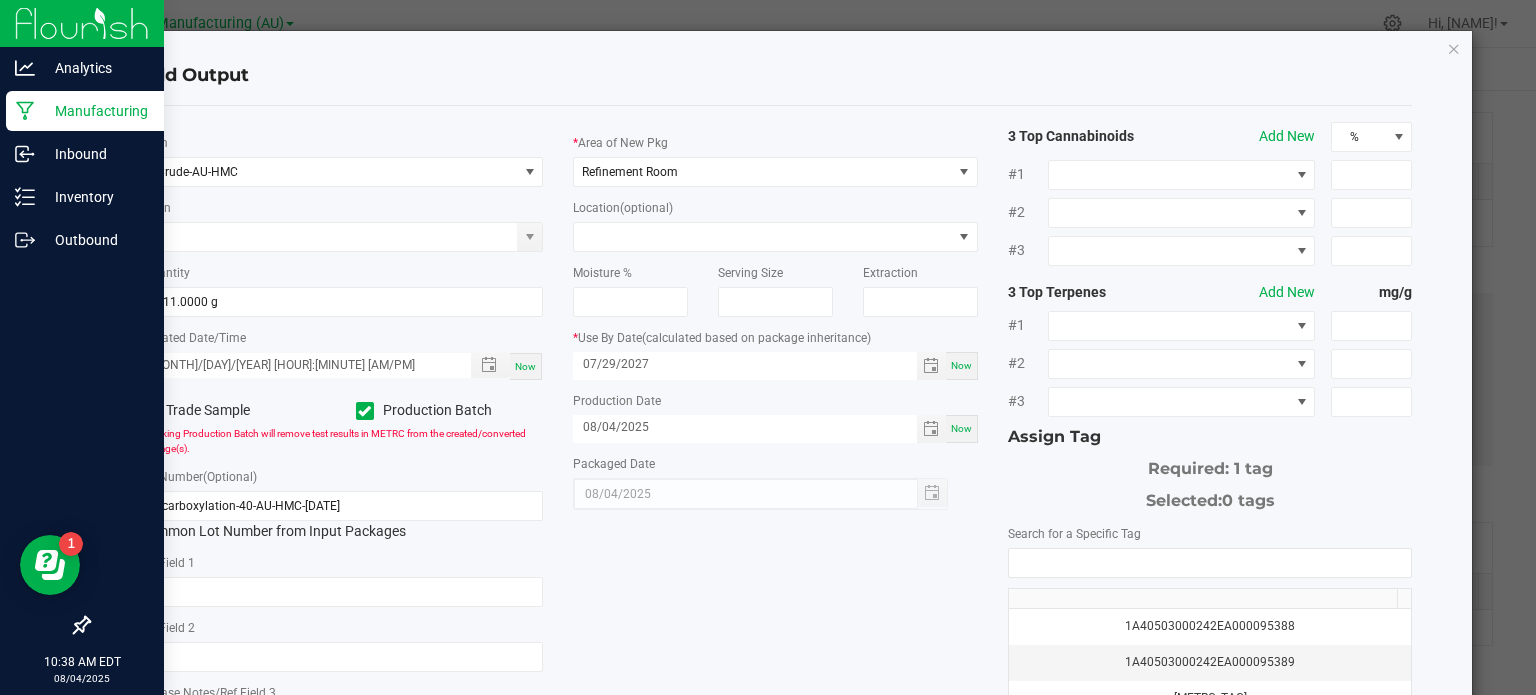 click on "Now" at bounding box center (961, 365) 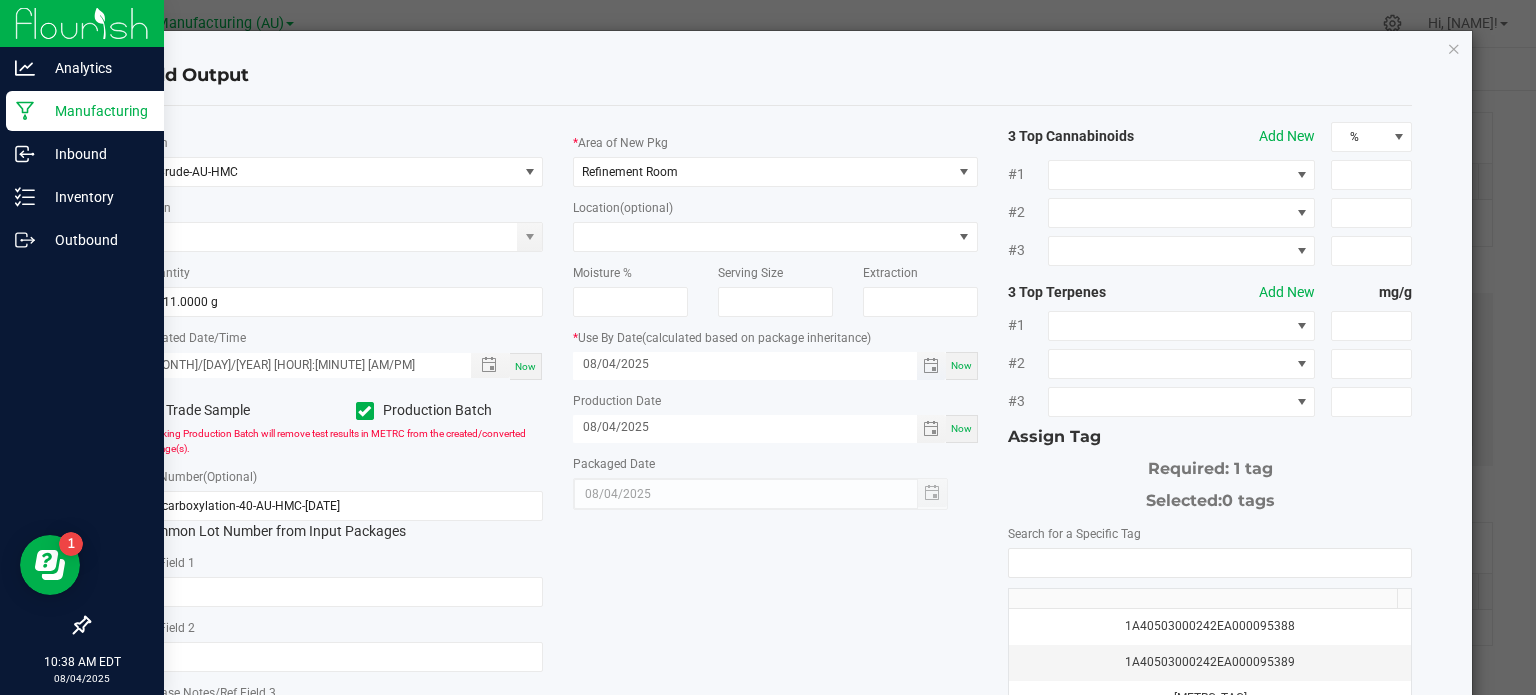 click on "08/04/2025" at bounding box center [745, 364] 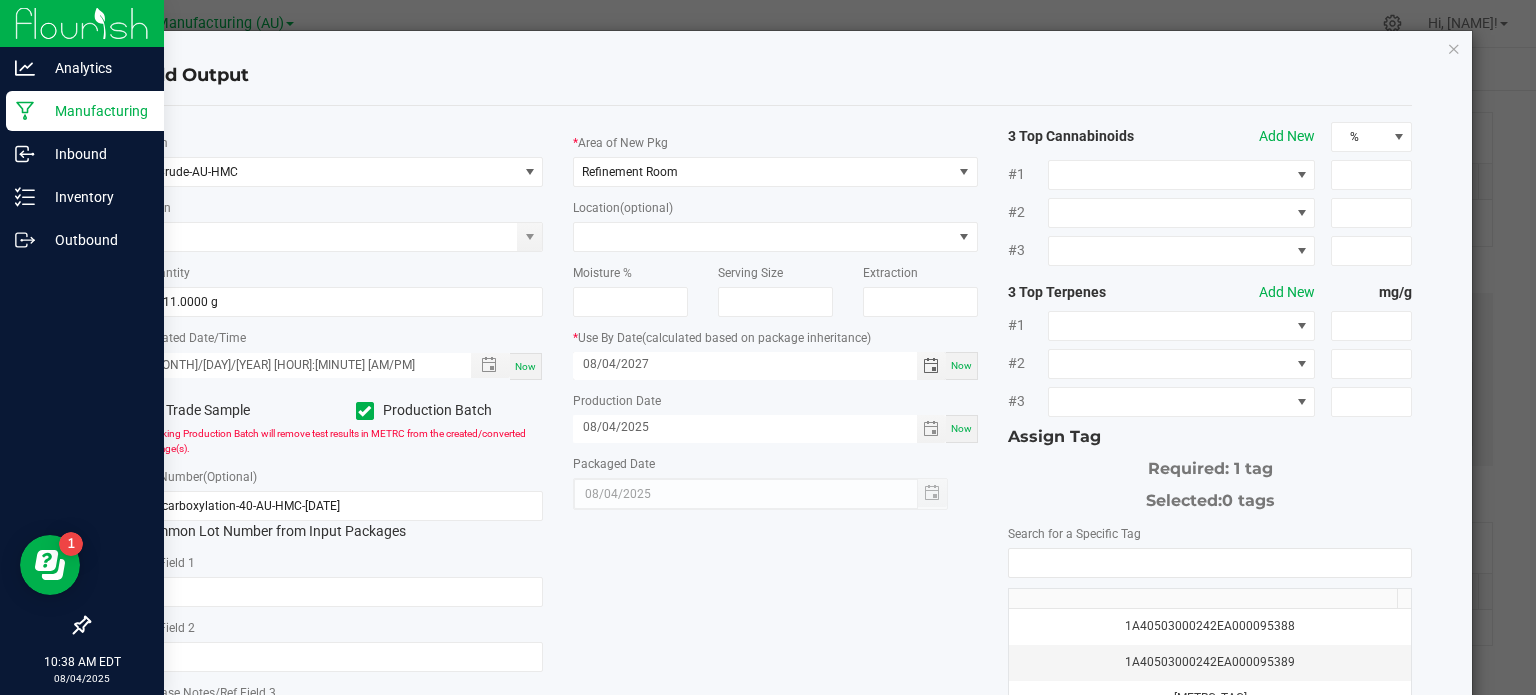 type on "08/04/2027" 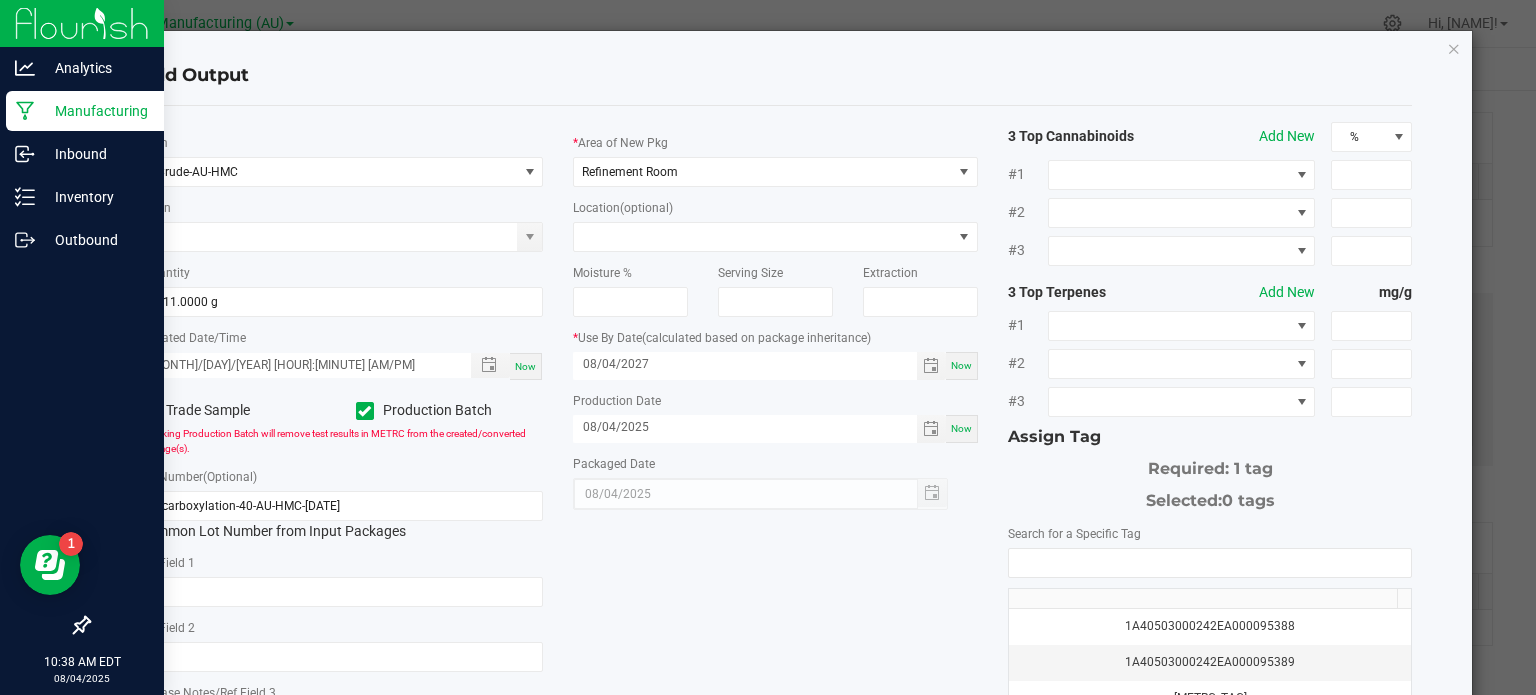 click on "*   Item  [PRODUCT_NAME]-[PRODUCT_CODE]  Strain   *   Quantity  [QUANTITY] g  *   Created Date/Time  [DATE] [TIME] Now  Trade Sample   Production Batch   Checking Production Batch will remove test results in METRC from the created/converted package(s).   Lot Number  (Optional) [PRODUCT_NAME]-[PRODUCT_CODE]-[DATE]  Common Lot Number from Input Packages   Ref Field 1   Ref Field 2   Release Notes/Ref Field 3   *   Area of New Pkg  Refinement Room  Location  (optional)  Moisture %   Serving Size   Extraction   *   Use By Date   (calculated based on package inheritance)  [DATE] Now  Production Date  [DATE] Now  Packaged Date  [DATE] [TIME] 3 Top Cannabinoids  Add New  % #1 #2 #3 3 Top Terpenes  Add New  mg/g #1 #2 #3 Assign Tag  Required: 1 tag   Selected:   0 tags   Search for a Specific Tag   [PRODUCT_CODE]   [PRODUCT_CODE]   [PRODUCT_CODE]   [PRODUCT_CODE]   [PRODUCT_CODE]   [PRODUCT_CODE]   [PRODUCT_CODE]   [PRODUCT_CODE]" 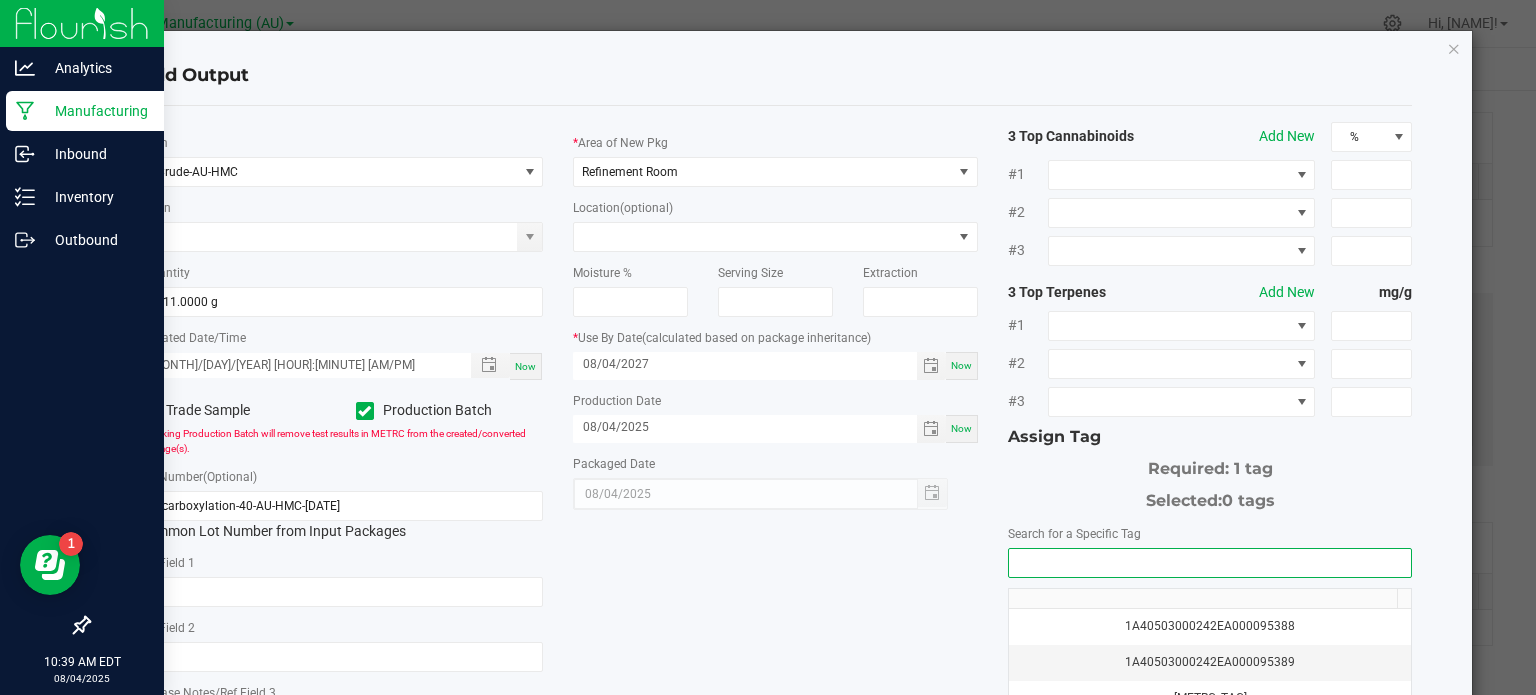 click at bounding box center (1210, 563) 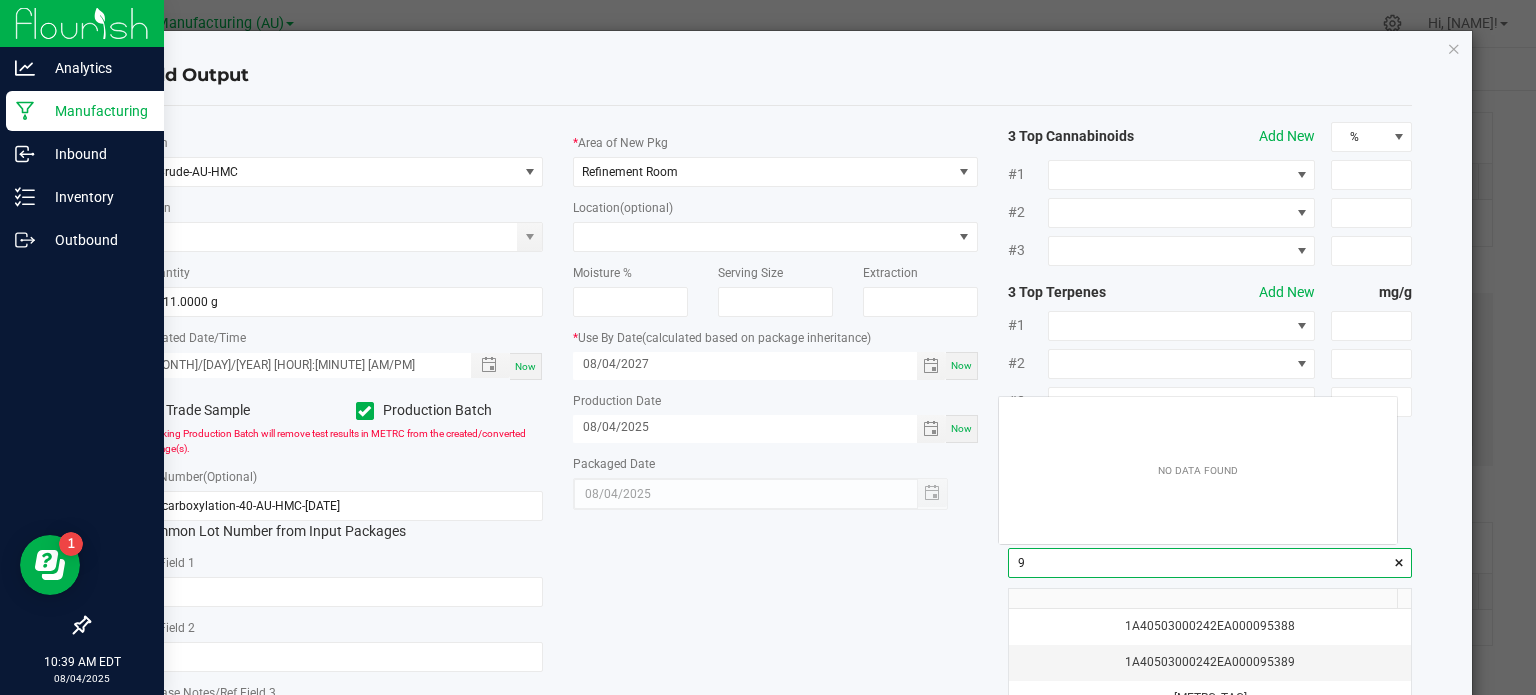 scroll, scrollTop: 99972, scrollLeft: 99601, axis: both 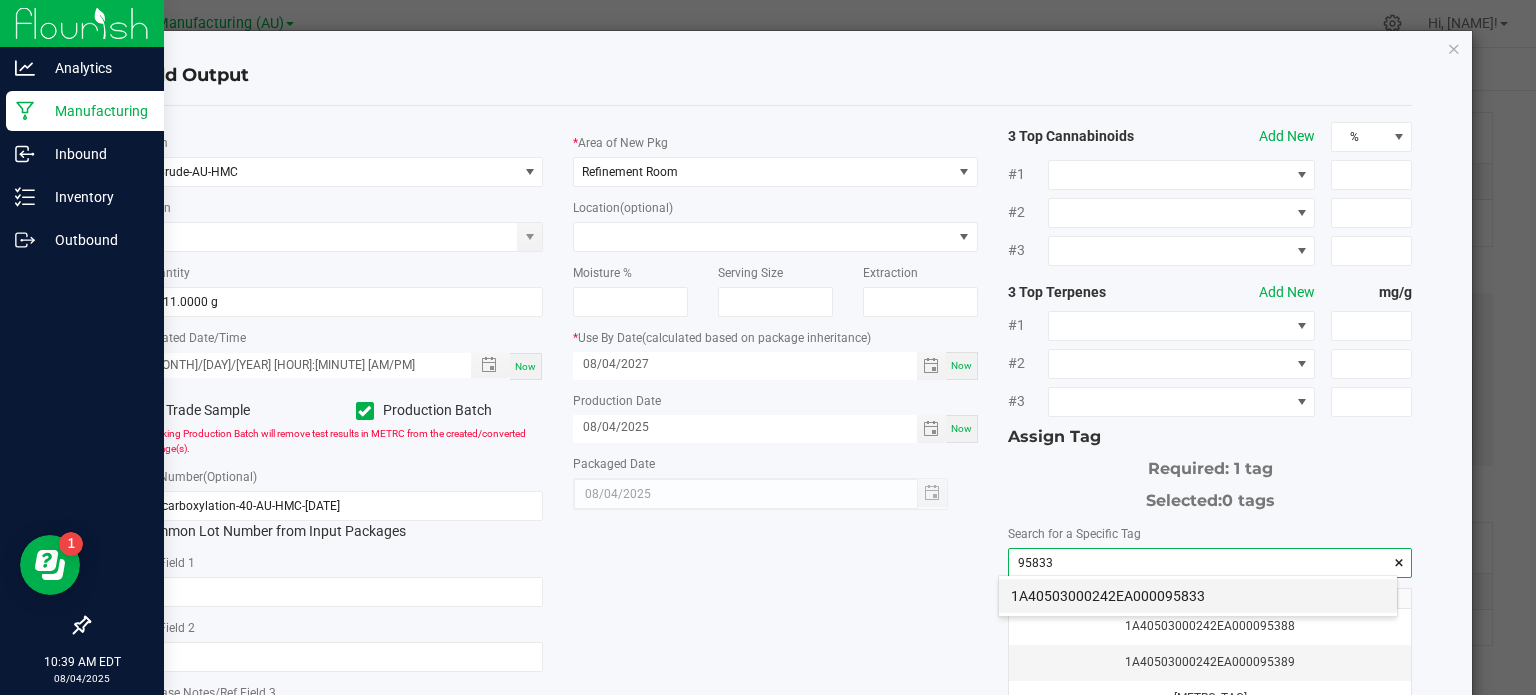 click on "1A40503000242EA000095833" at bounding box center (1198, 596) 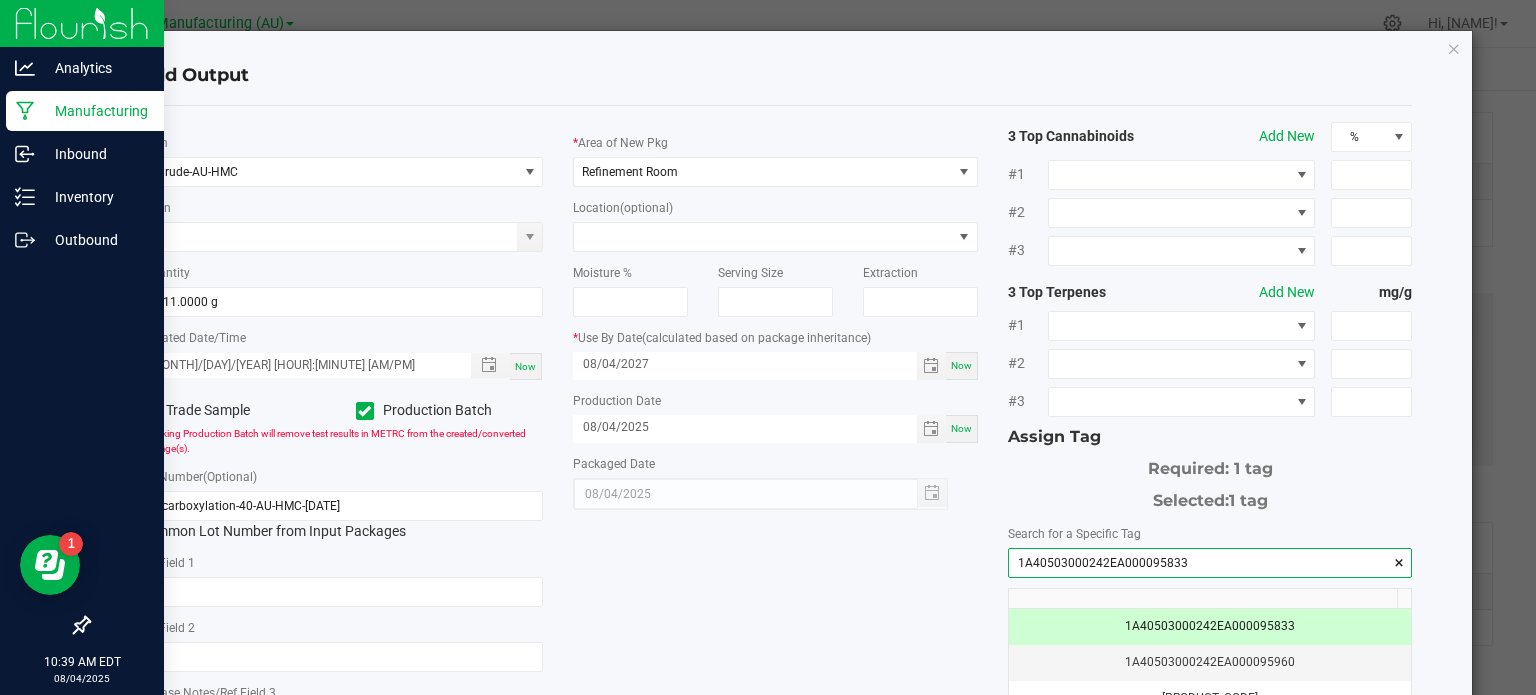 type on "1A40503000242EA000095833" 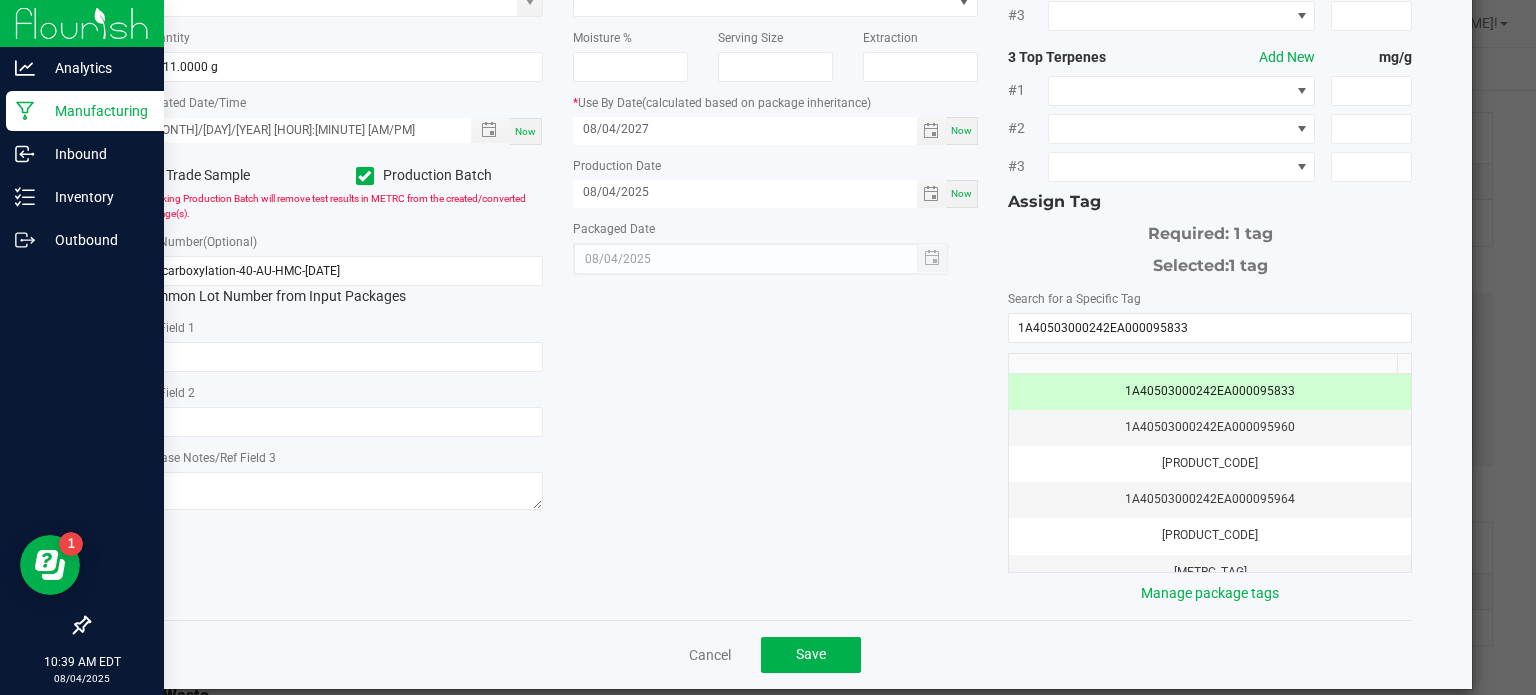 scroll, scrollTop: 256, scrollLeft: 0, axis: vertical 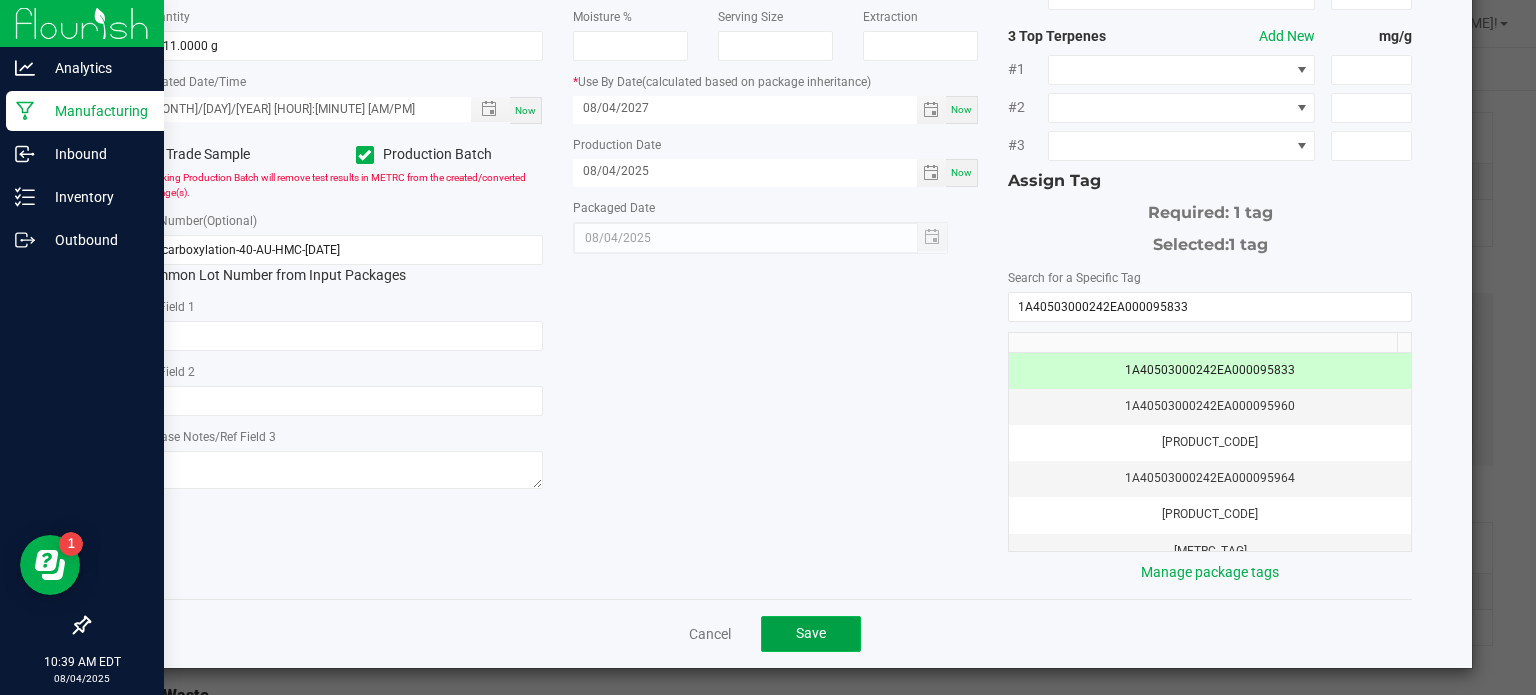 click on "Save" 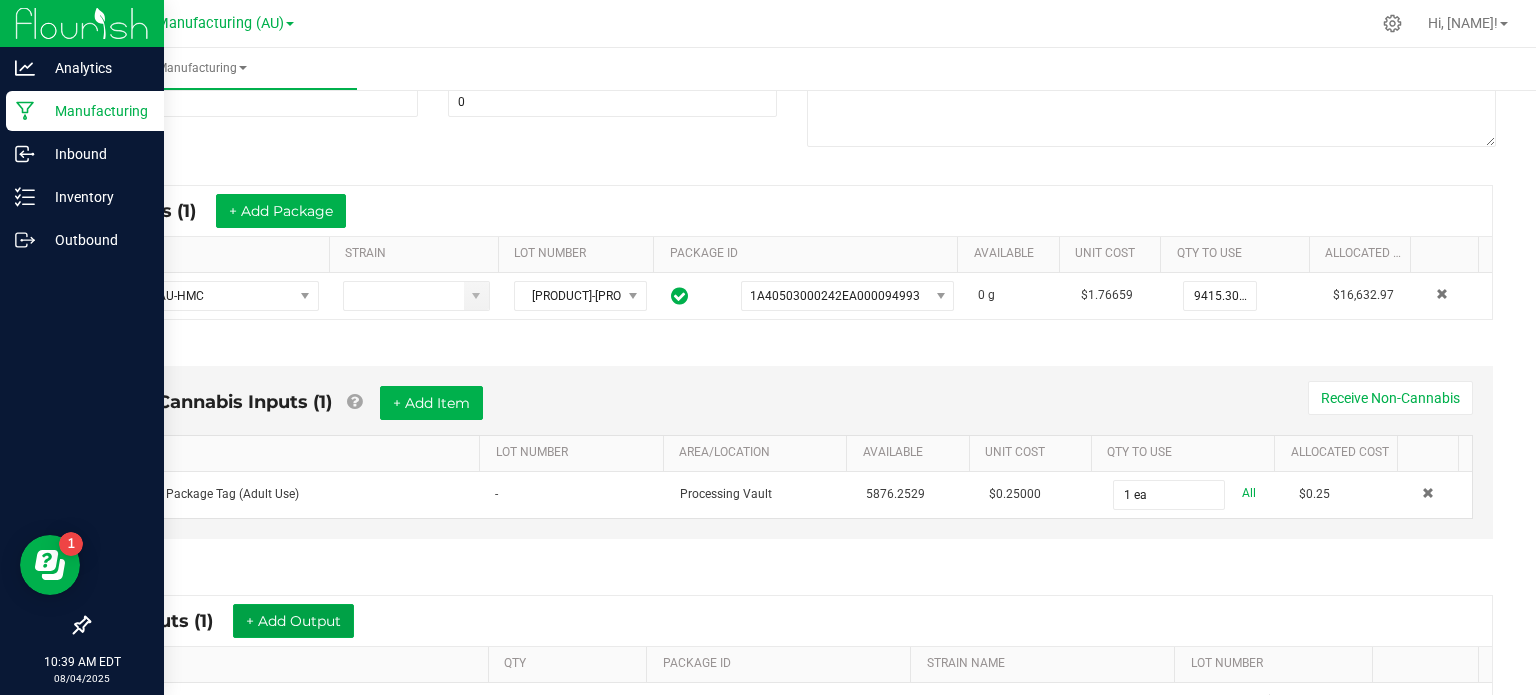 scroll, scrollTop: 0, scrollLeft: 0, axis: both 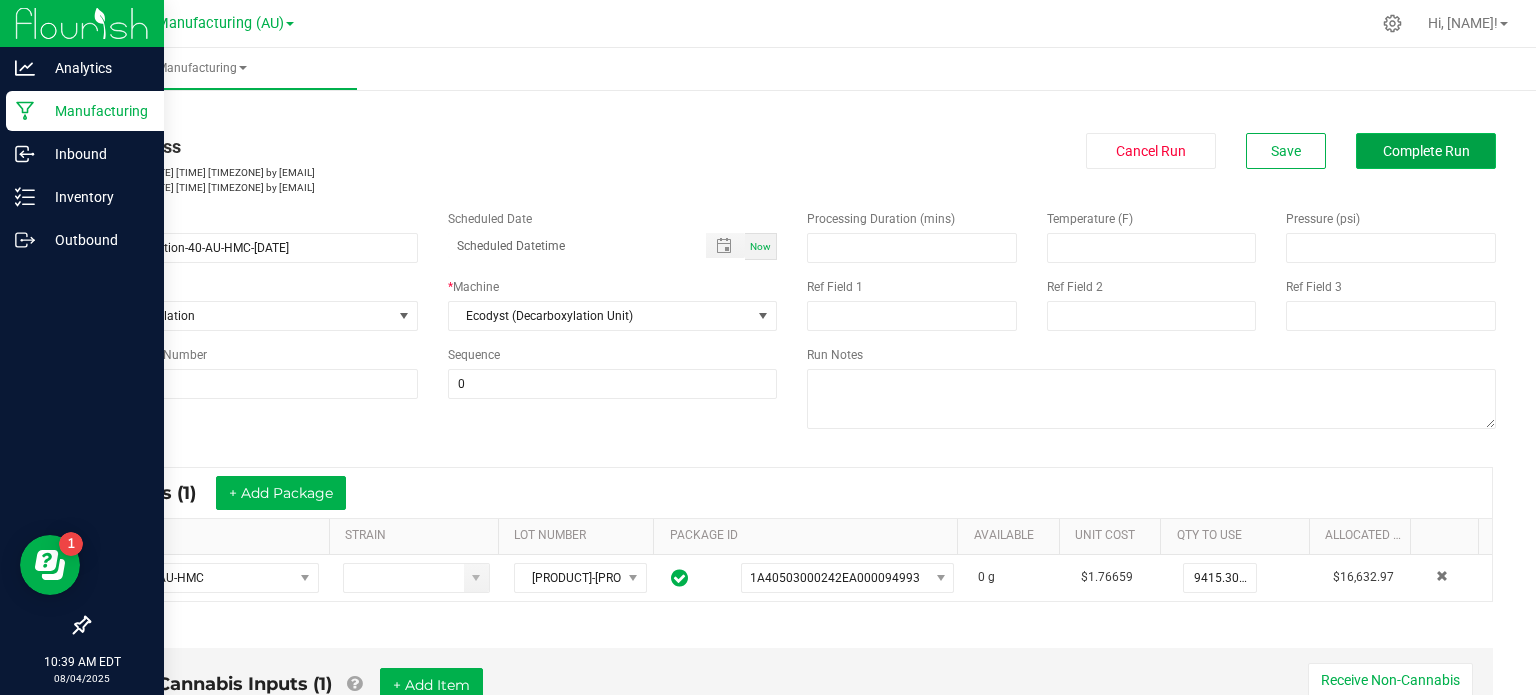 click on "Complete Run" at bounding box center [1426, 151] 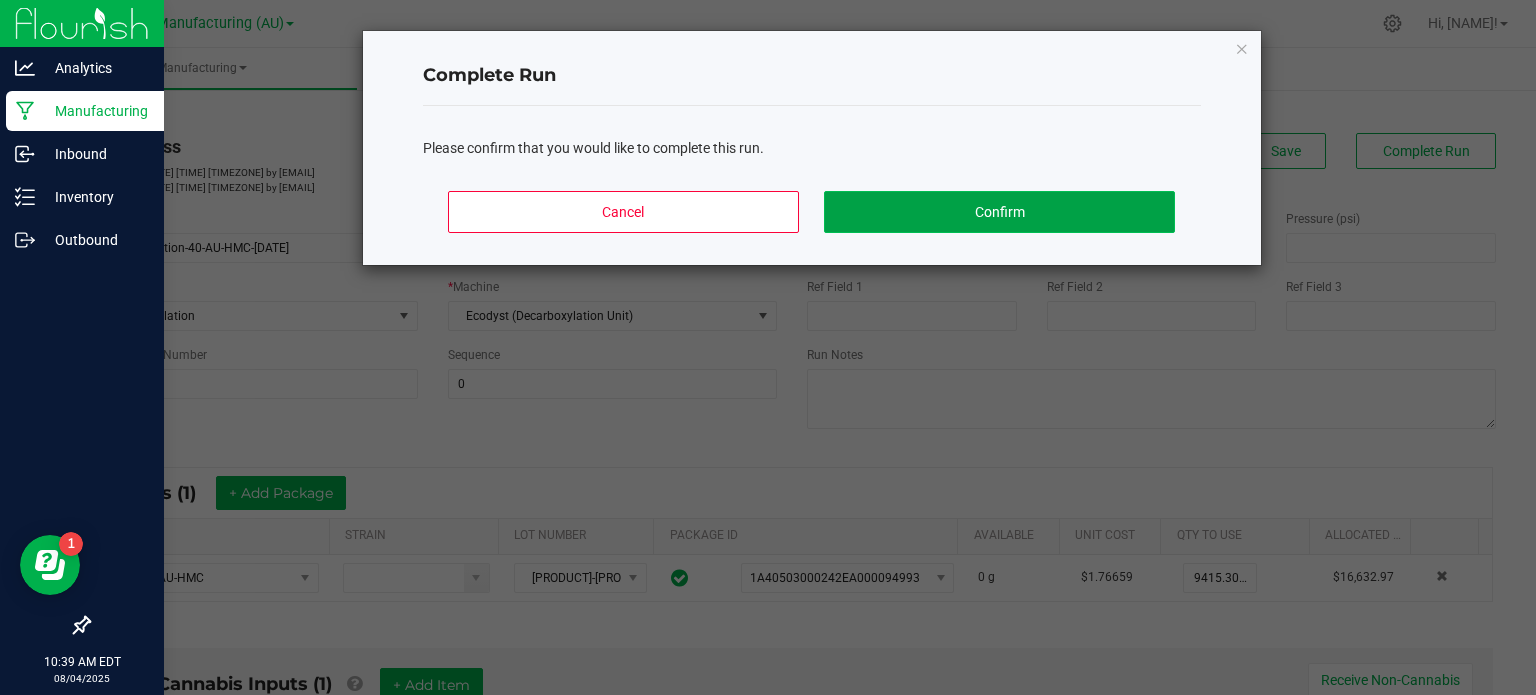 click on "Confirm" 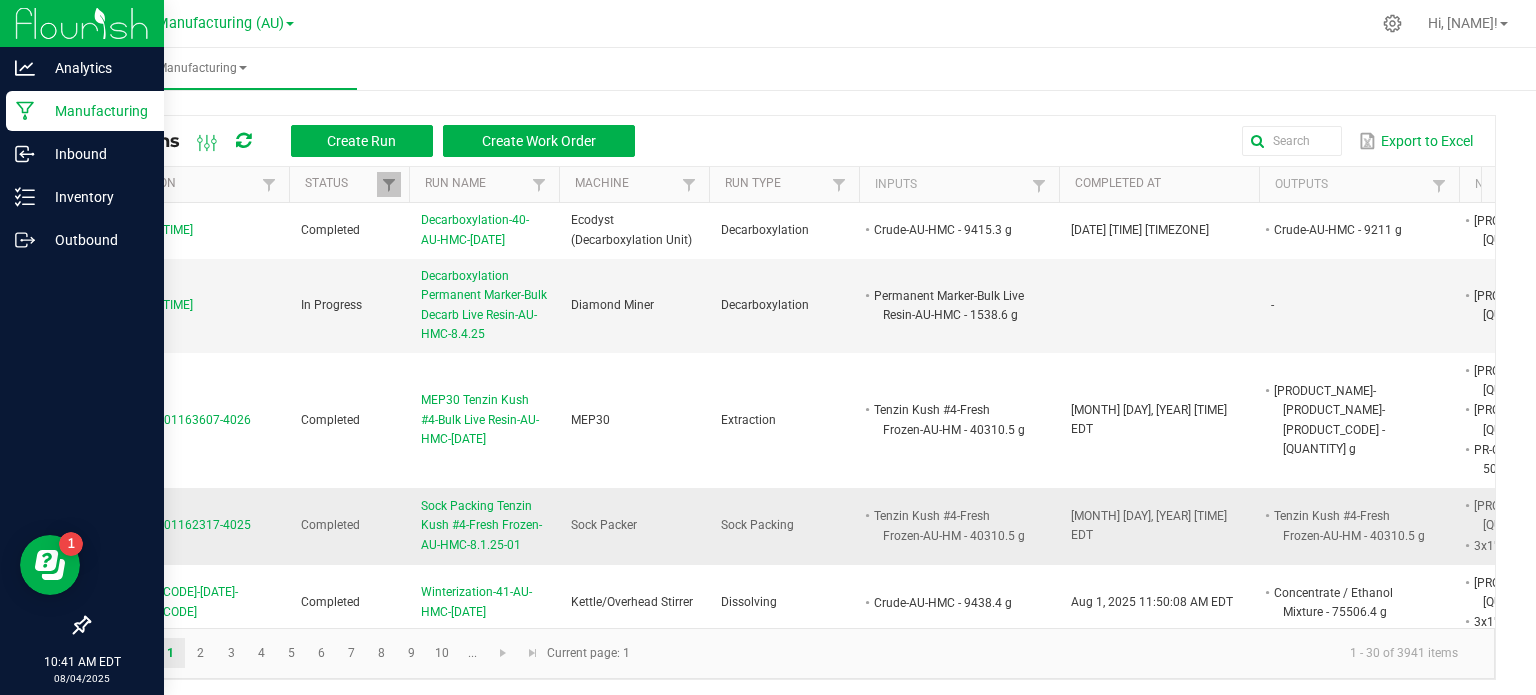 click on "[MONTH] [DAY], [YEAR] [TIME] EDT" at bounding box center (1159, 526) 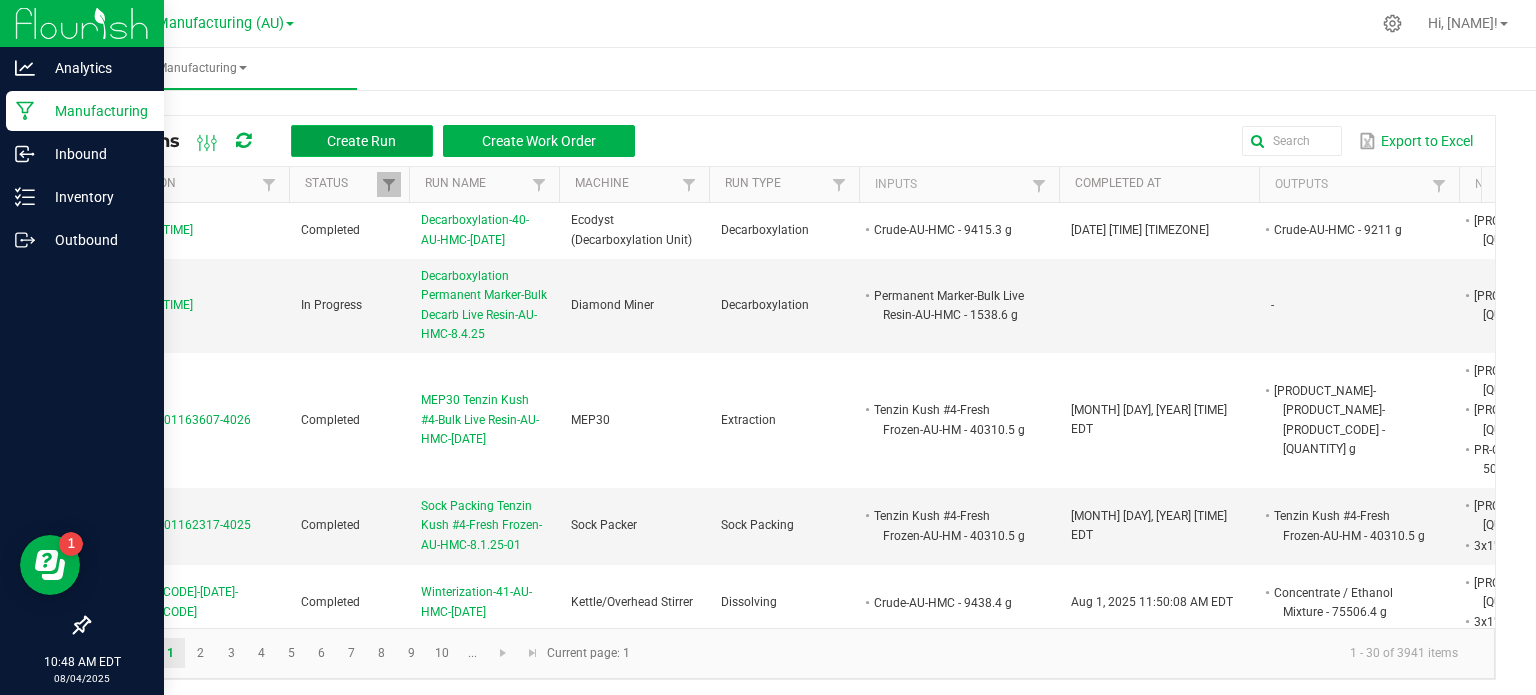 click on "Create Run" at bounding box center (361, 141) 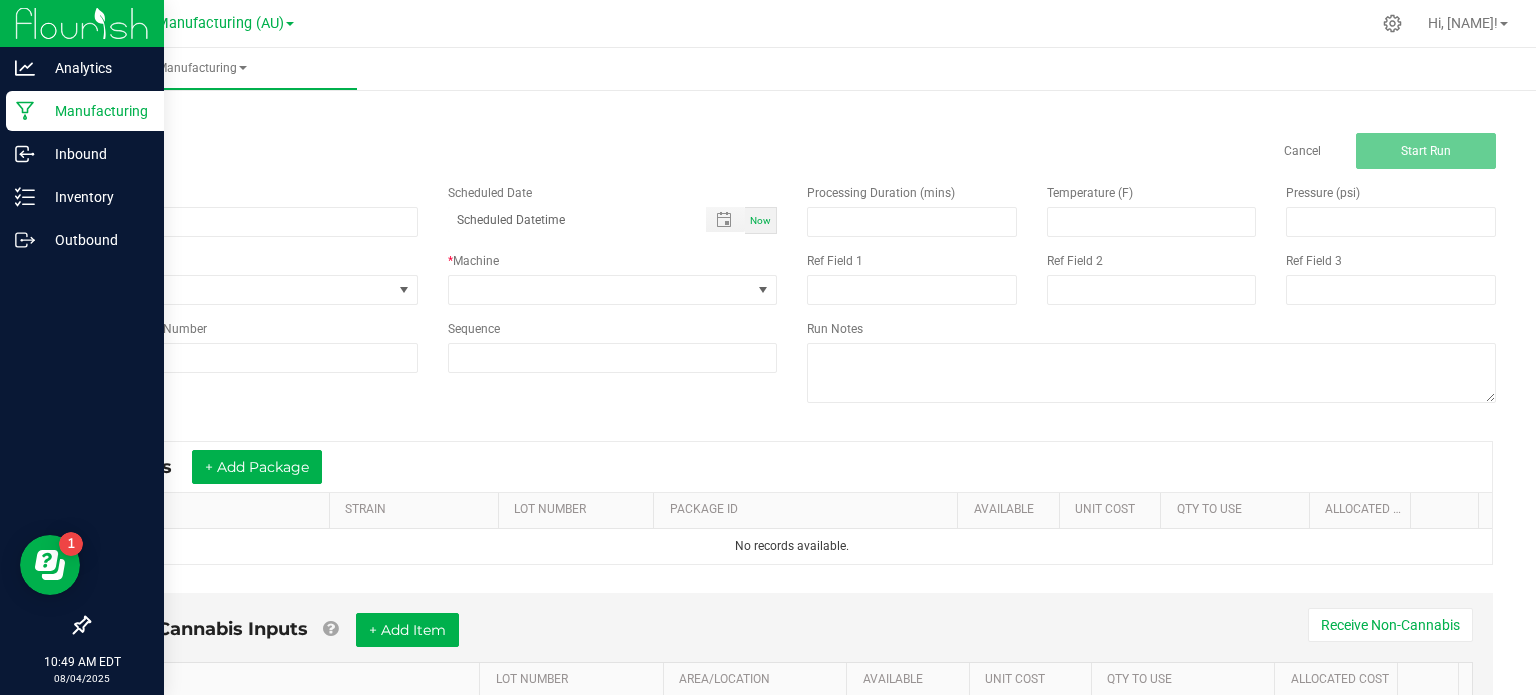 click on "Cancel   Start Run" at bounding box center [792, 151] 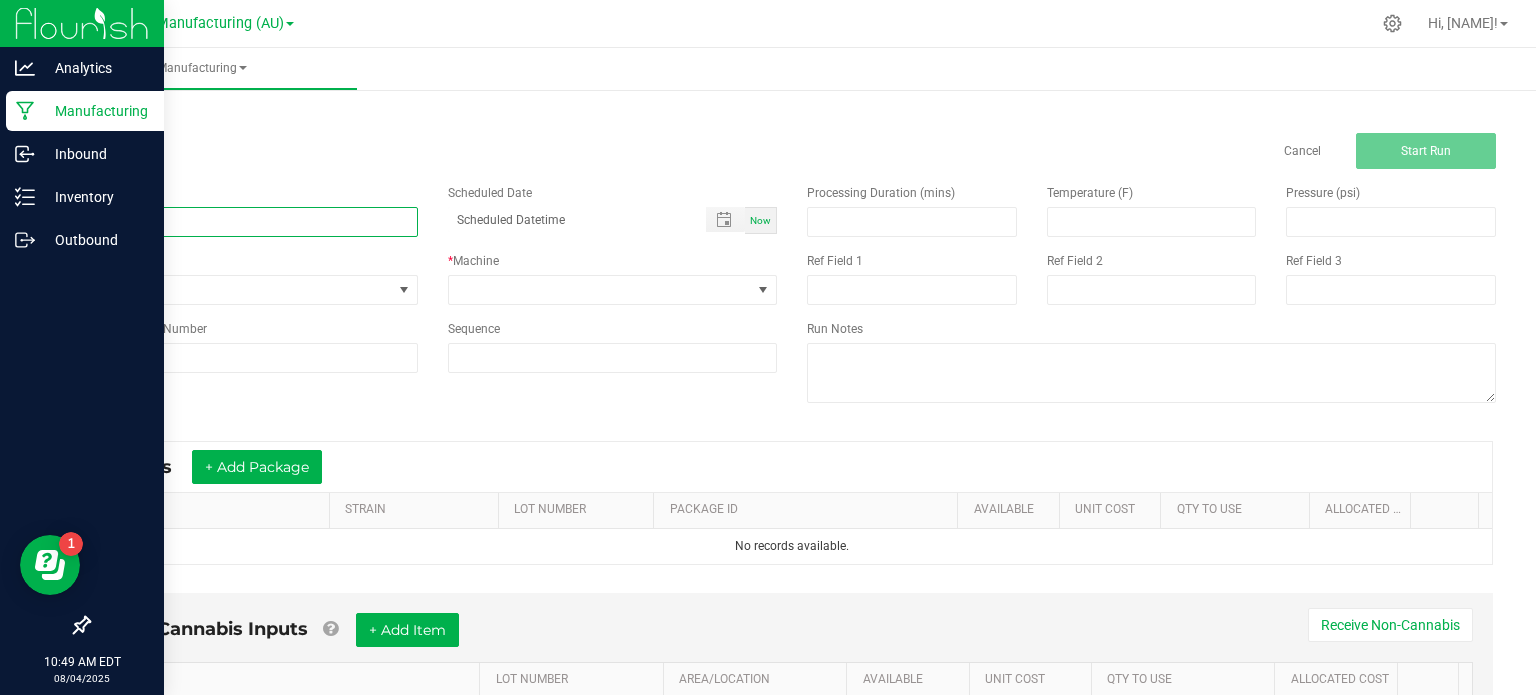 click at bounding box center (253, 222) 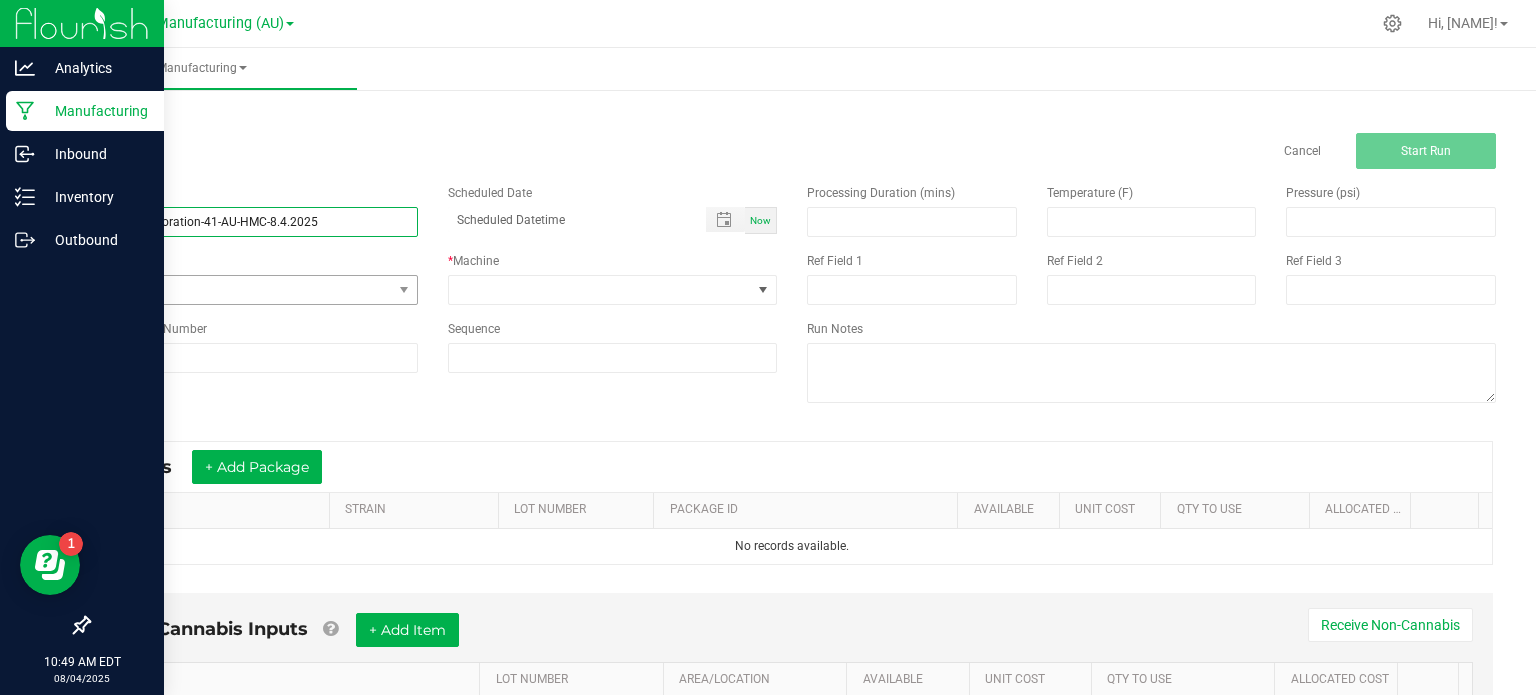 type on "Rotary Evaporation-41-AU-HMC-8.4.2025" 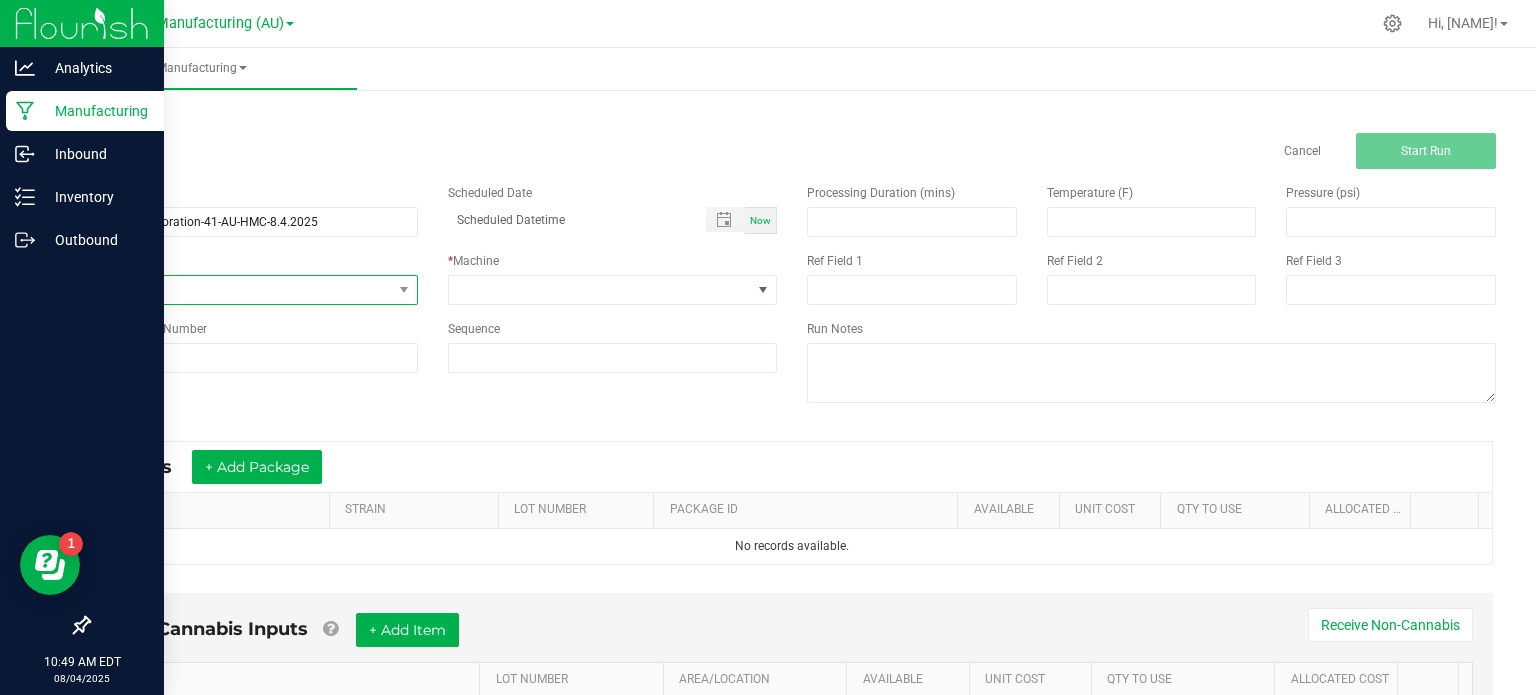 click on "None" at bounding box center (240, 290) 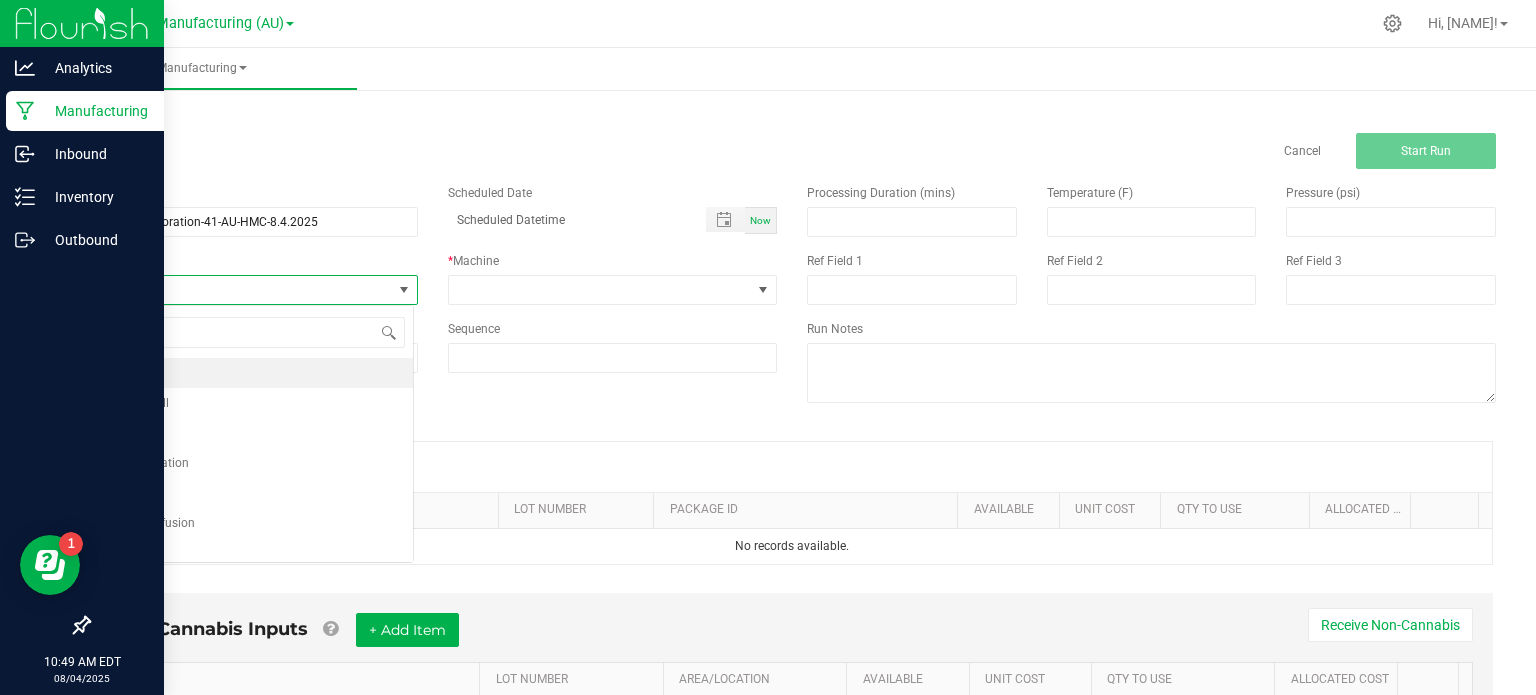 scroll, scrollTop: 99970, scrollLeft: 99674, axis: both 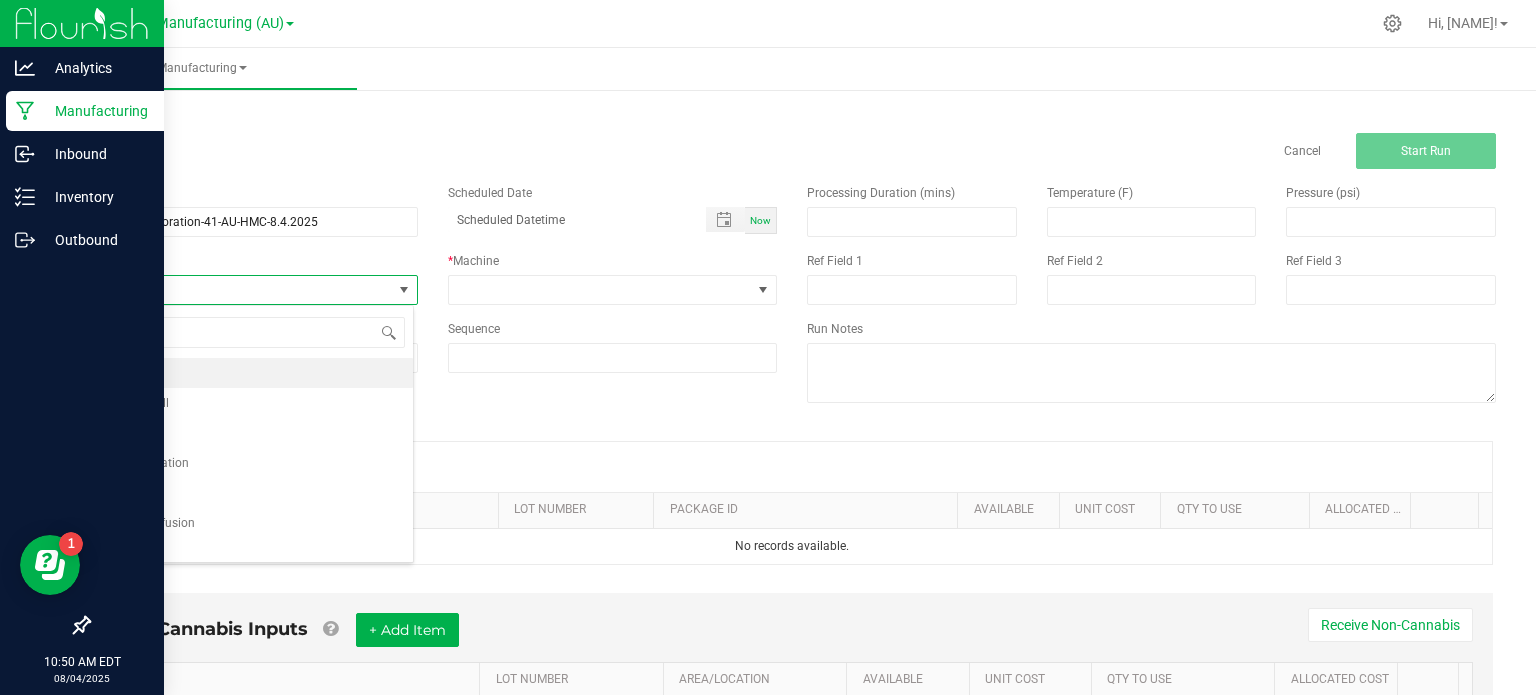 drag, startPoint x: 397, startPoint y: 551, endPoint x: 408, endPoint y: 554, distance: 11.401754 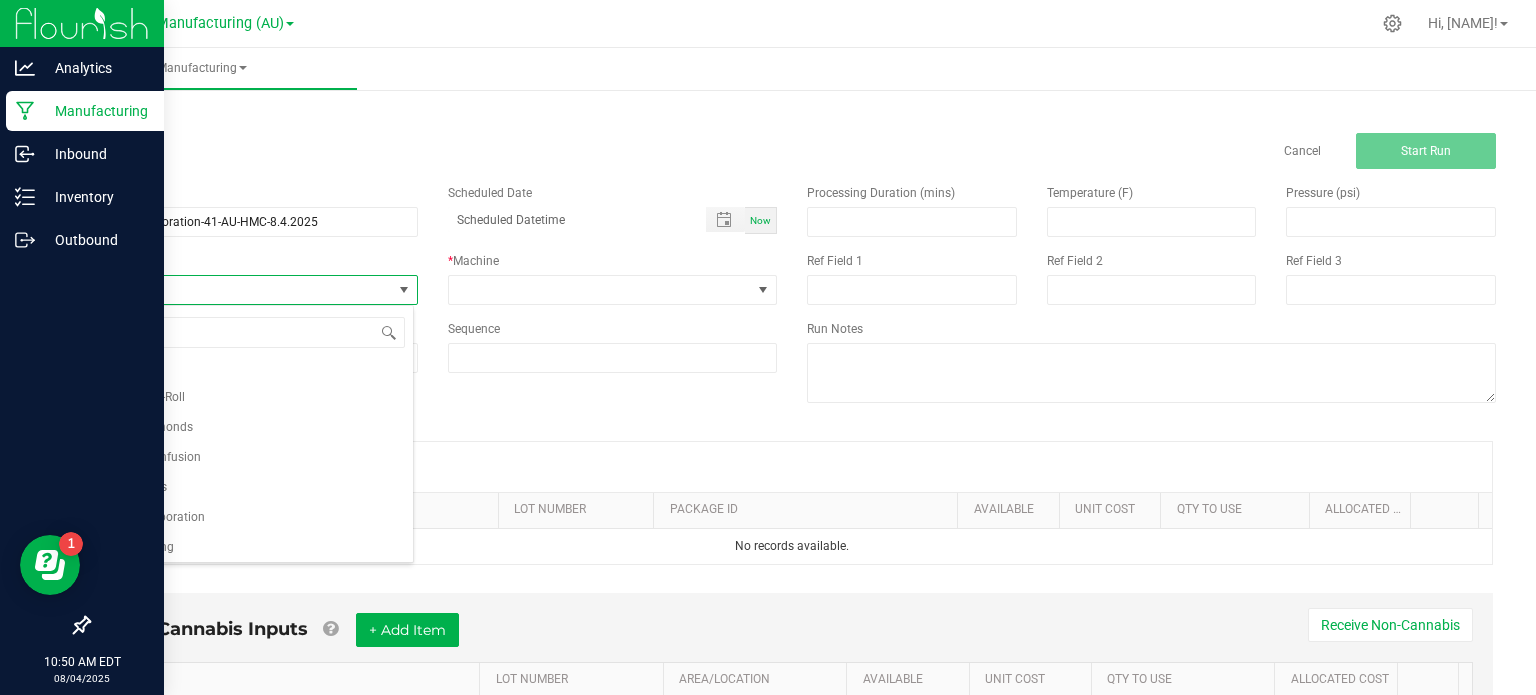 scroll, scrollTop: 309, scrollLeft: 0, axis: vertical 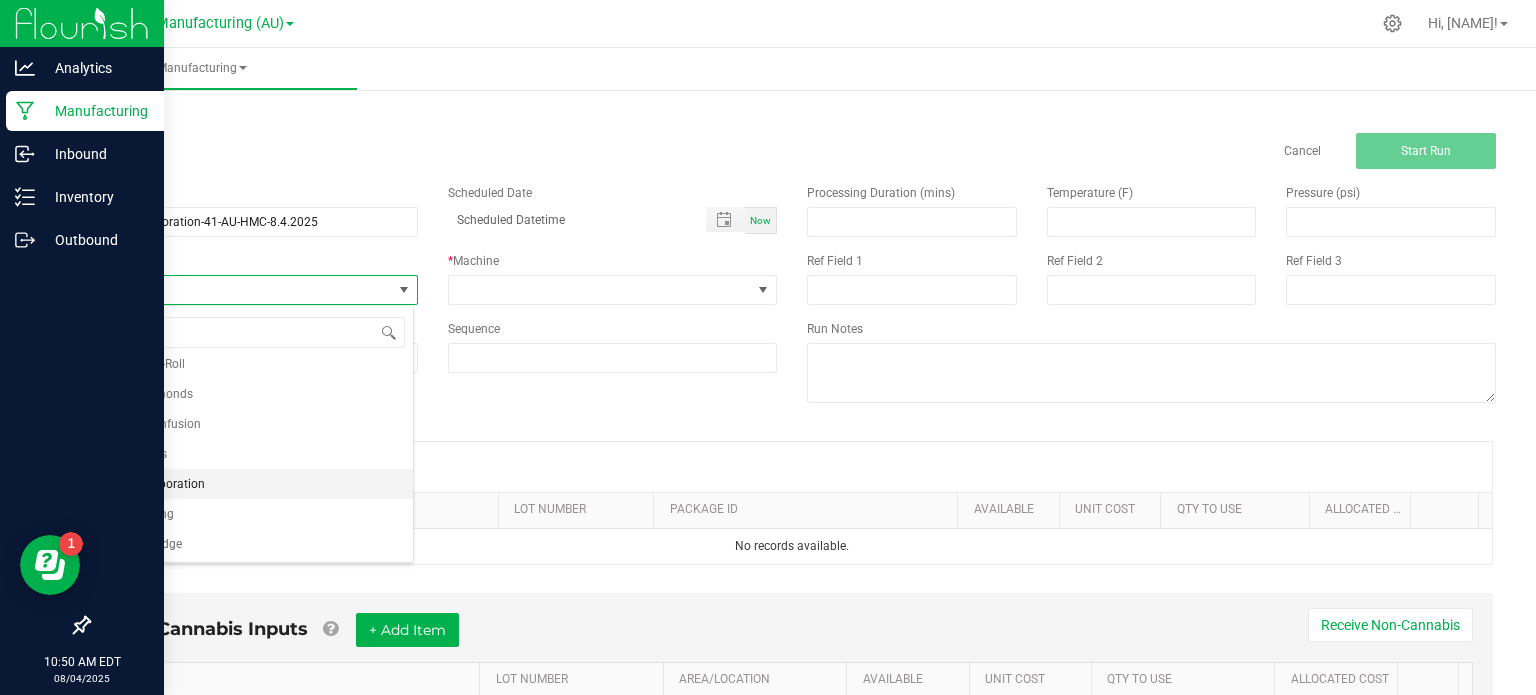 click on "Rotary Evaporation" at bounding box center (251, 484) 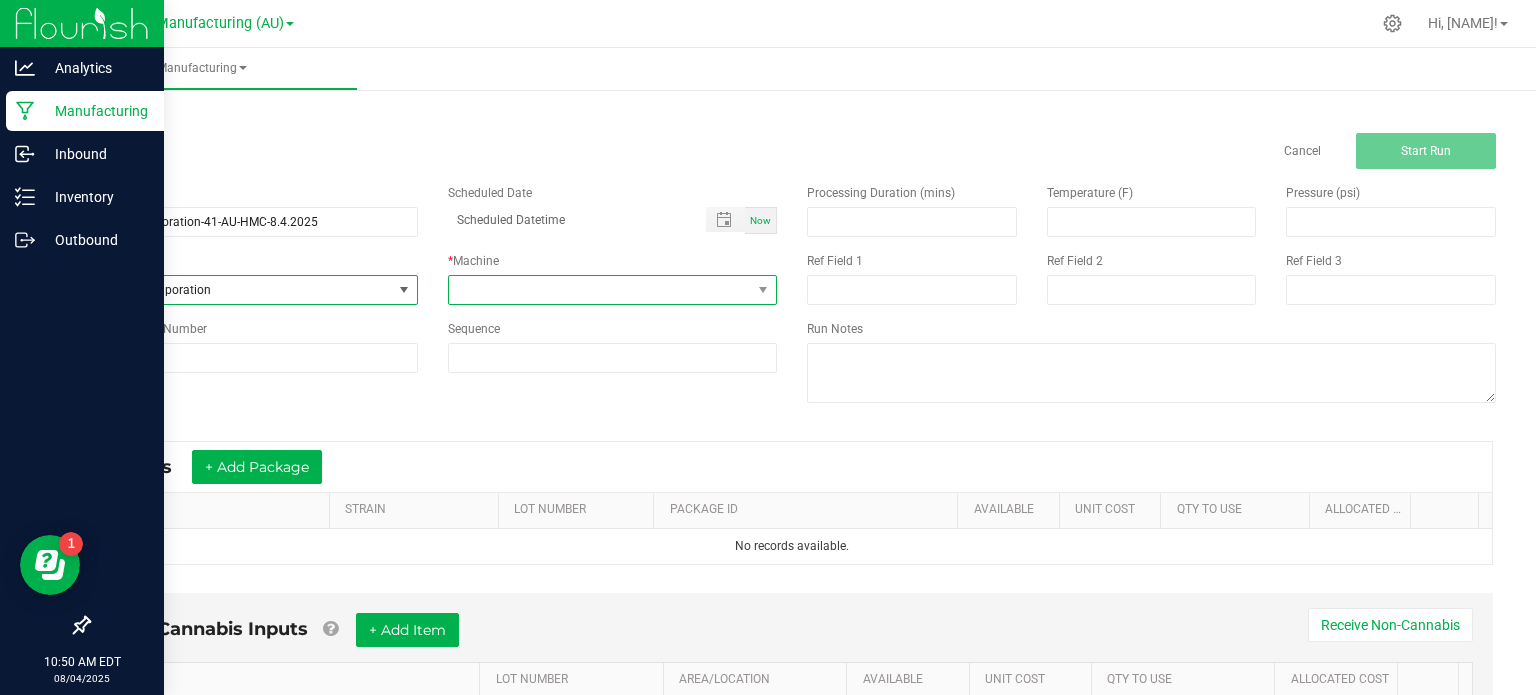 click at bounding box center [600, 290] 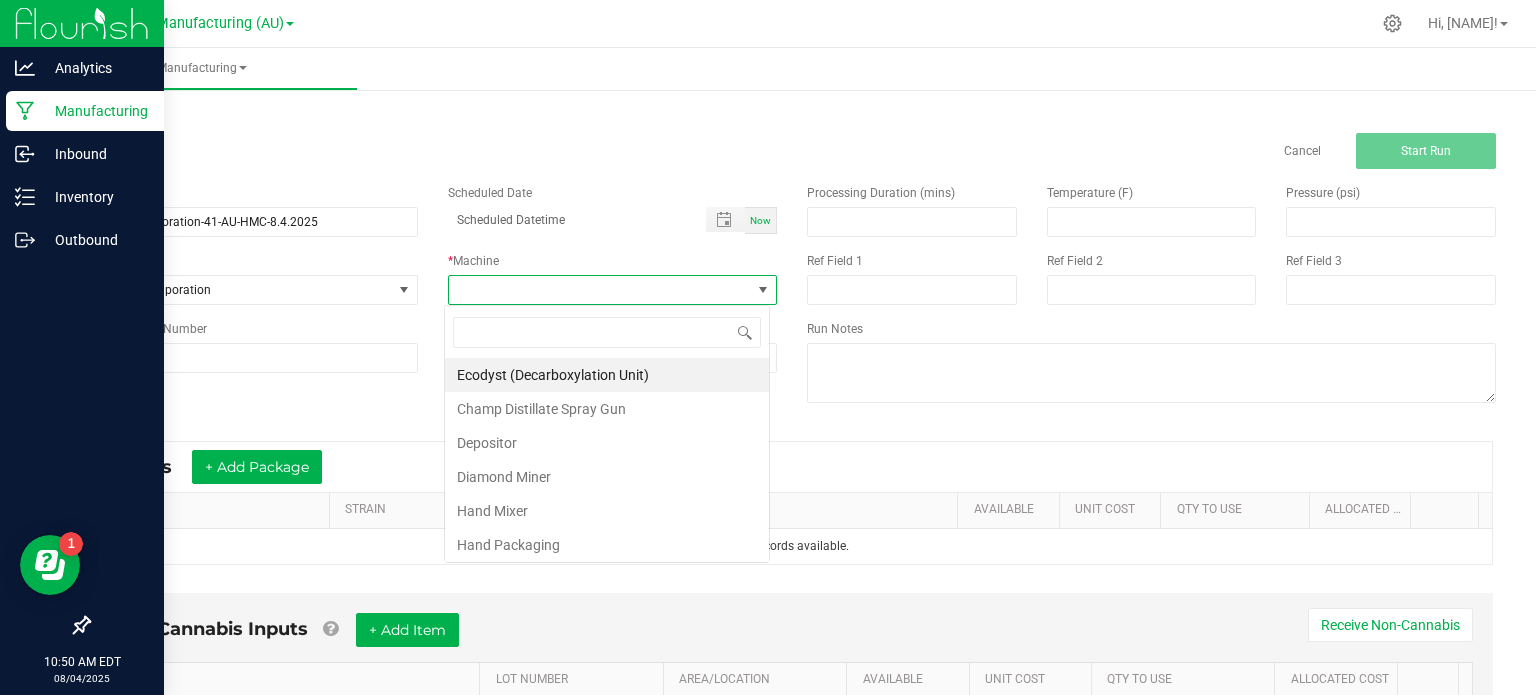 scroll, scrollTop: 99970, scrollLeft: 99674, axis: both 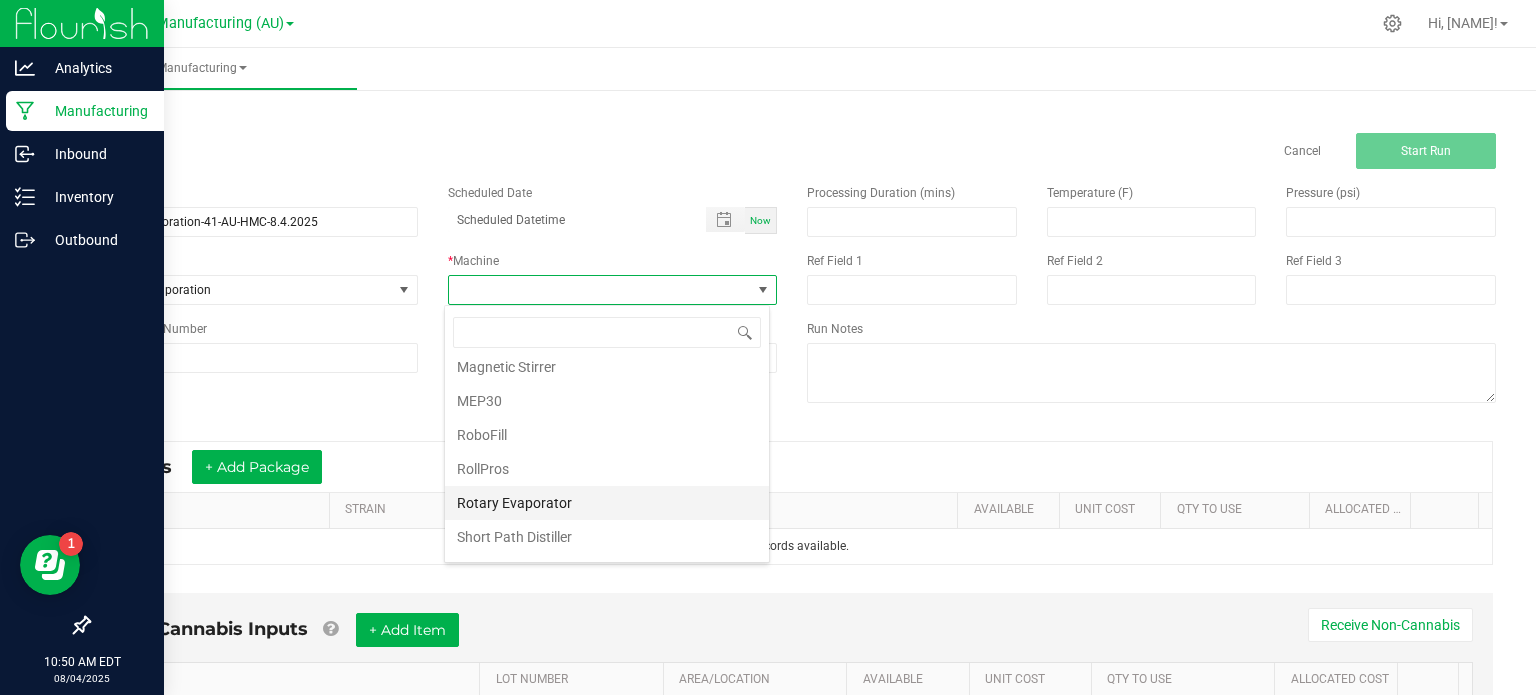 click on "Rotary Evaporator" at bounding box center [607, 503] 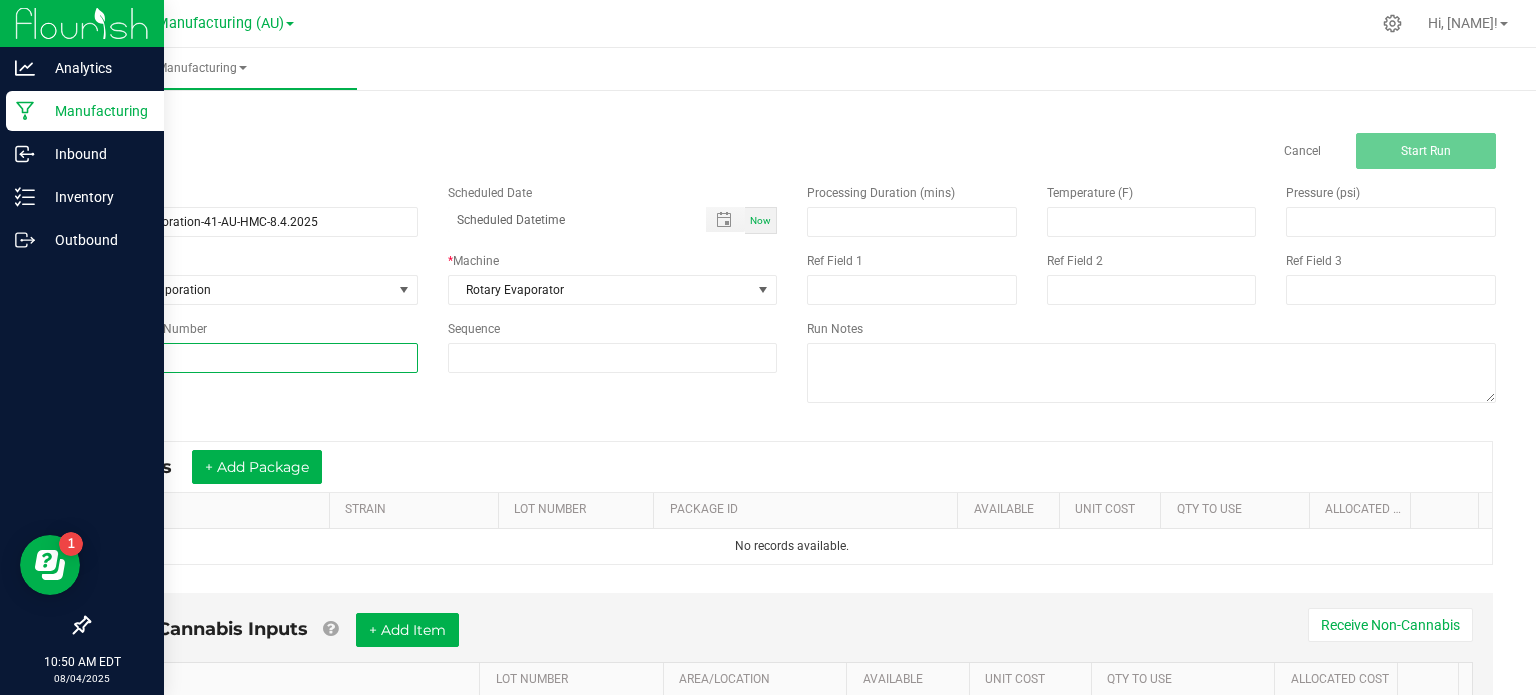 click at bounding box center [253, 358] 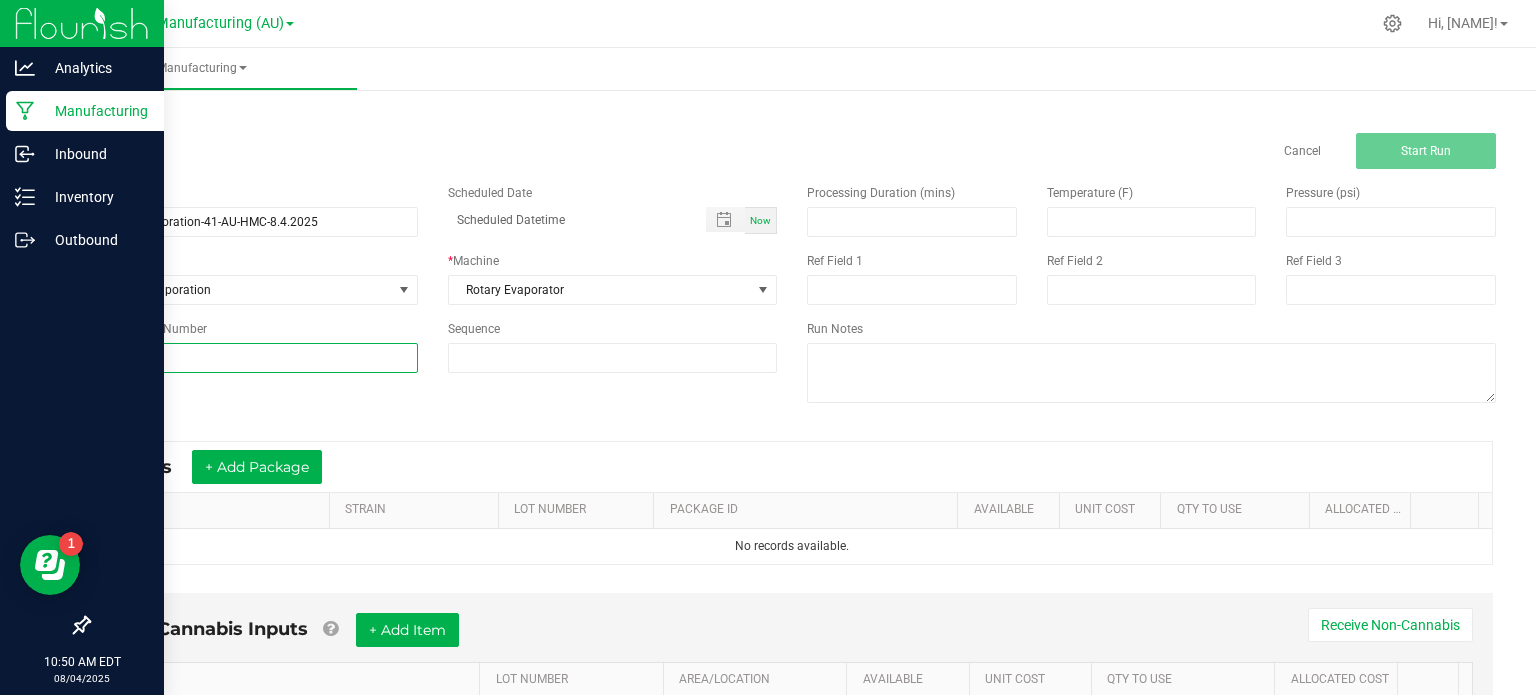 type on "41" 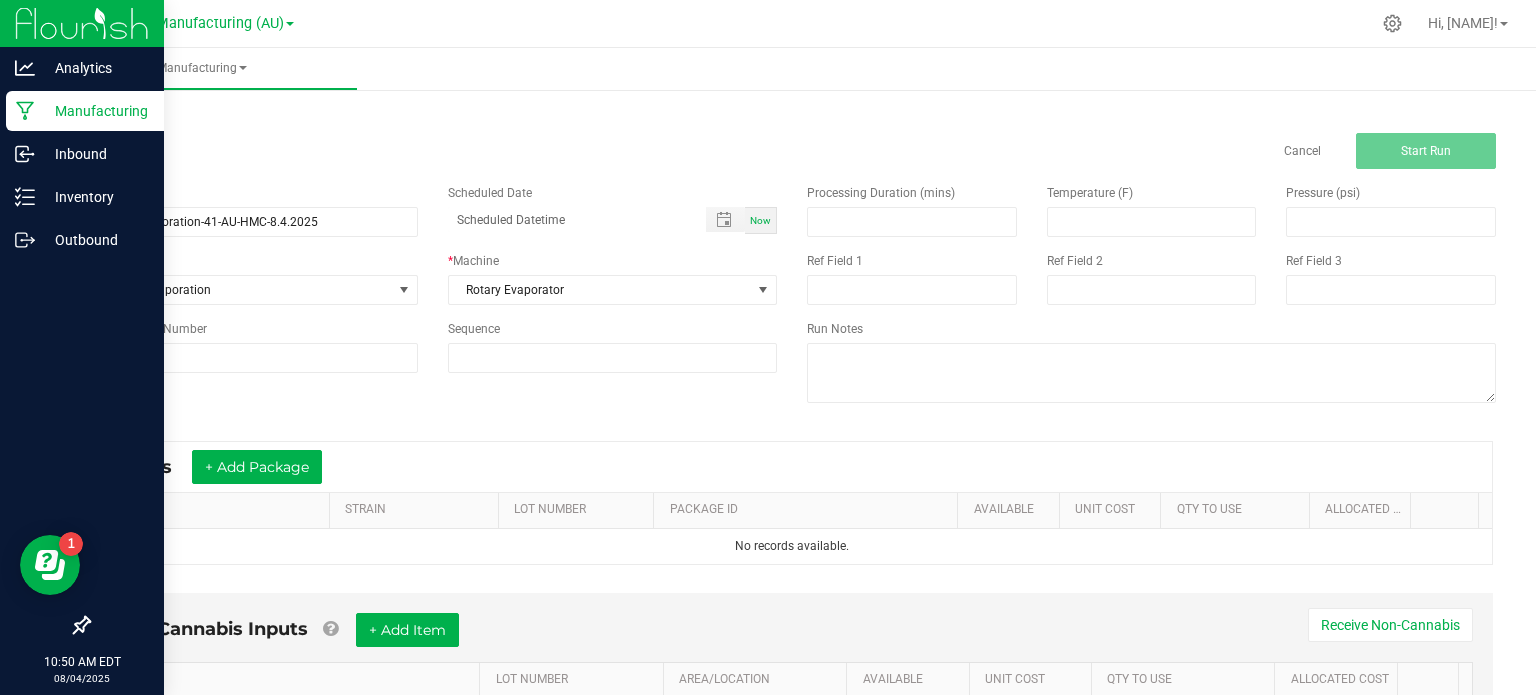 click on "Name  Rotary Evaporation-41-AU-HMC-8.4.2025  Scheduled Date  Now  Run Type  Rotary Evaporation  *   Machine  Rotary Evaporator  Reference Lot Number  41  Sequence   Processing Duration (mins)   Temperature (F)   Pressure (psi)   Ref Field 1   Ref Field 2   Ref Field 3   Run Notes" at bounding box center (792, 296) 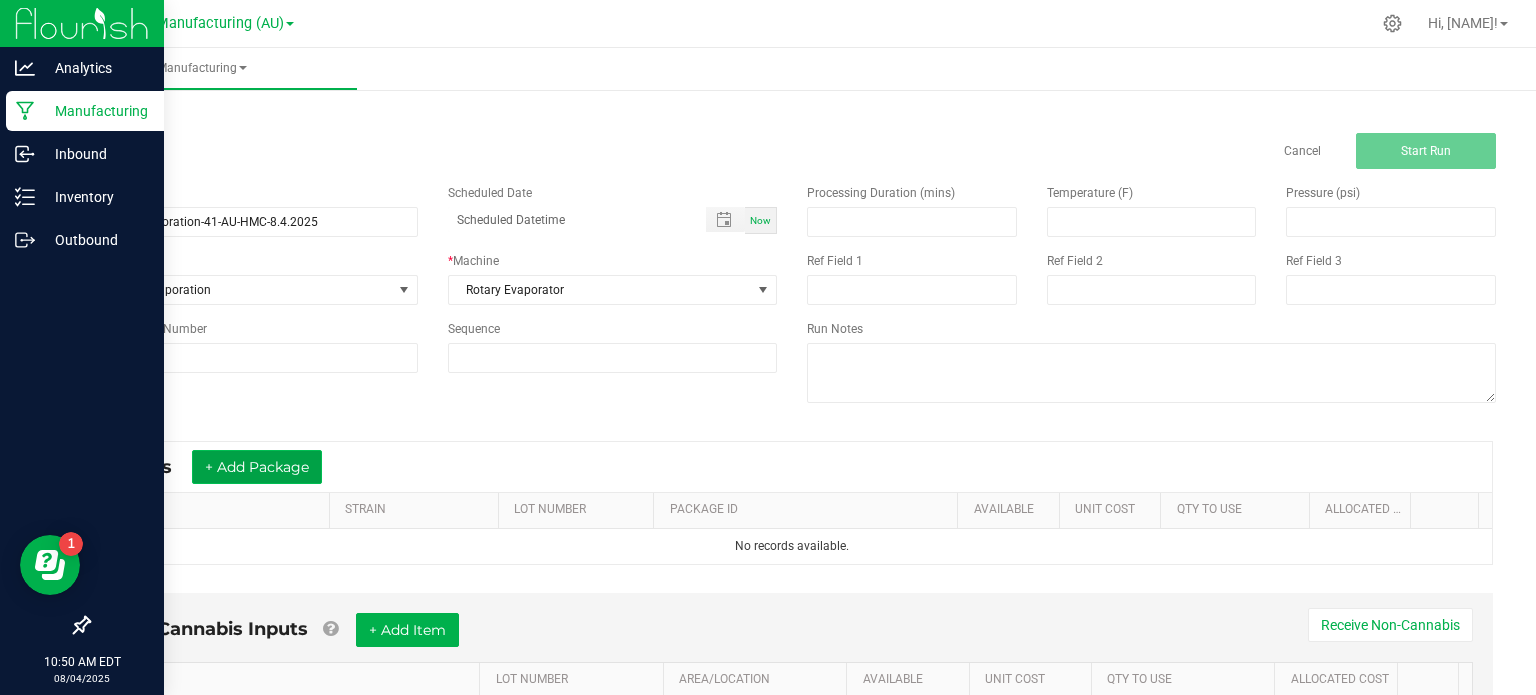 click on "+ Add Package" at bounding box center (257, 467) 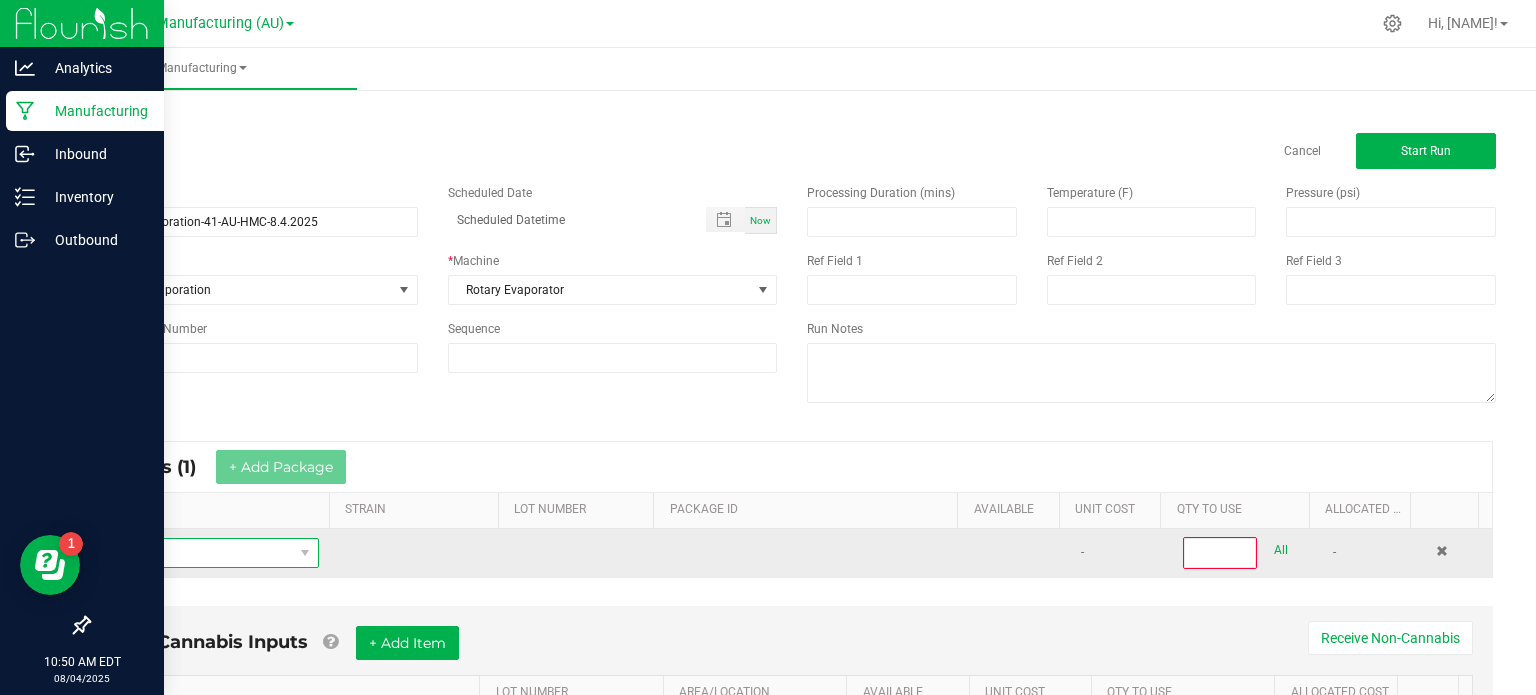 click at bounding box center [199, 553] 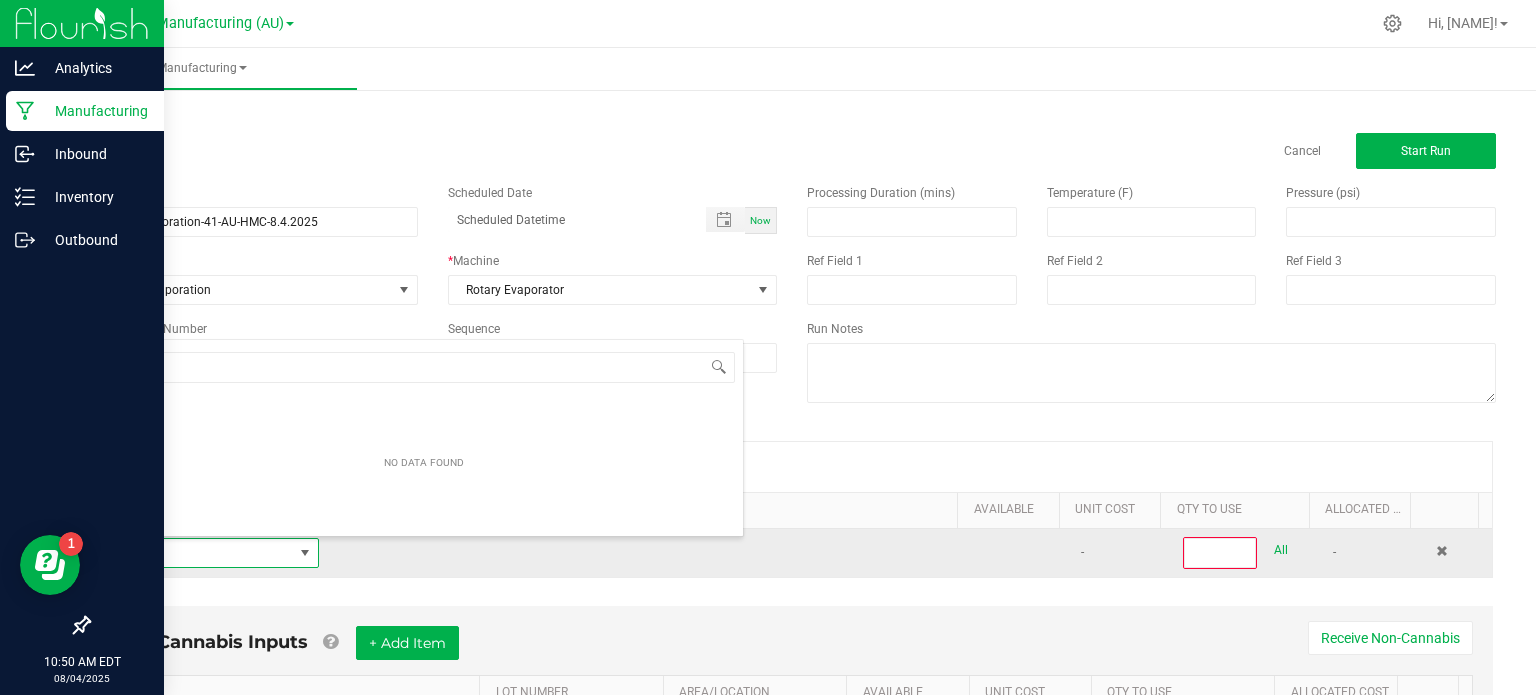 scroll, scrollTop: 99970, scrollLeft: 99790, axis: both 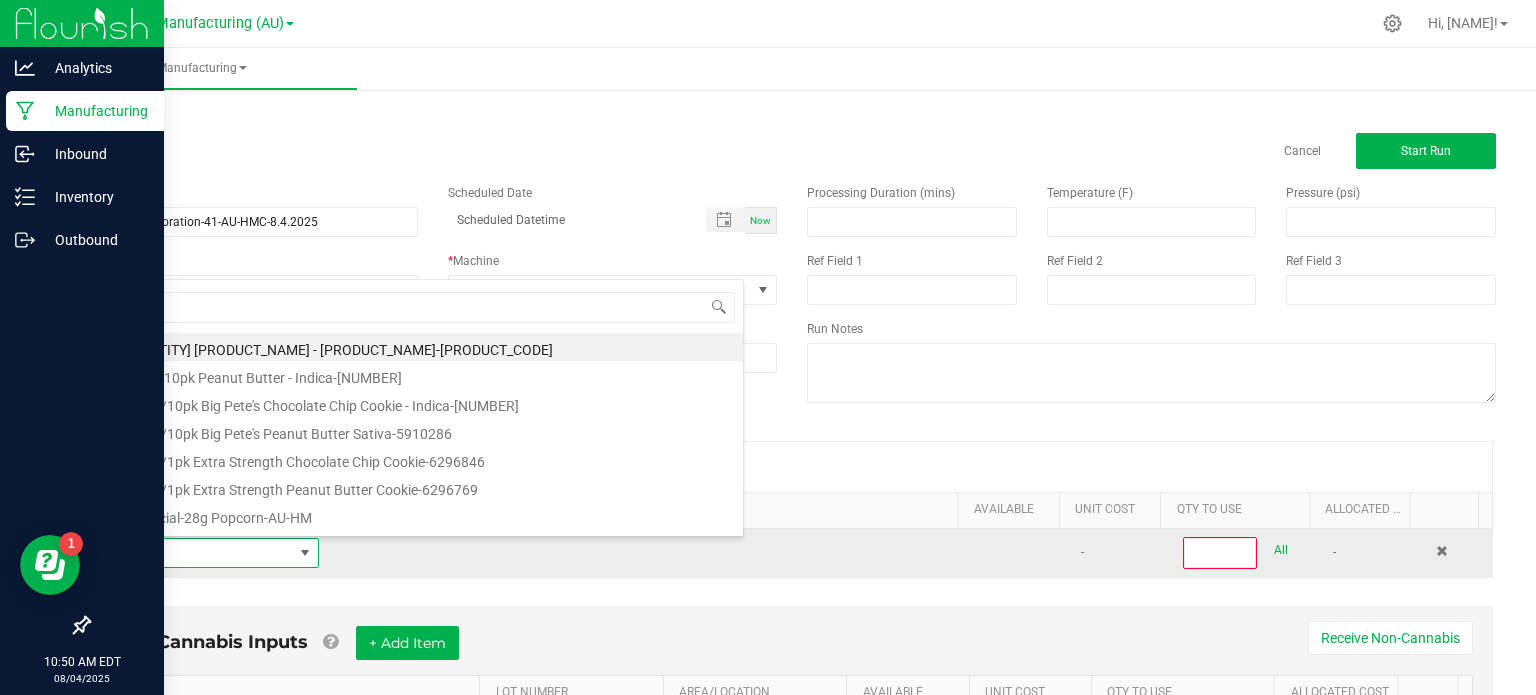 click at bounding box center (199, 553) 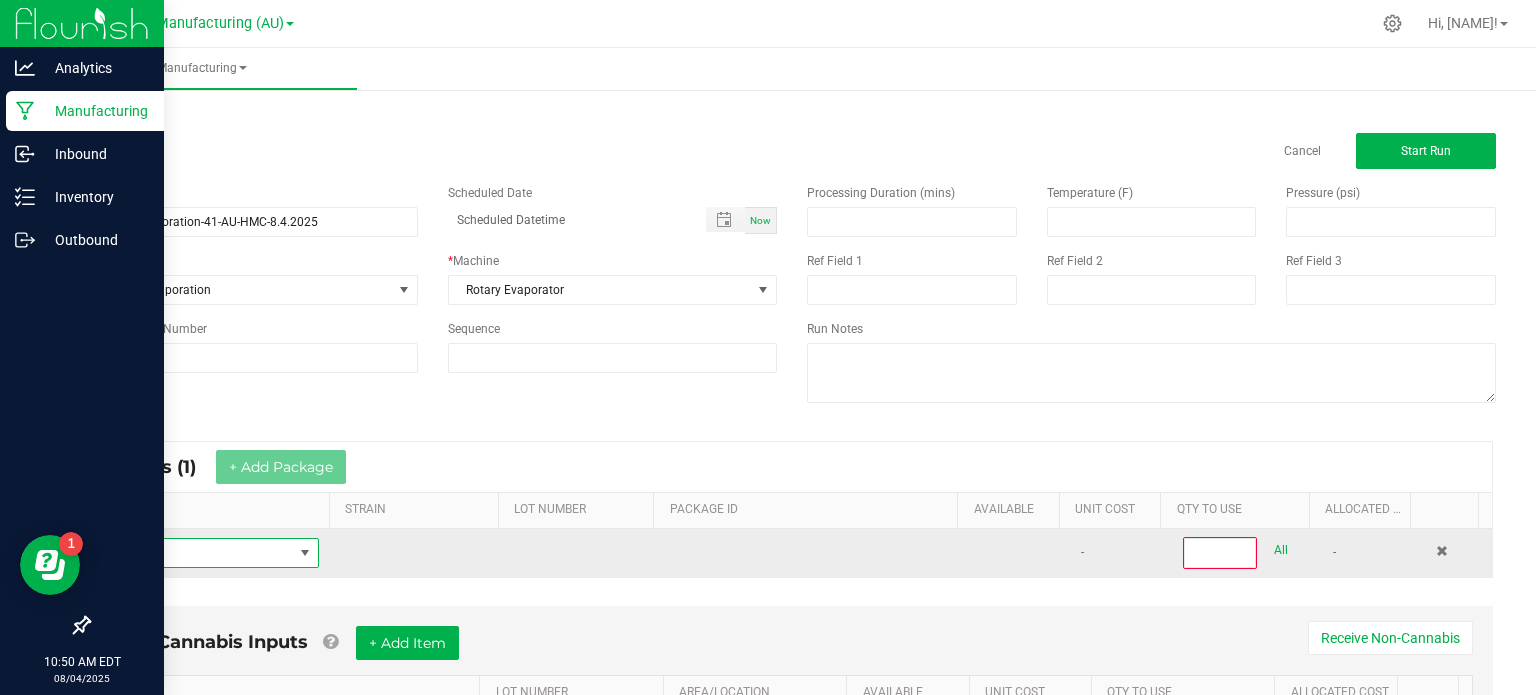 click at bounding box center [199, 553] 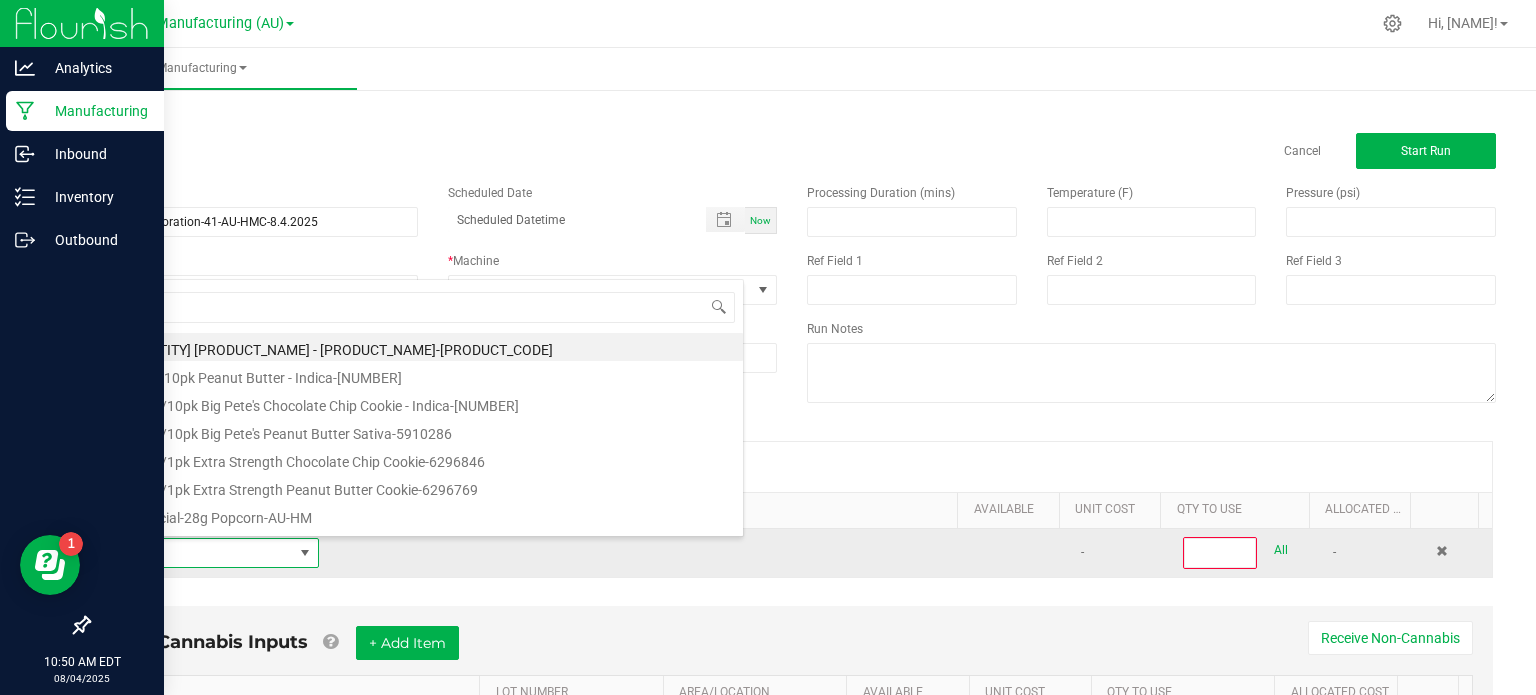 scroll, scrollTop: 99970, scrollLeft: 99790, axis: both 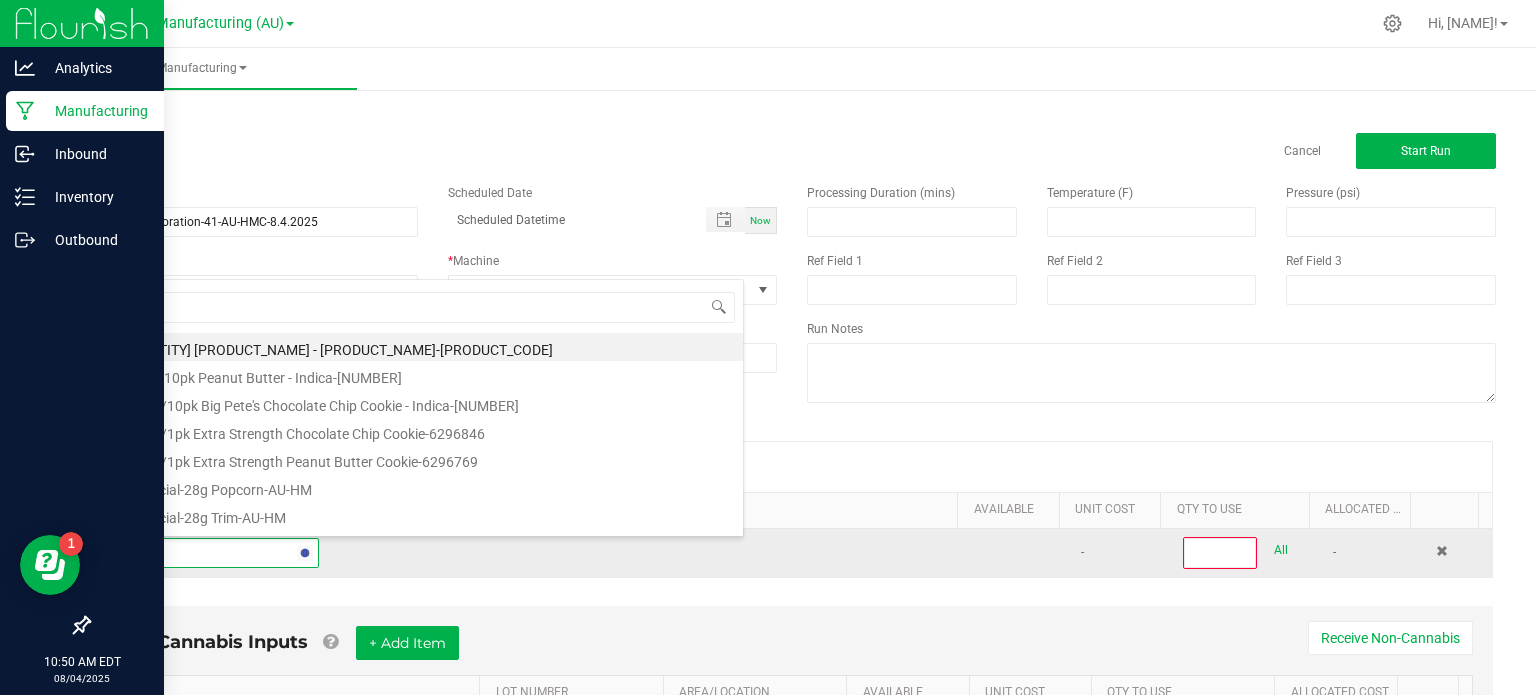 type on "concen" 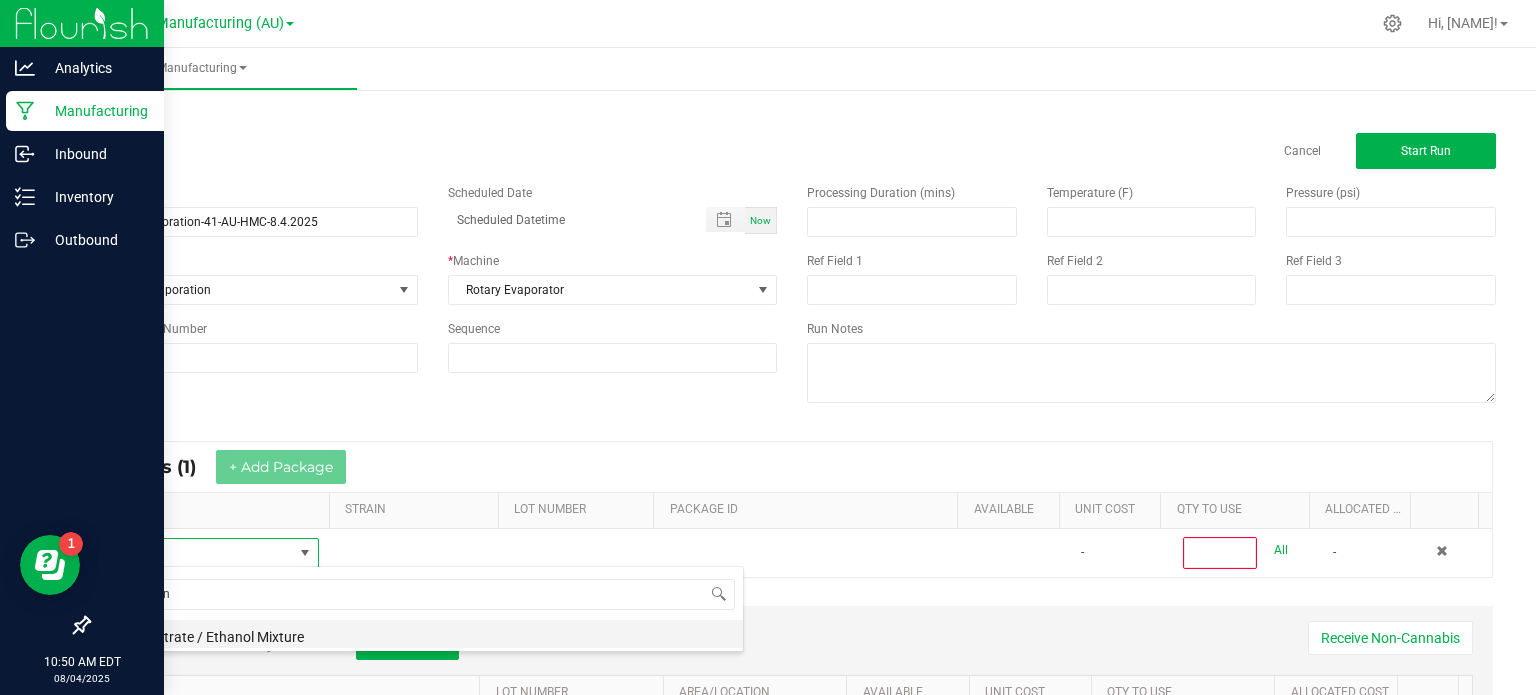 click on "Concentrate / Ethanol Mixture" at bounding box center [424, 634] 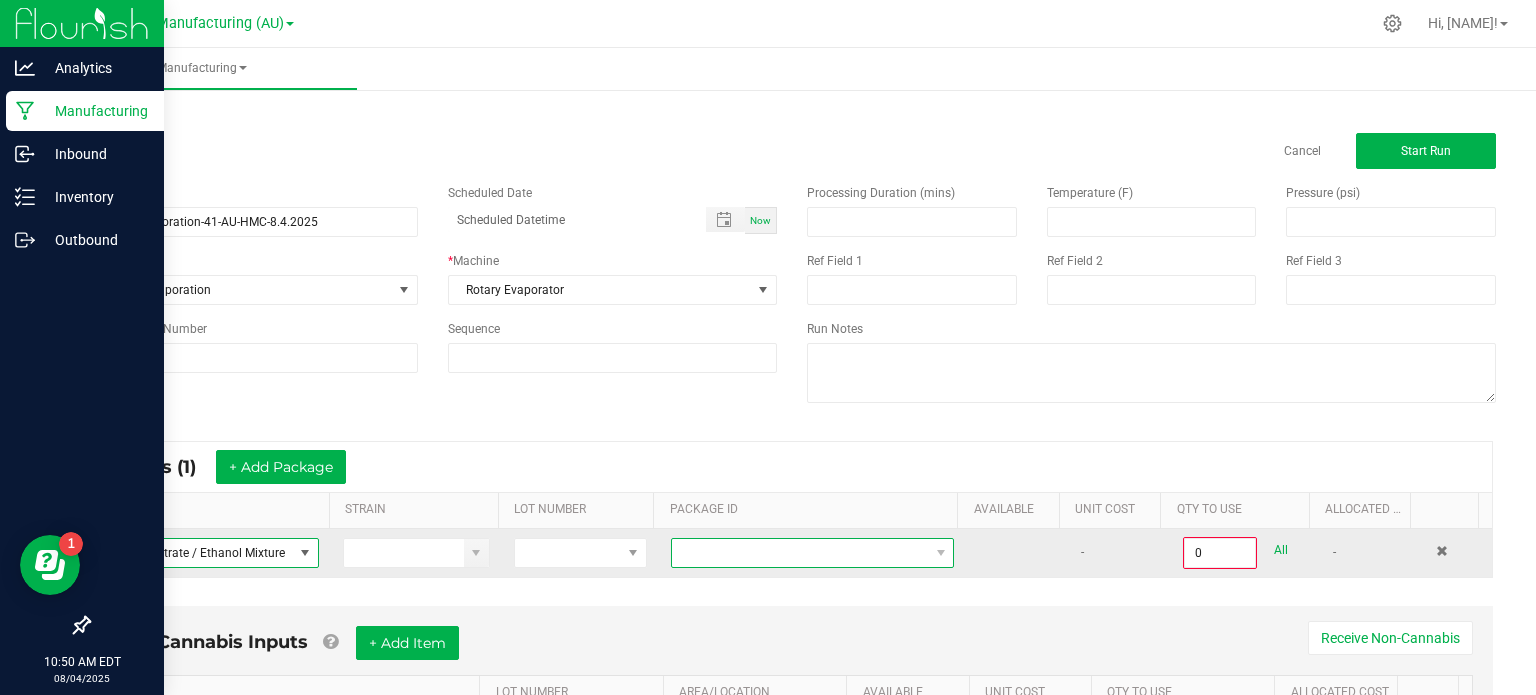 click at bounding box center [800, 553] 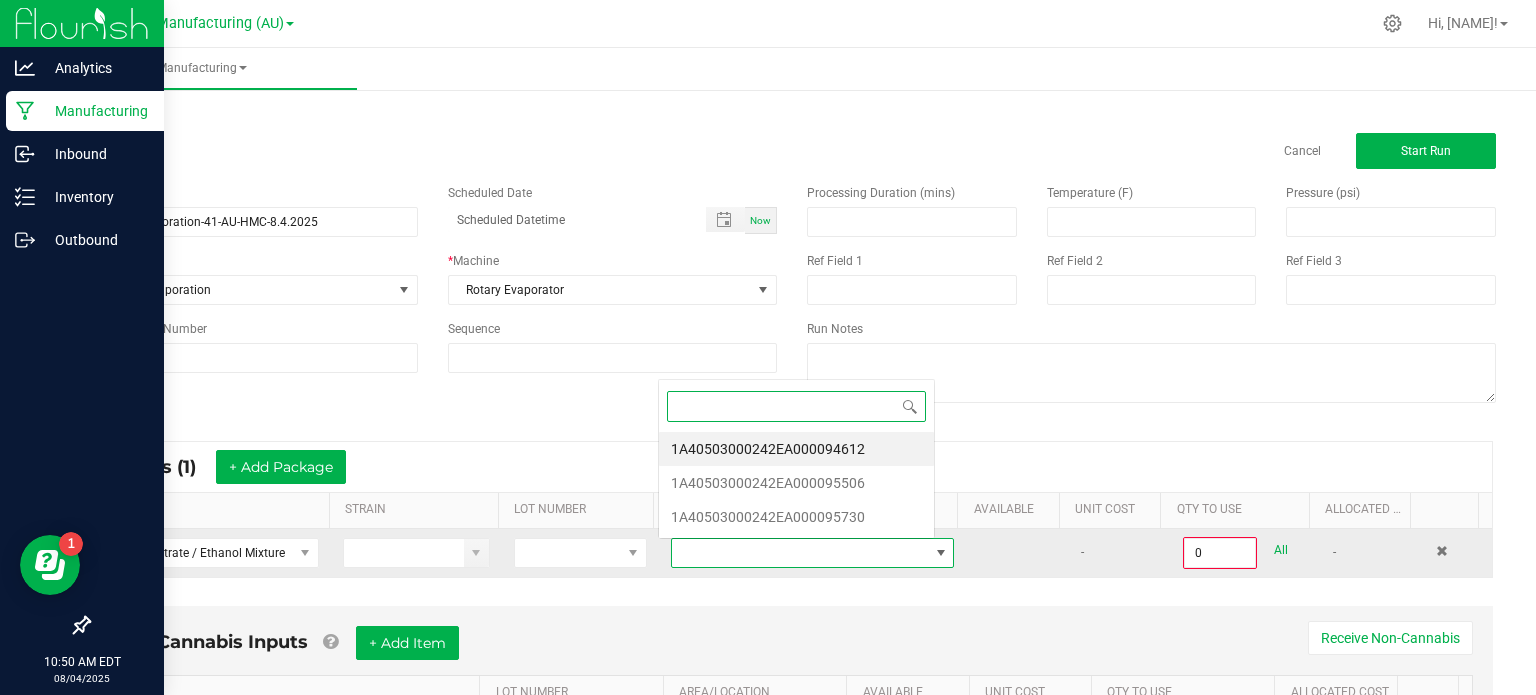 scroll, scrollTop: 0, scrollLeft: 0, axis: both 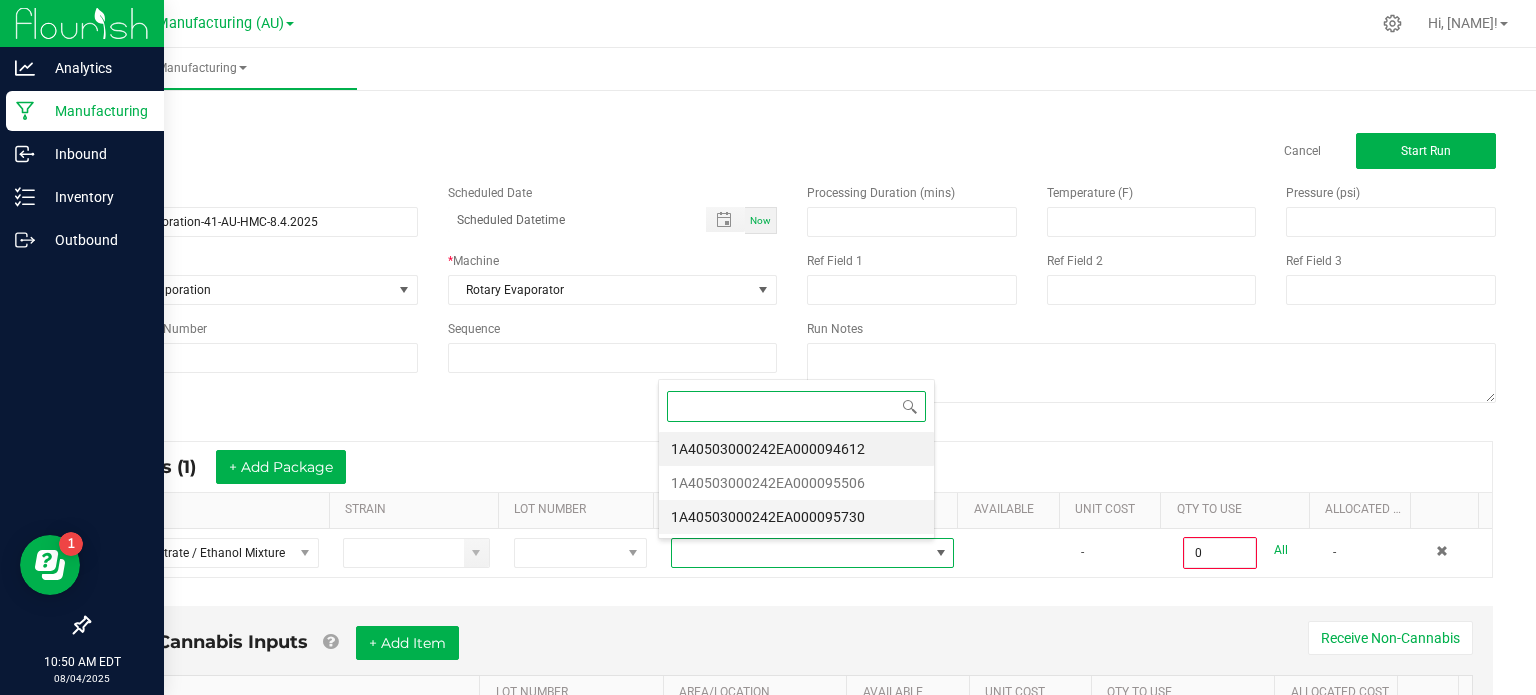 click on "1A40503000242EA000095730" at bounding box center [796, 517] 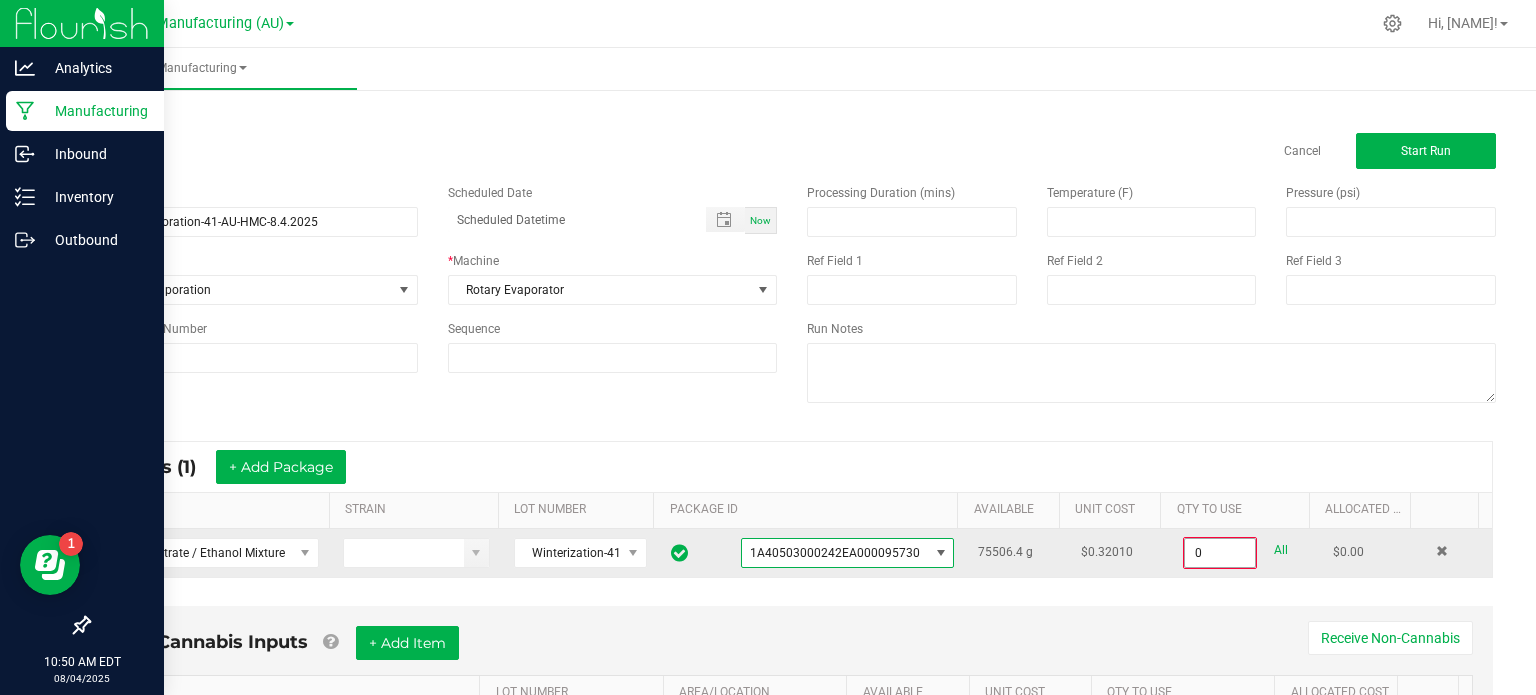 click on "0" at bounding box center [1220, 553] 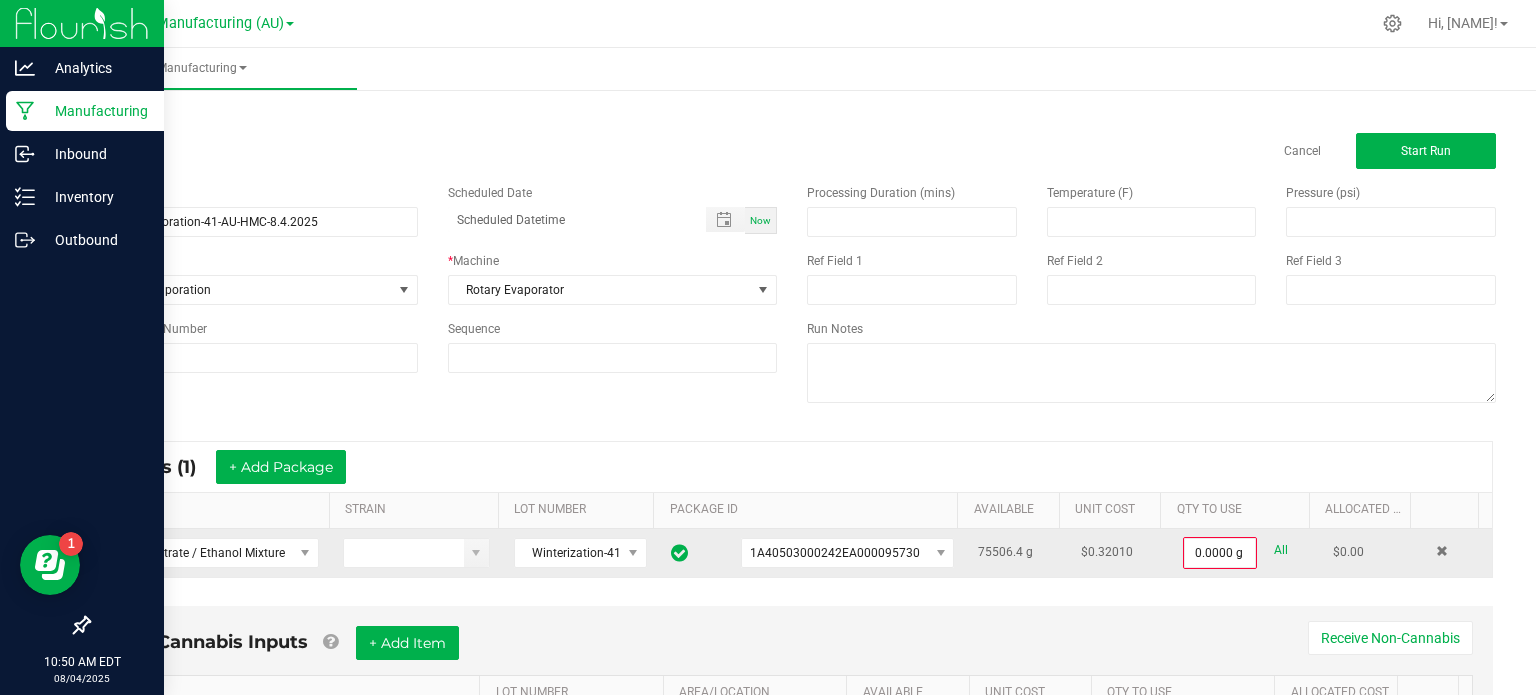 click on "All" at bounding box center [1281, 550] 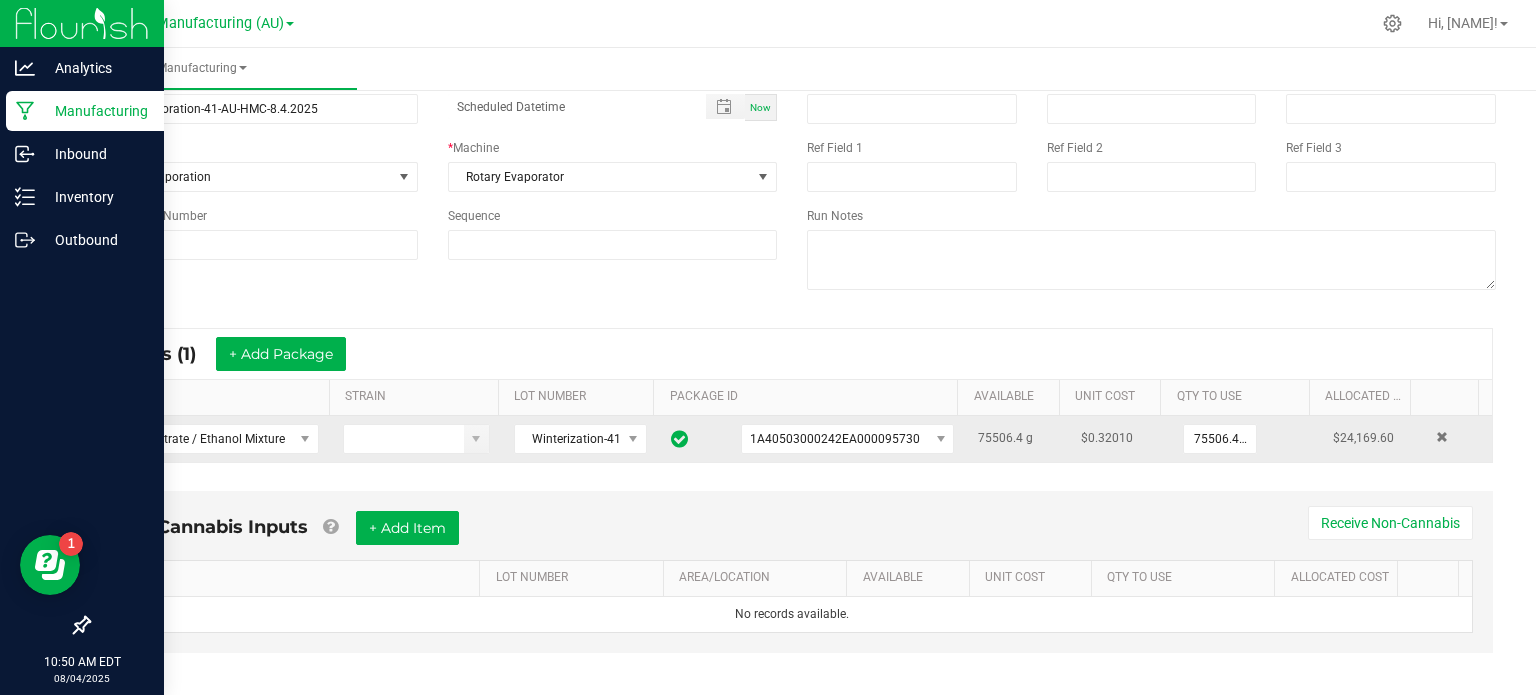 scroll, scrollTop: 124, scrollLeft: 0, axis: vertical 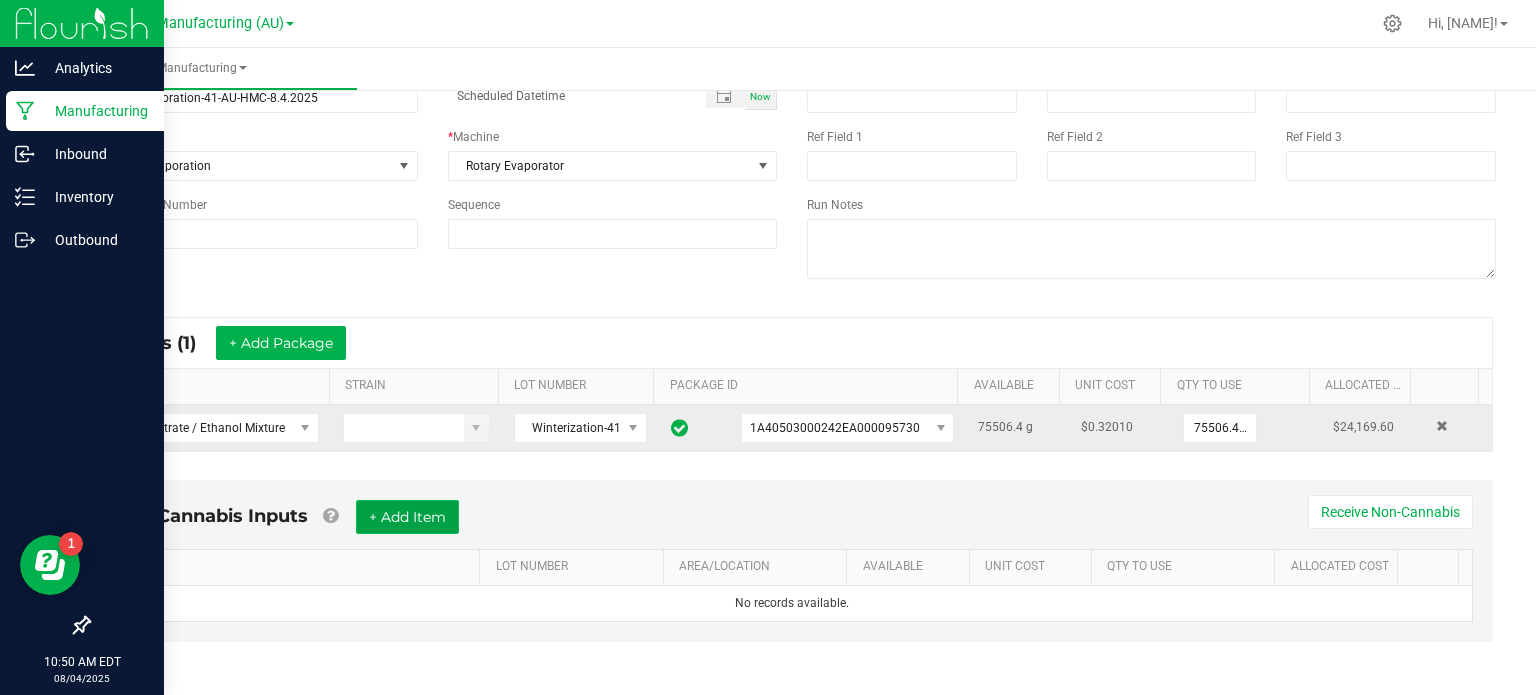 click on "+ Add Item" at bounding box center [407, 517] 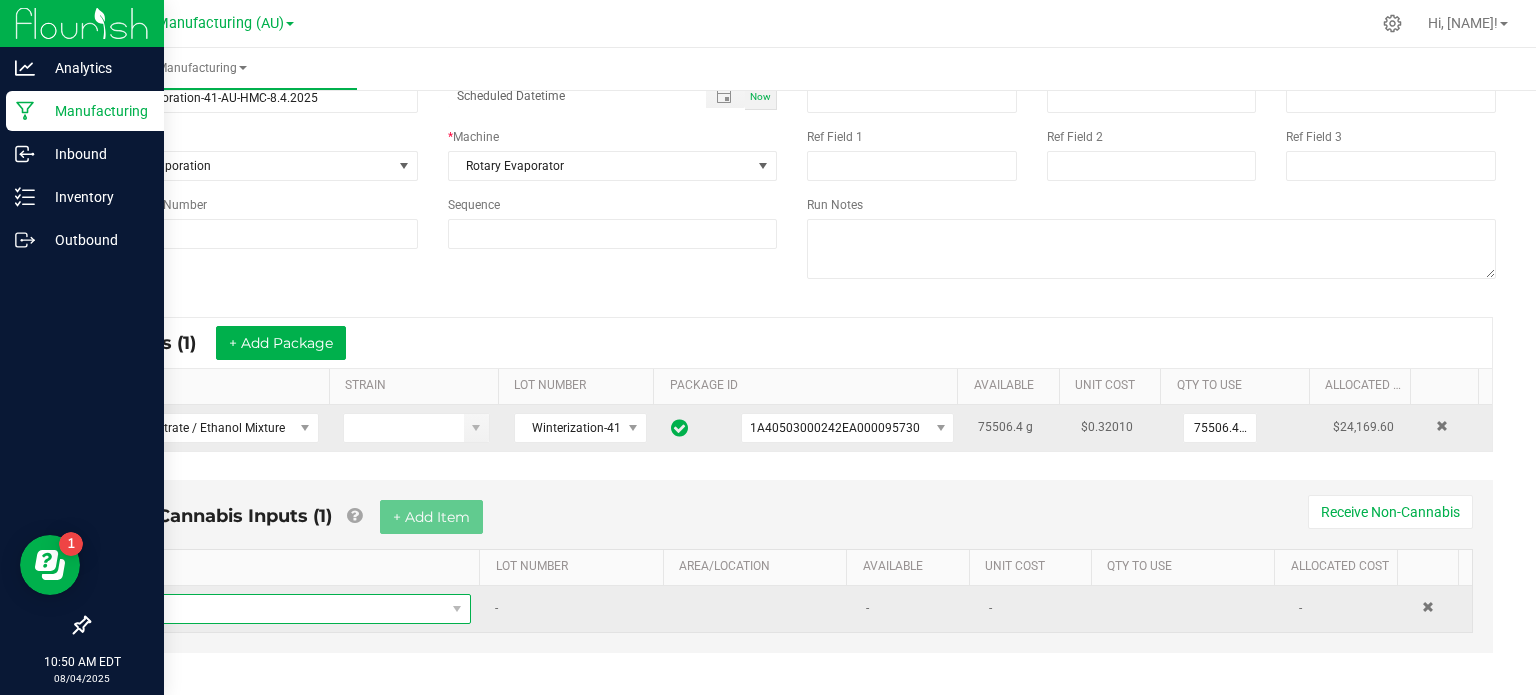click at bounding box center (285, 609) 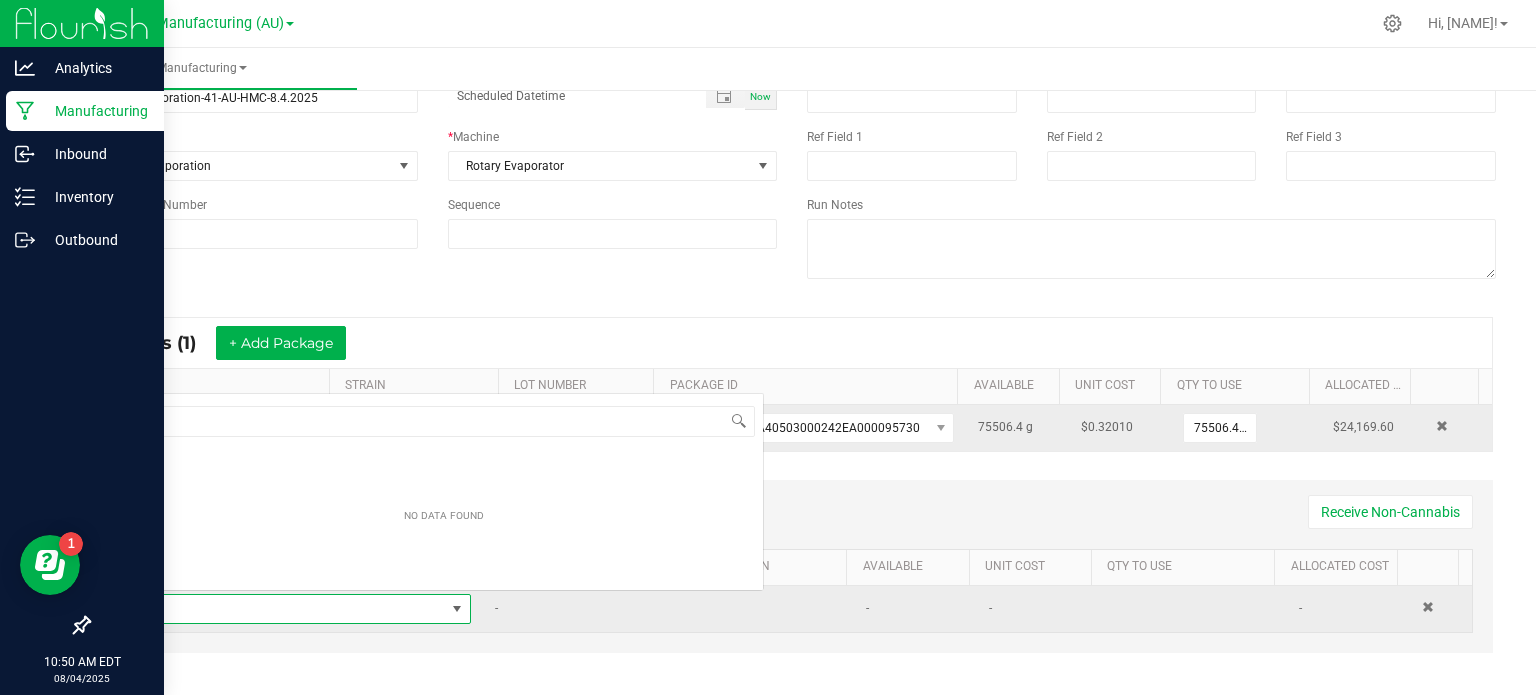 scroll, scrollTop: 0, scrollLeft: 0, axis: both 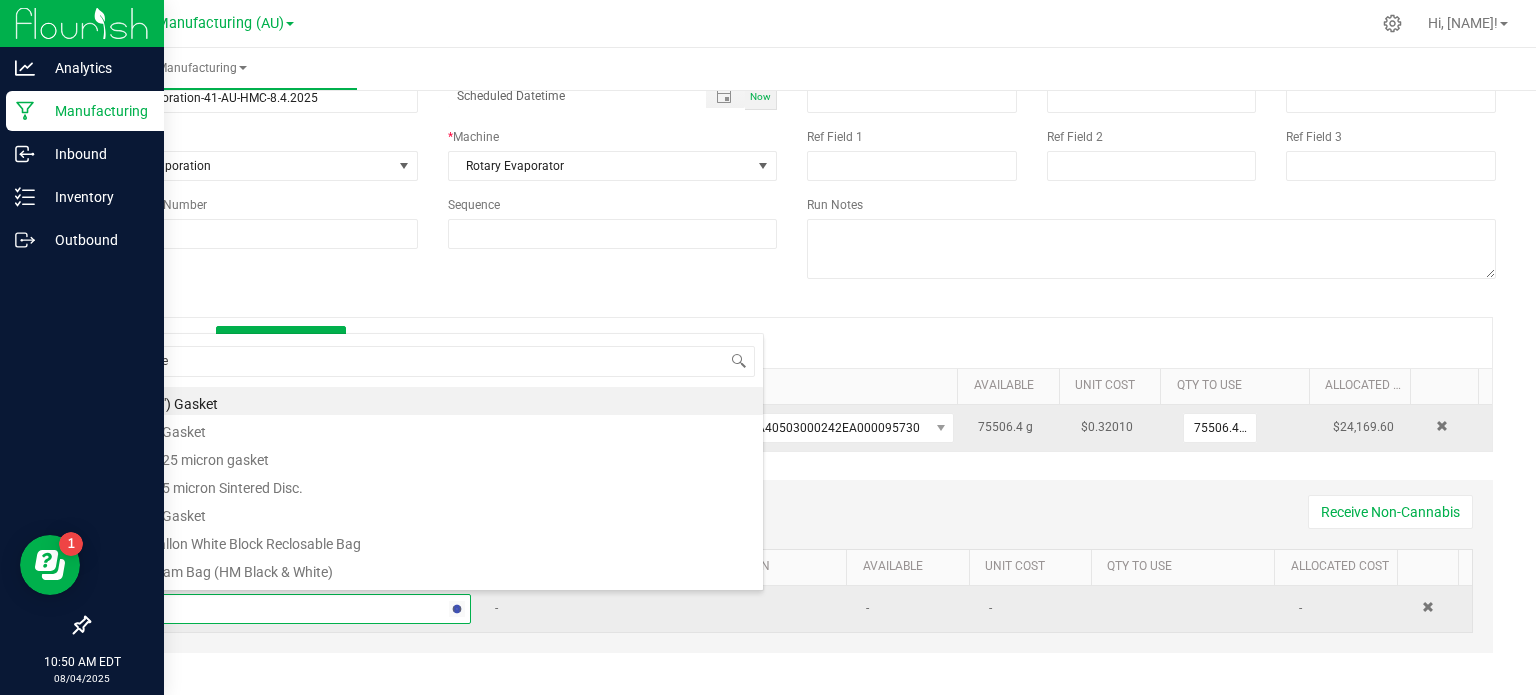 type on "met" 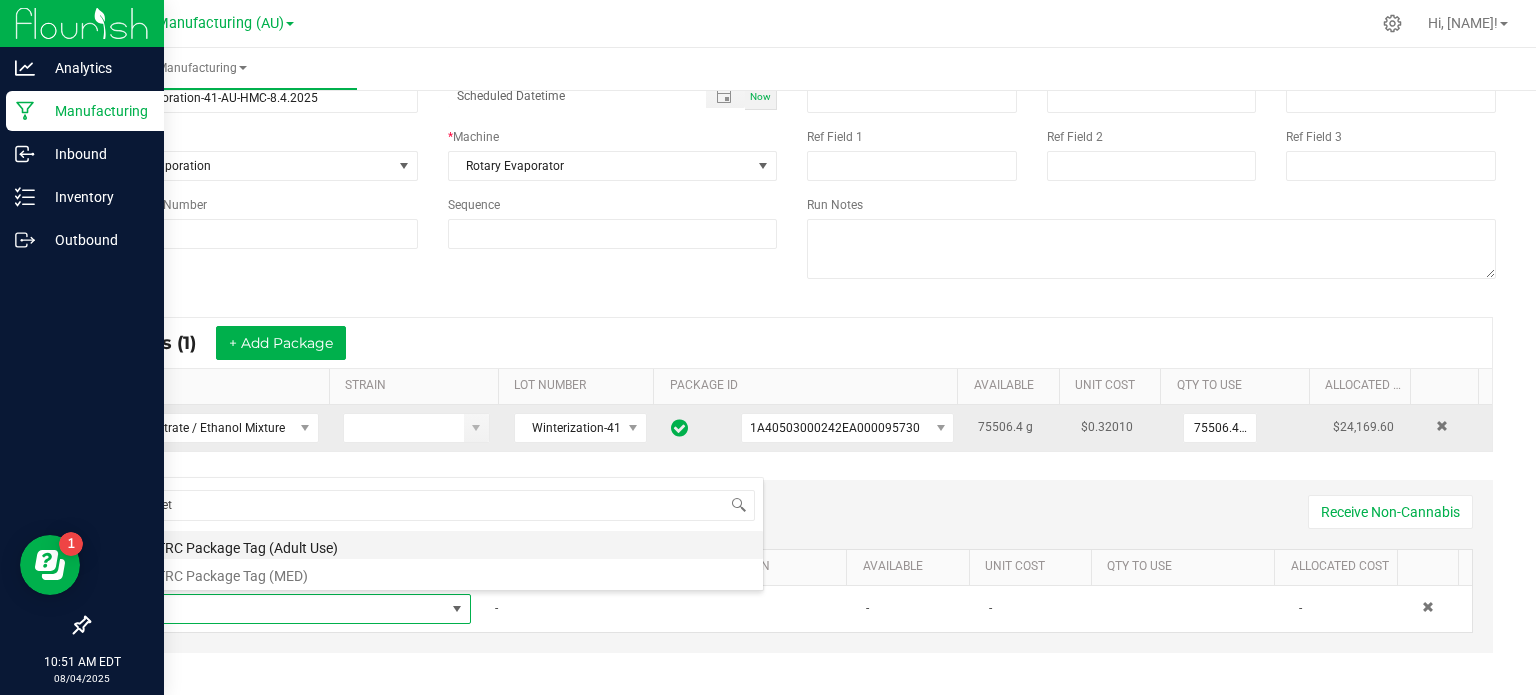 click on "METRC Package Tag (Adult Use)" at bounding box center [444, 545] 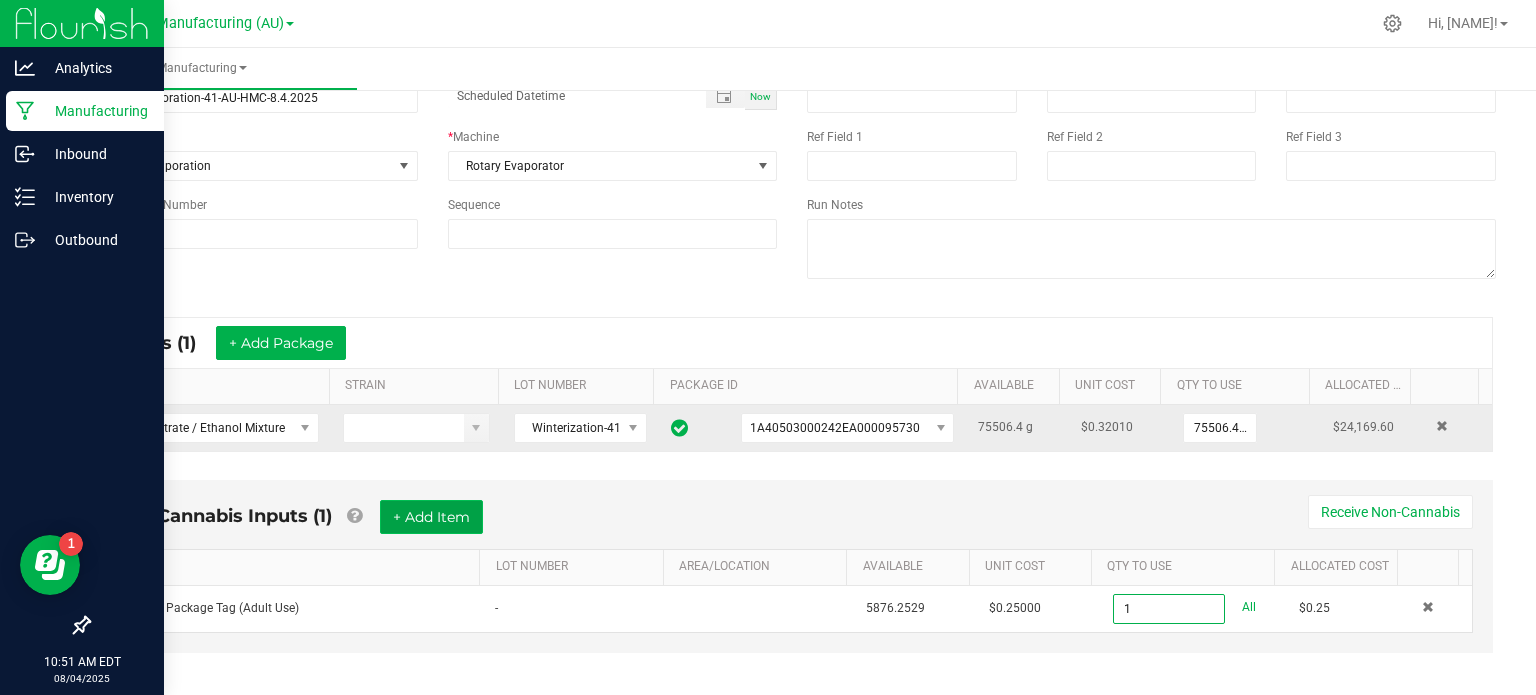 type on "1 ea" 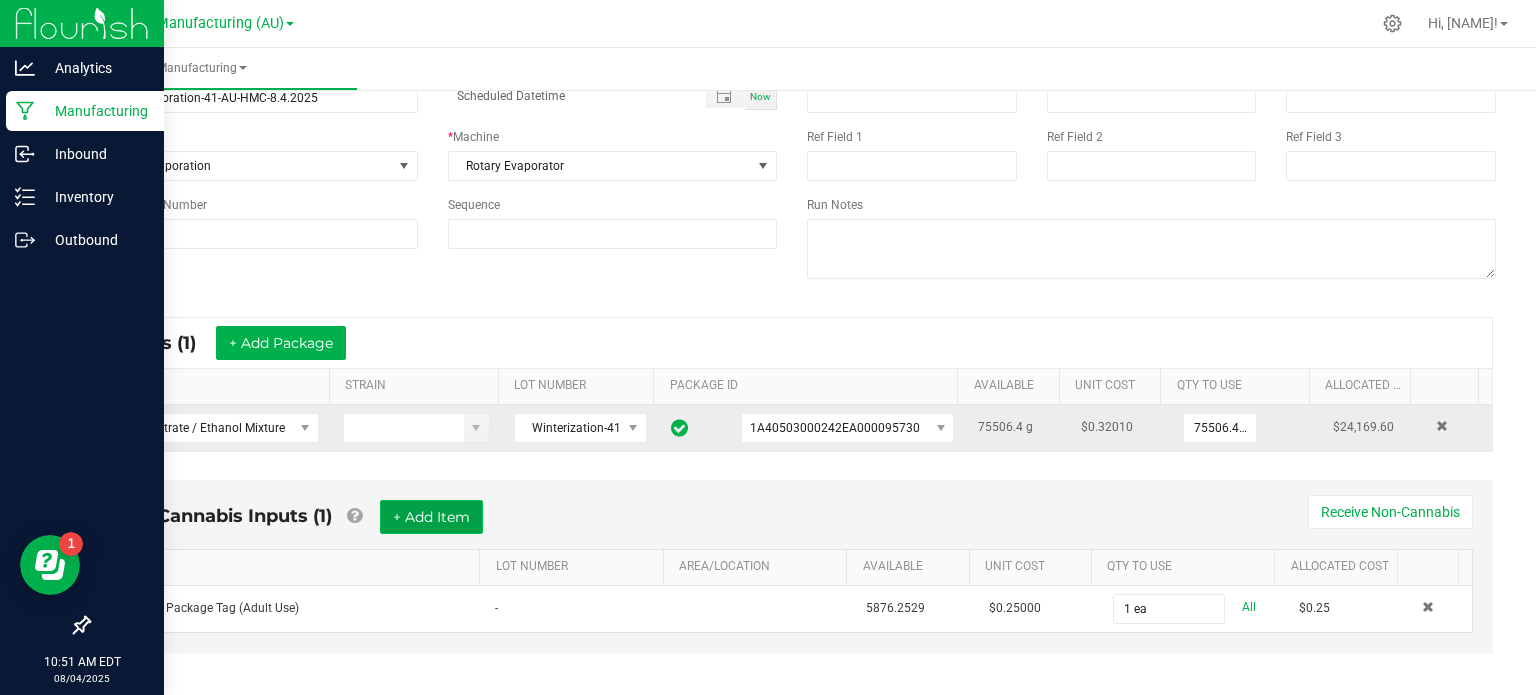 click on "+ Add Item" at bounding box center [431, 517] 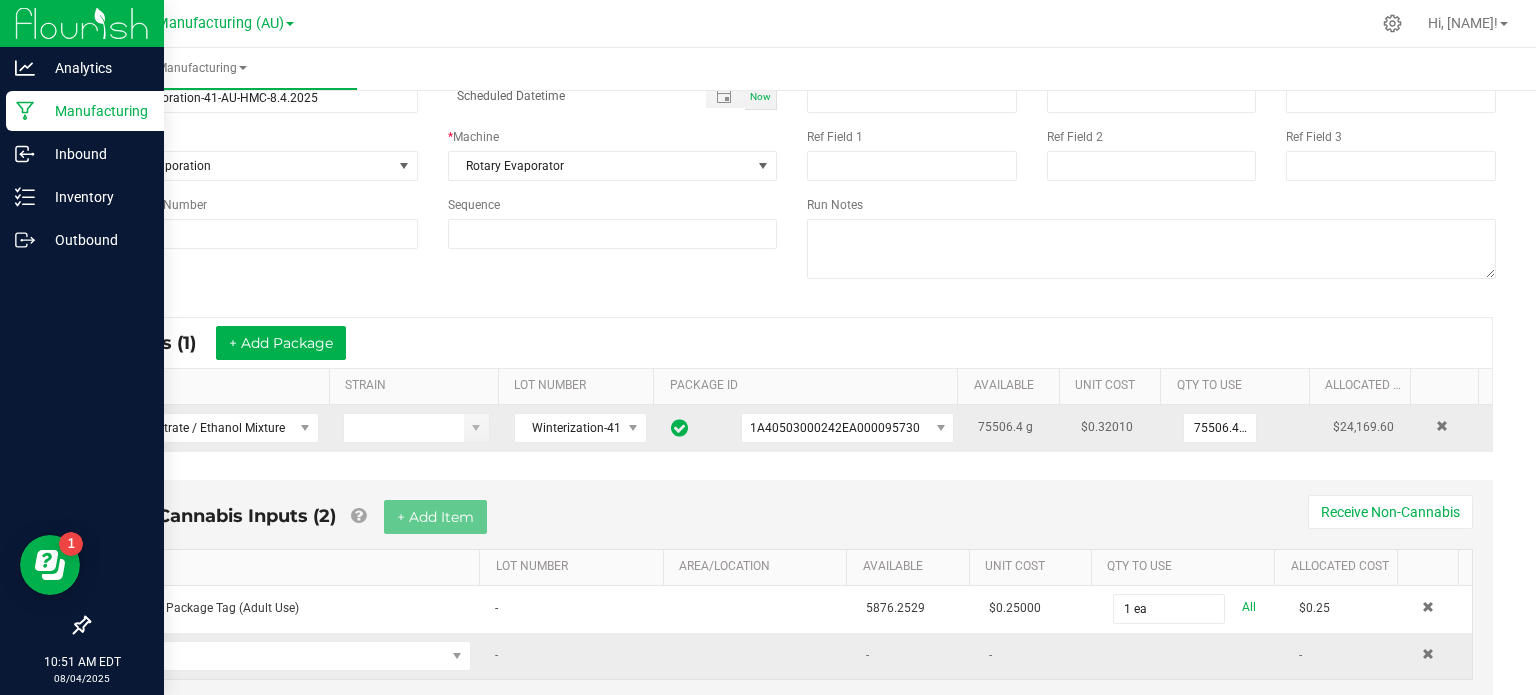 click on "-" at bounding box center (575, 656) 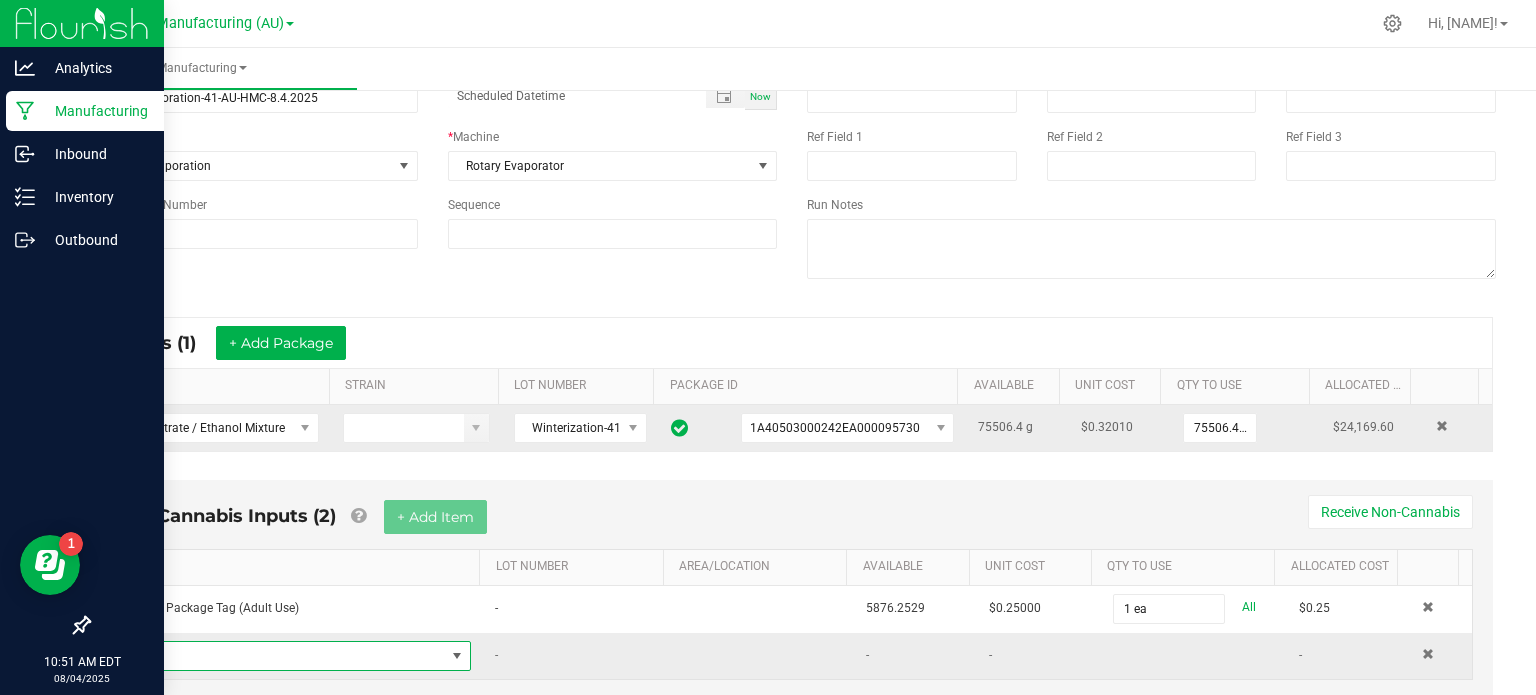click at bounding box center [285, 656] 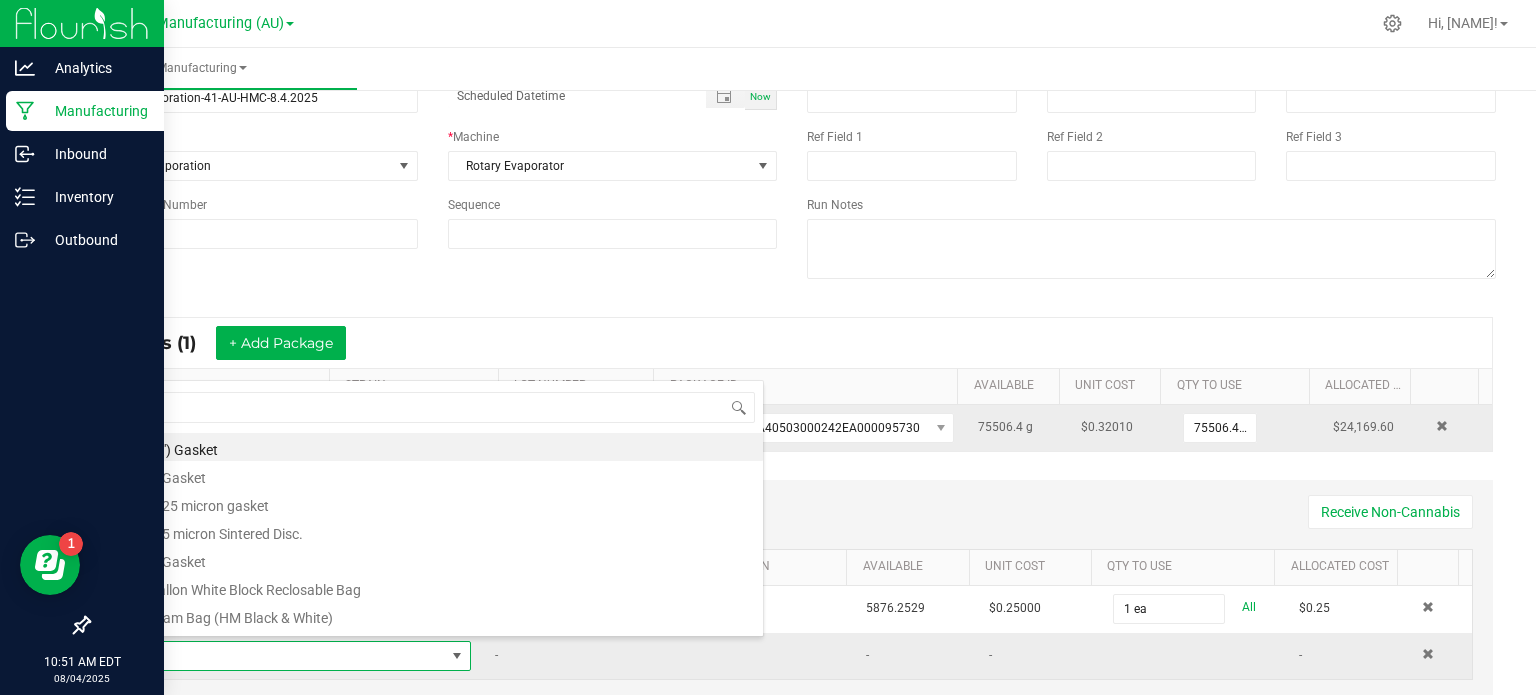 scroll, scrollTop: 99970, scrollLeft: 99661, axis: both 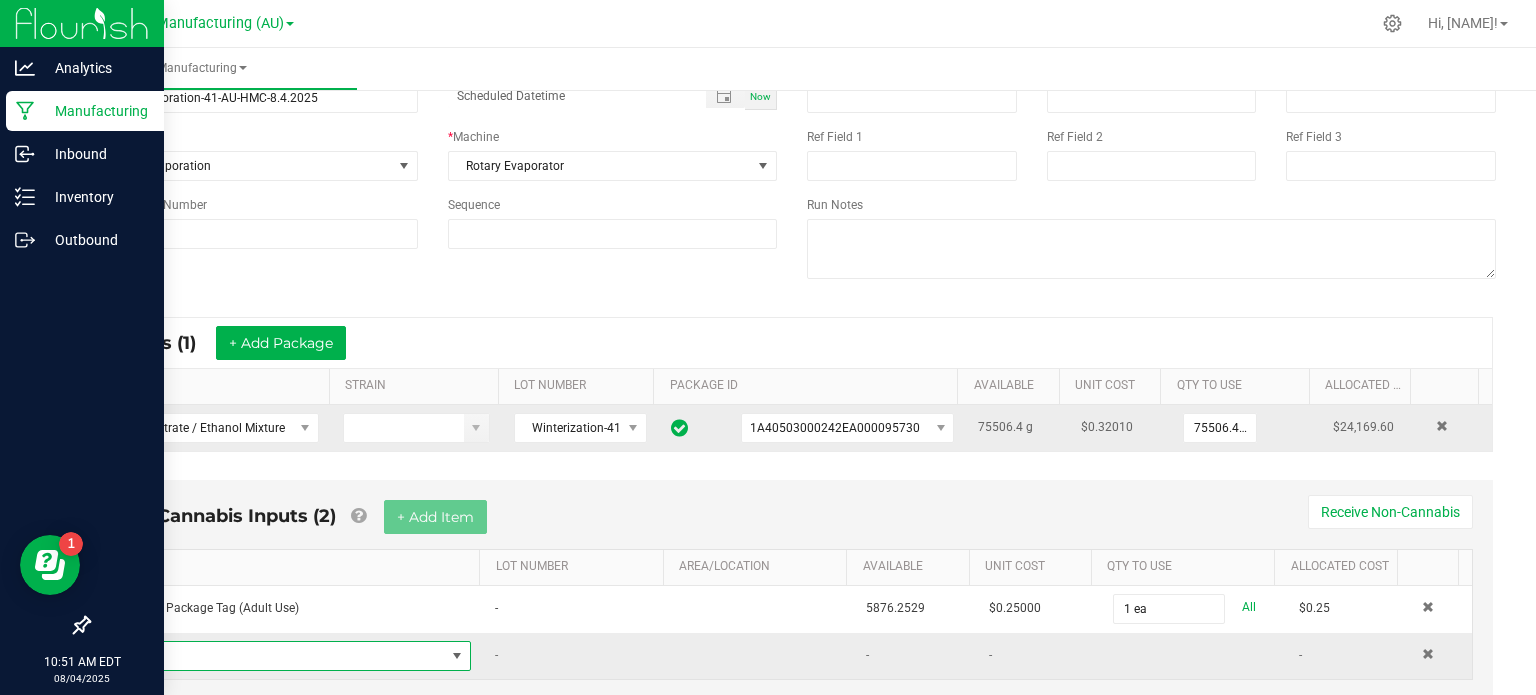 click at bounding box center [285, 656] 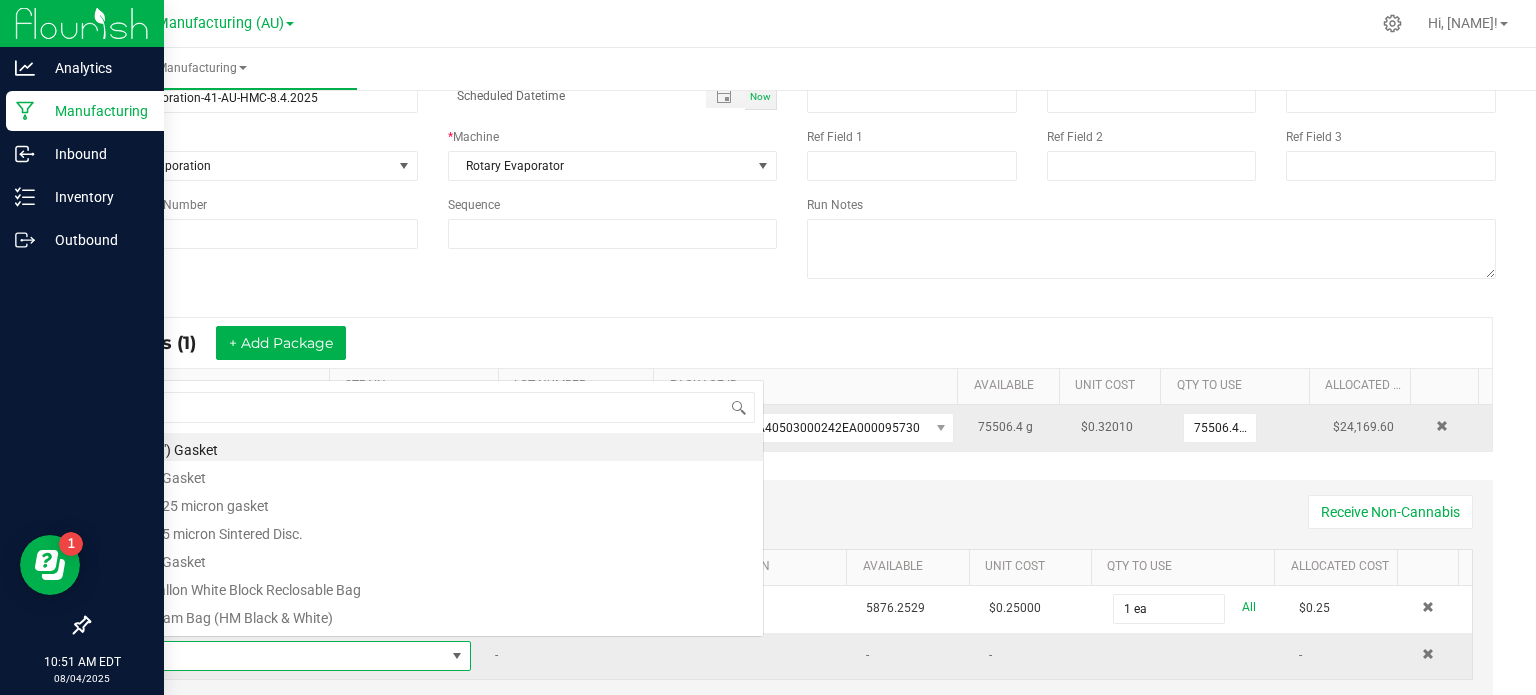 scroll, scrollTop: 0, scrollLeft: 0, axis: both 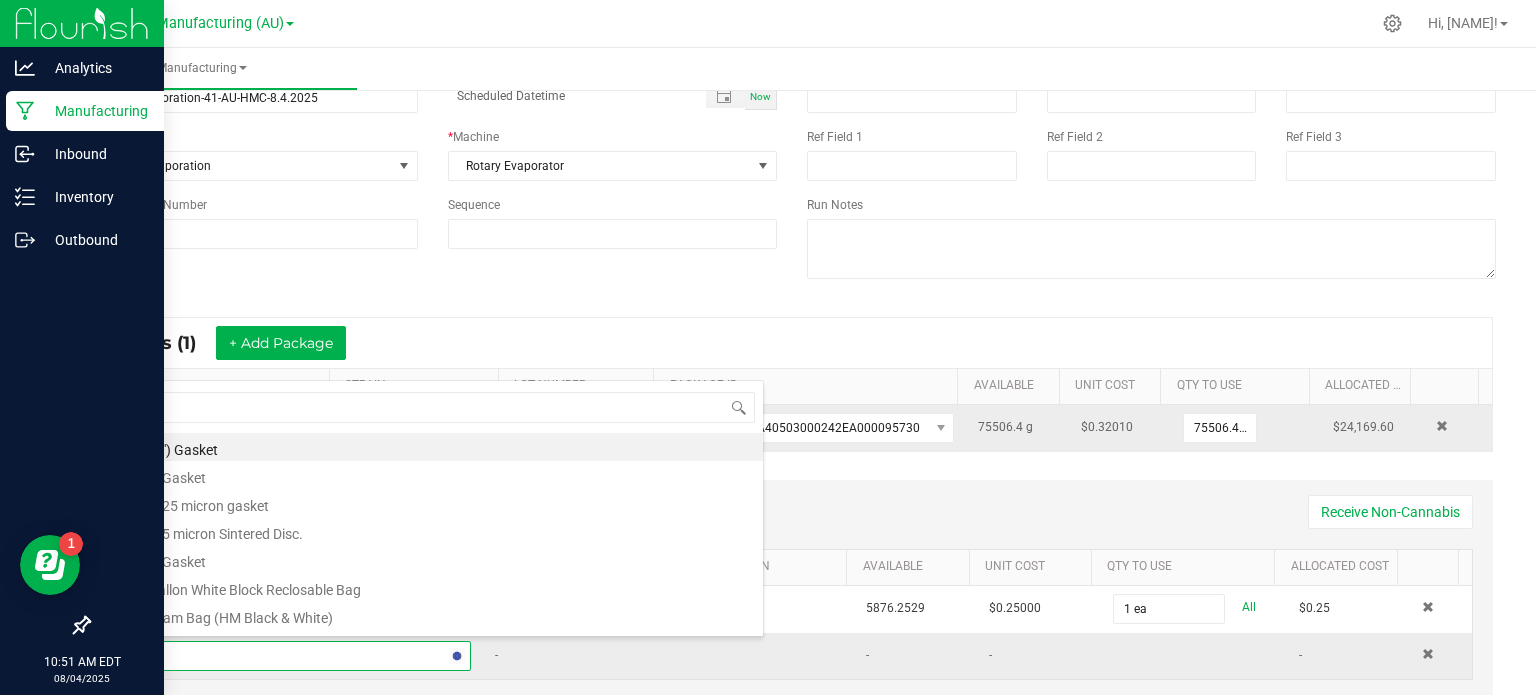type on "1.5" 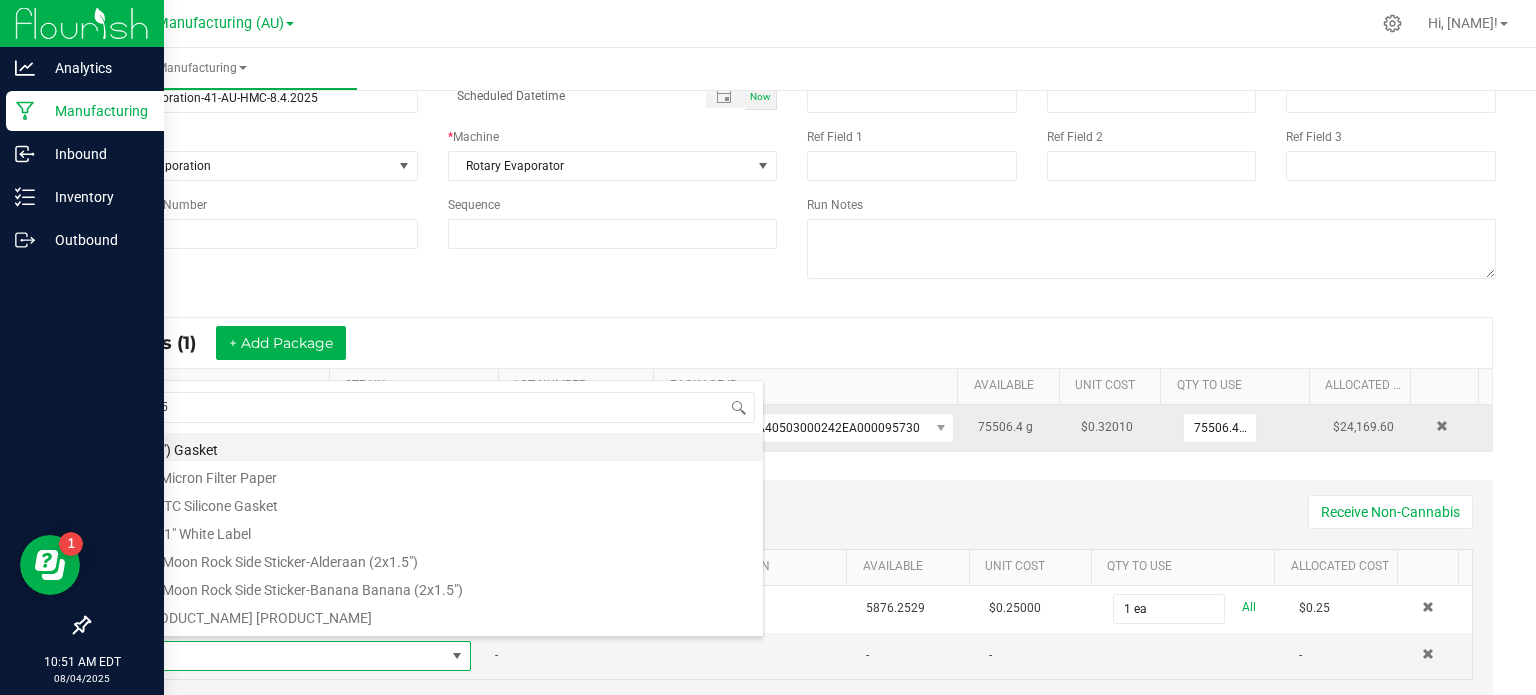 click on "(1.5") Gasket" at bounding box center [444, 447] 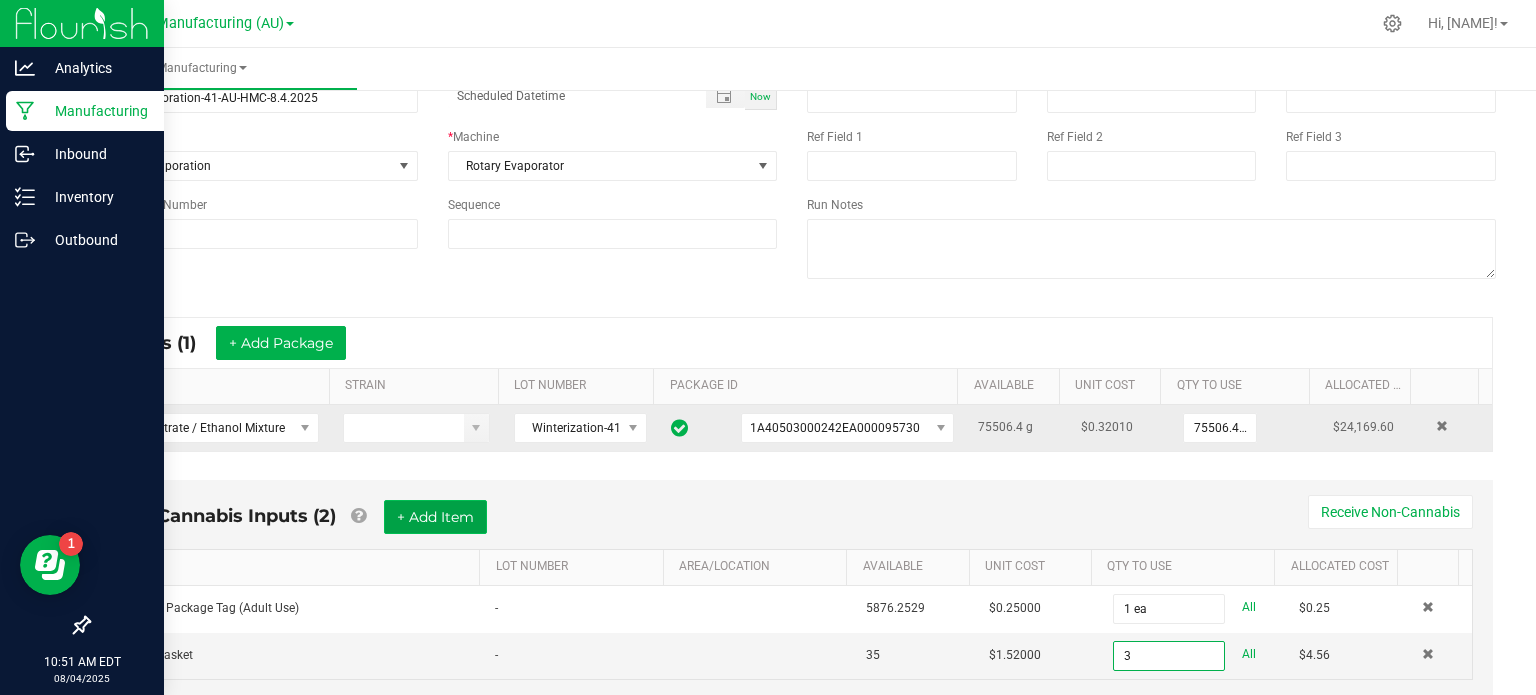type on "3 ea" 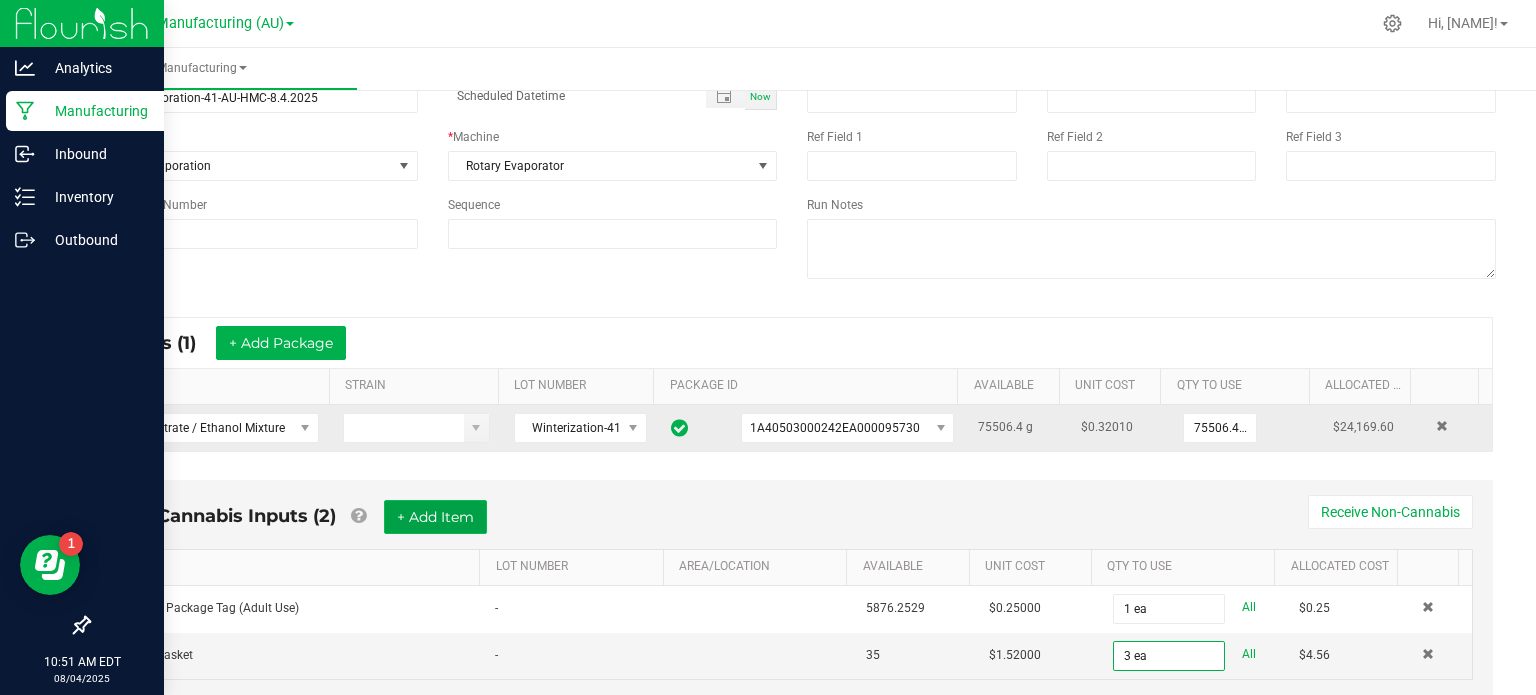 click on "+ Add Item" at bounding box center [435, 517] 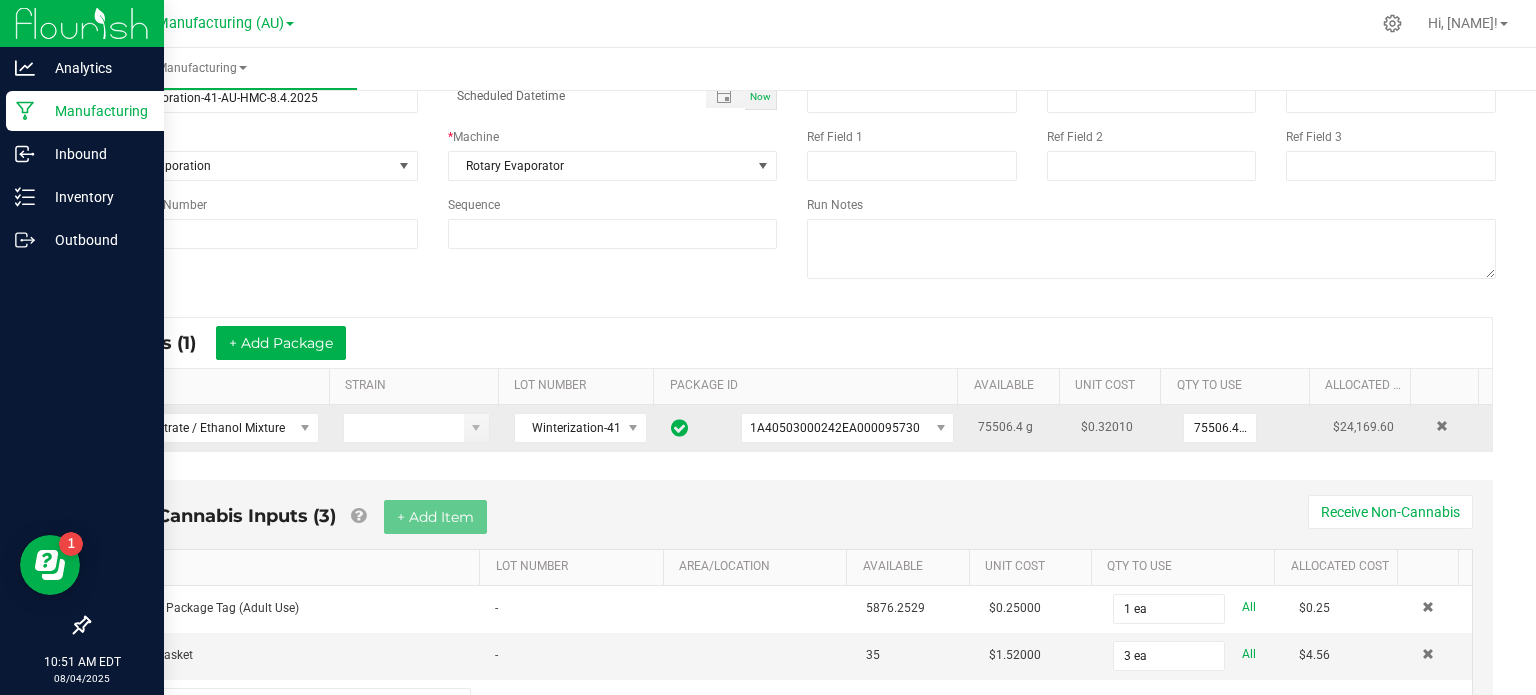 scroll, scrollTop: 228, scrollLeft: 0, axis: vertical 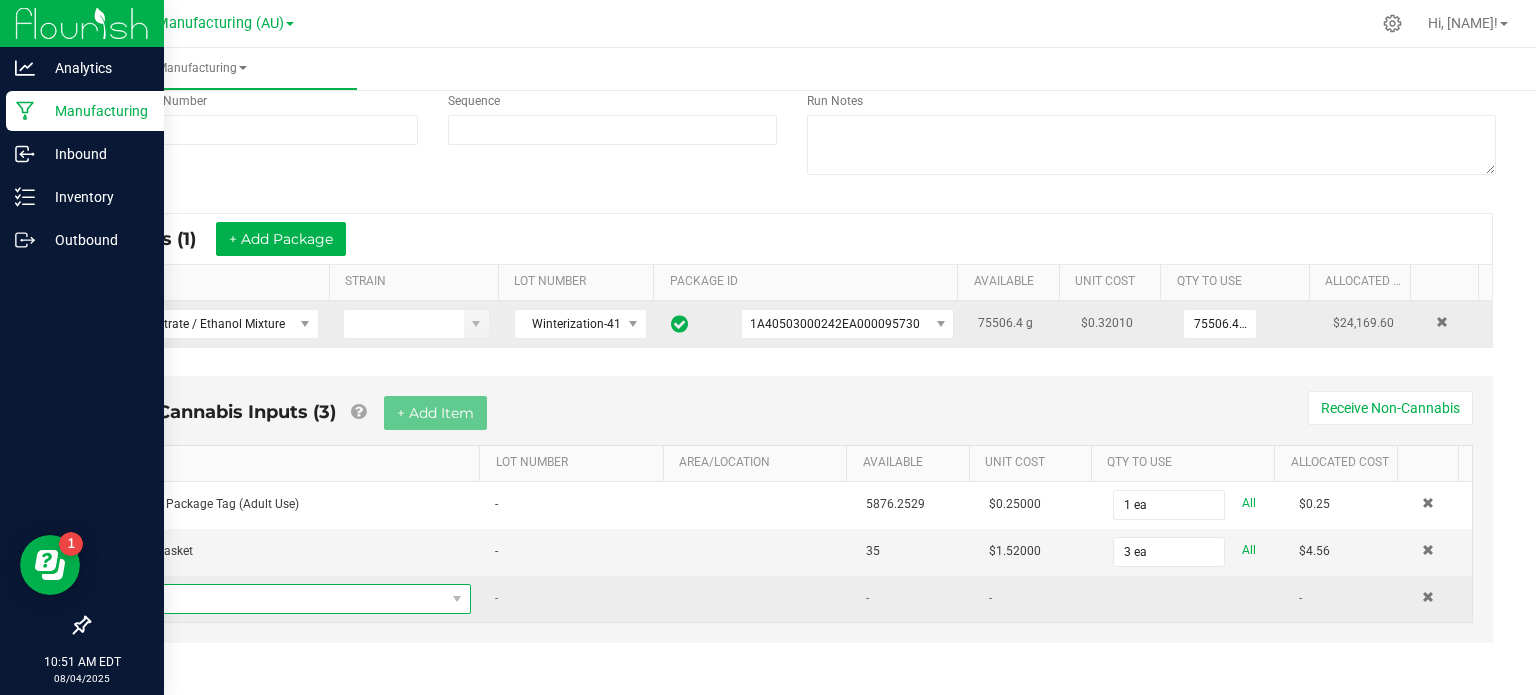 click at bounding box center (285, 599) 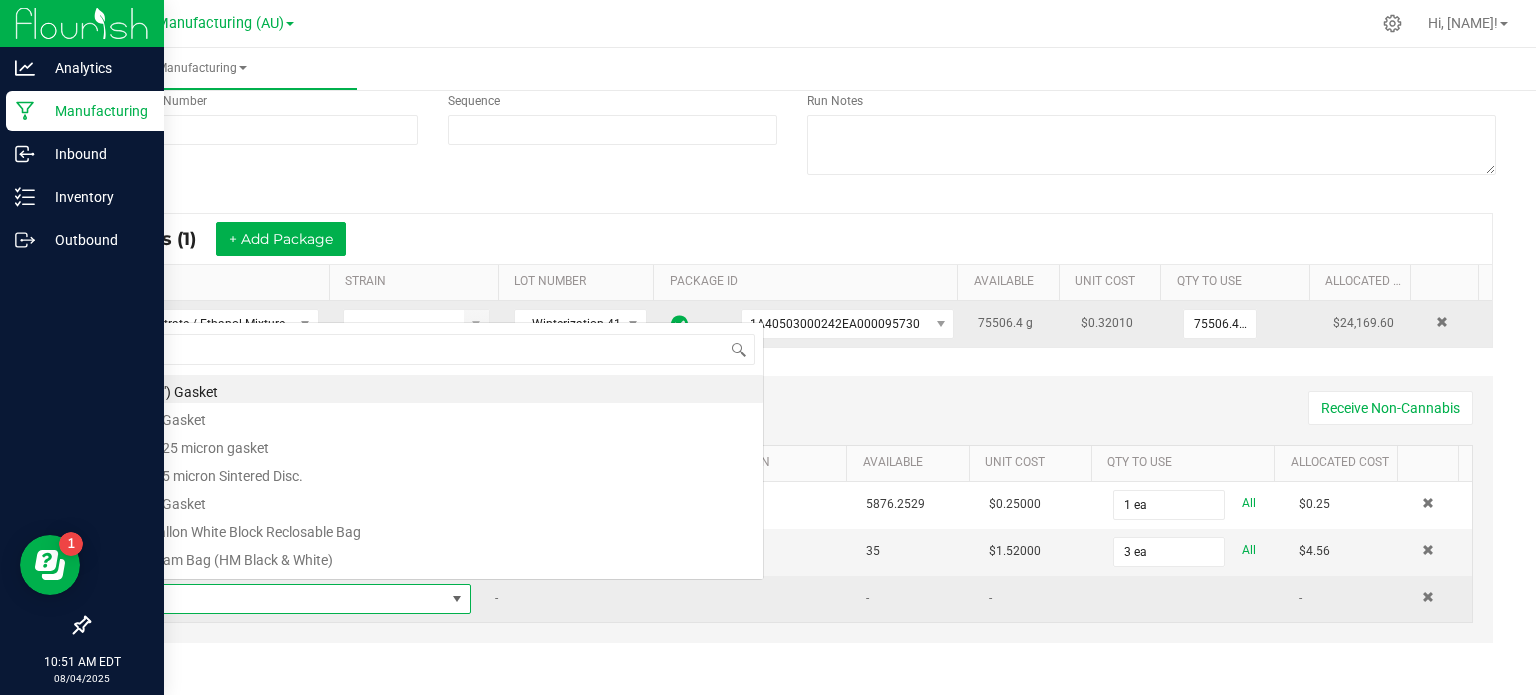 scroll, scrollTop: 0, scrollLeft: 0, axis: both 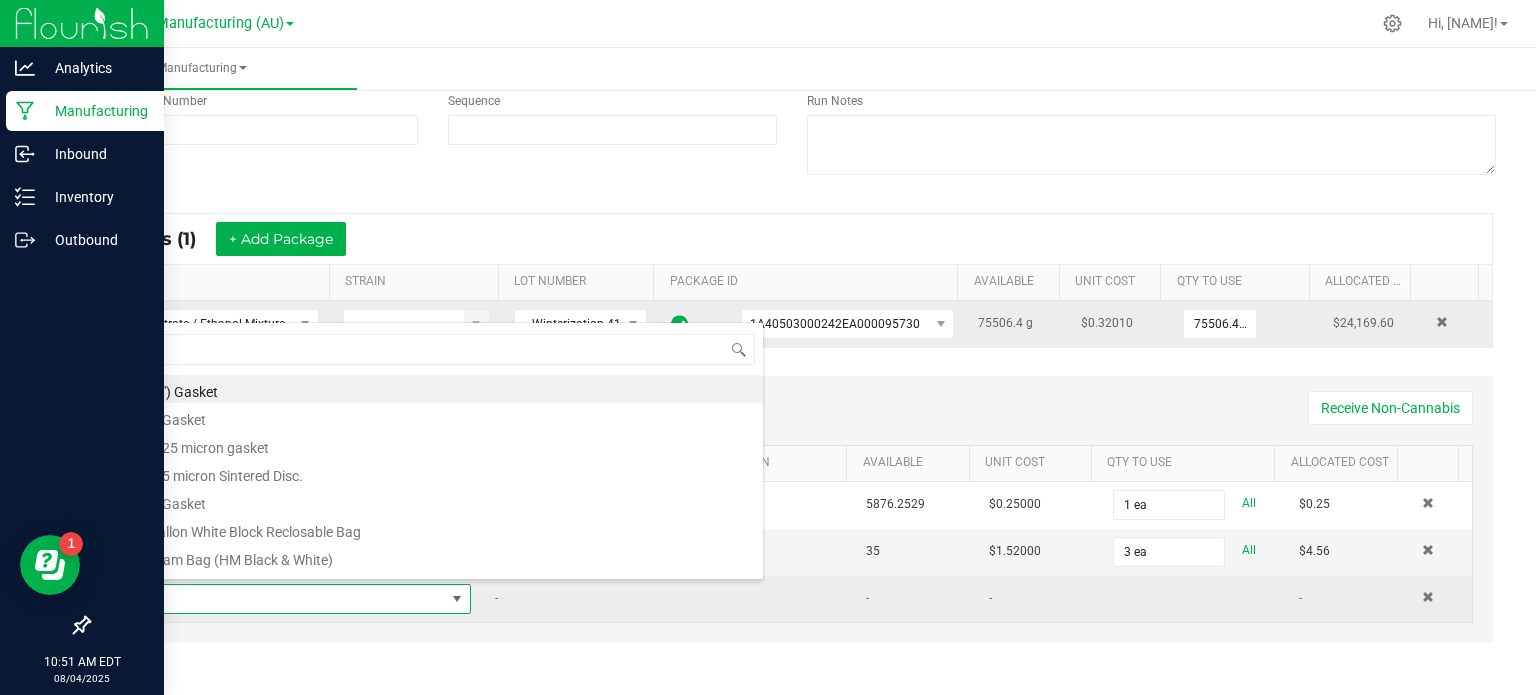 type on "45" 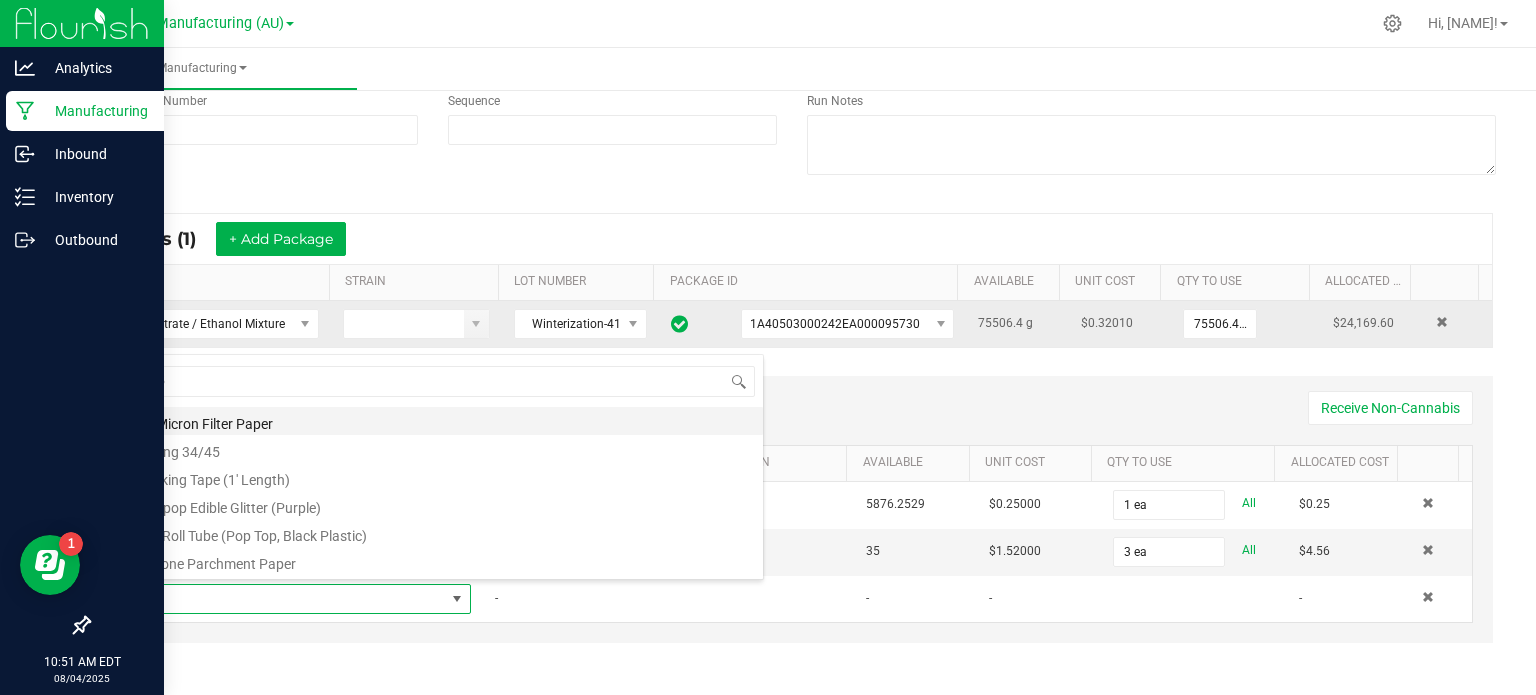 click on "45 Micron Filter Paper" at bounding box center (444, 421) 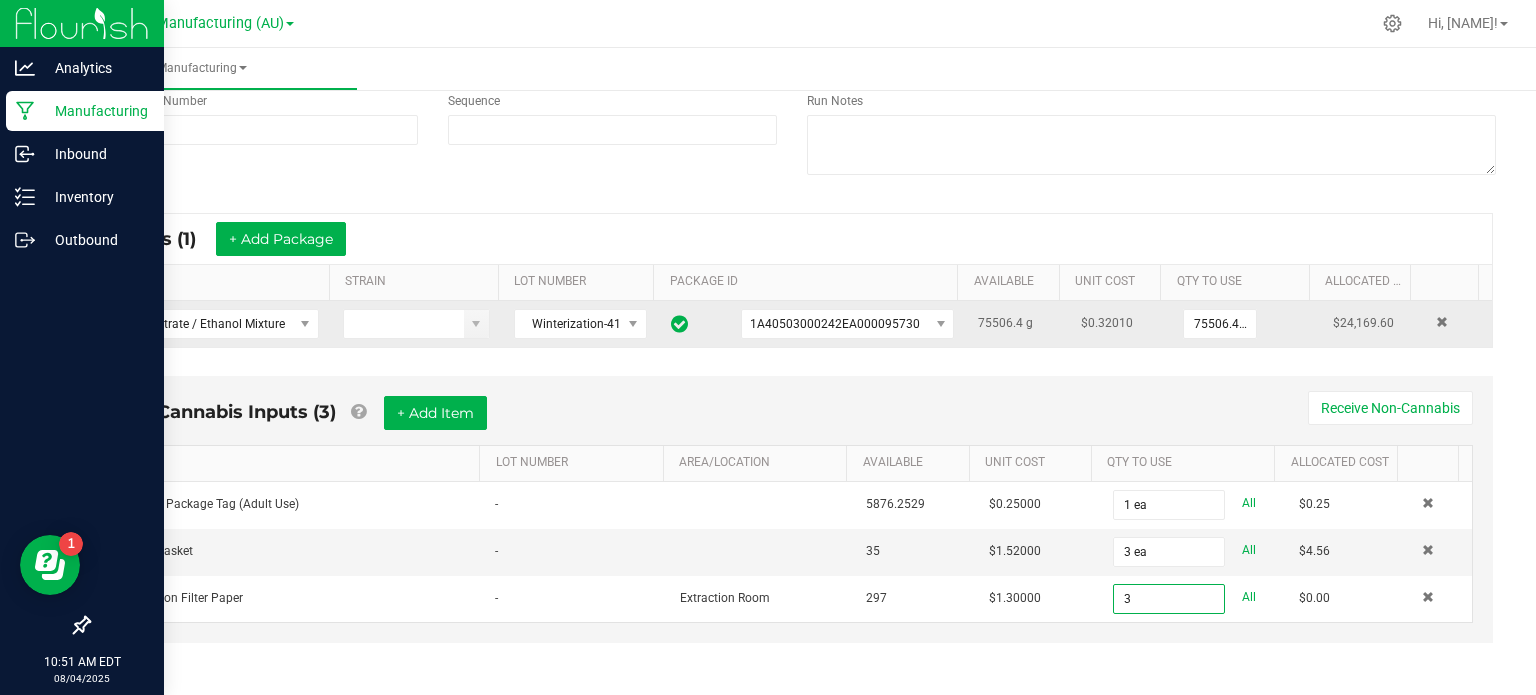 scroll, scrollTop: 228, scrollLeft: 0, axis: vertical 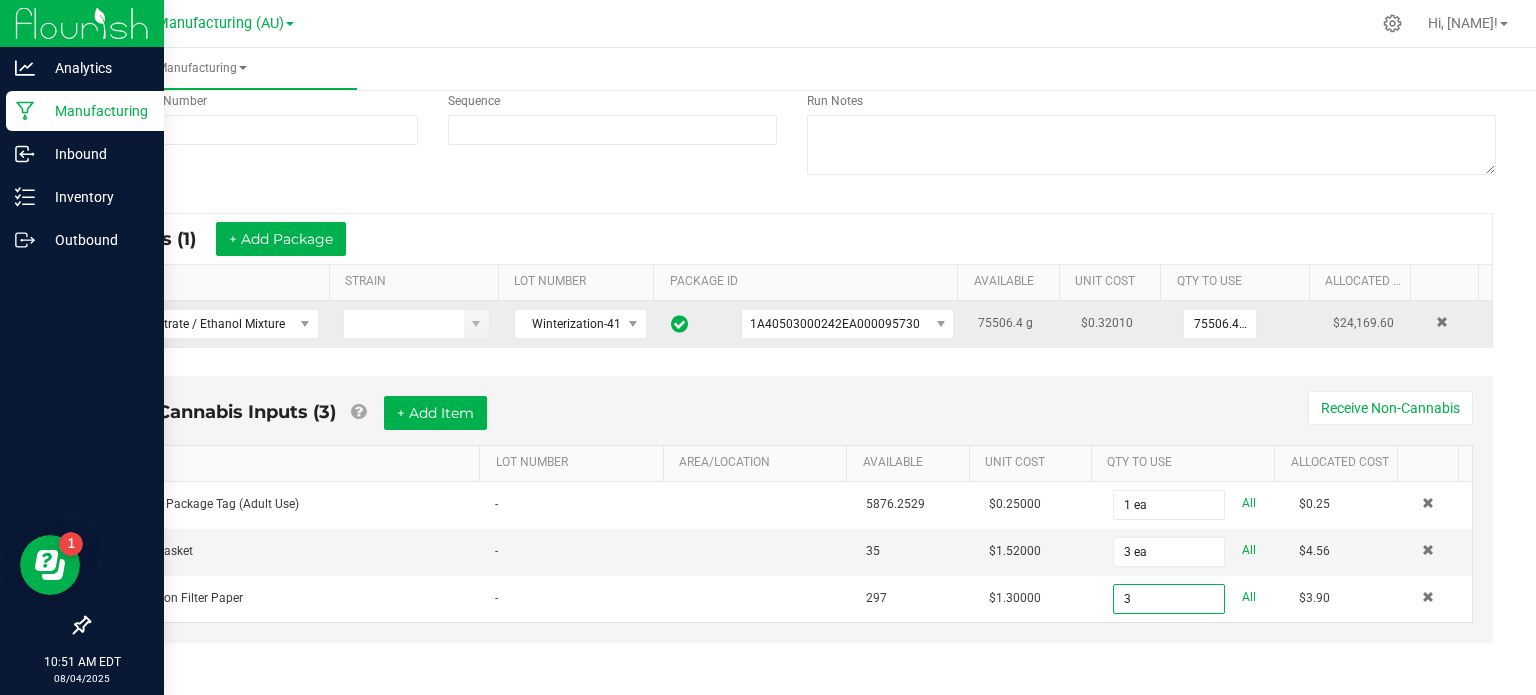 type on "3 ea" 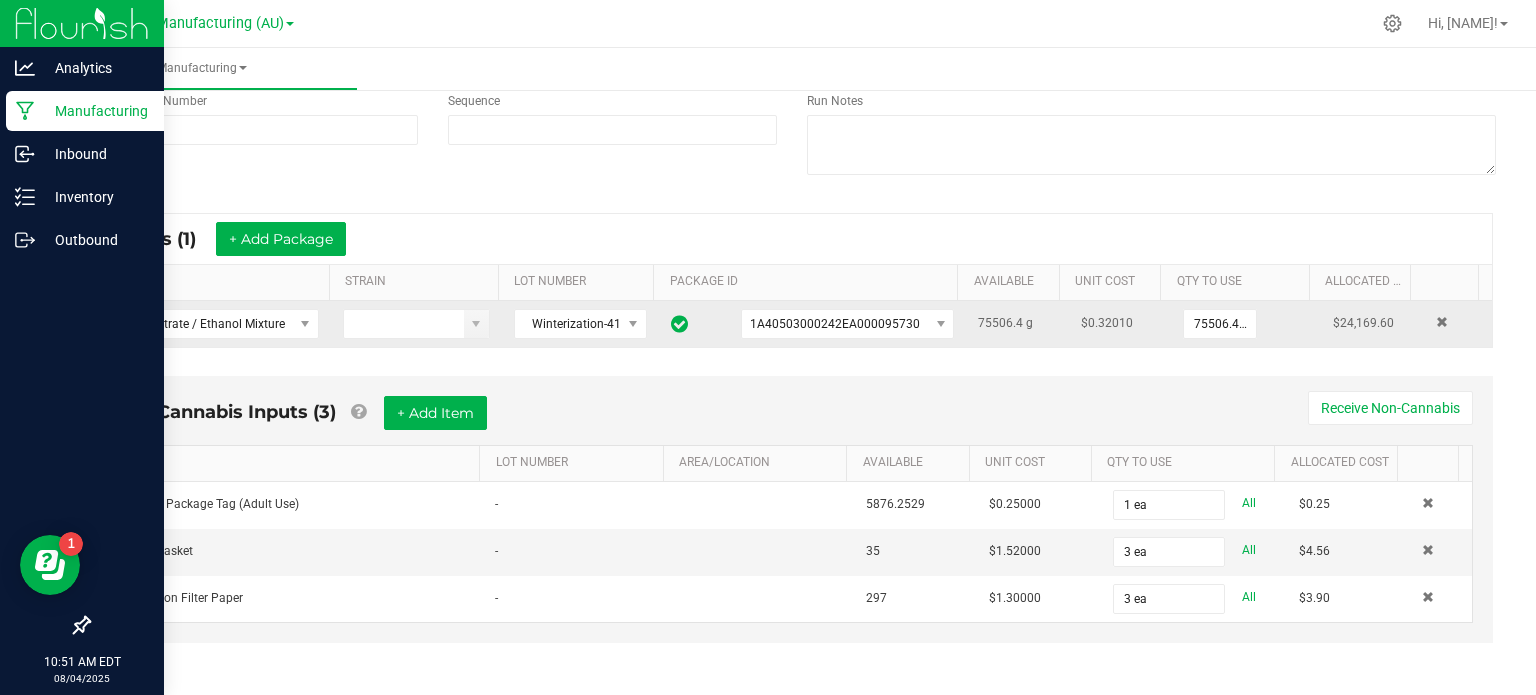 click on "*    Inputs (1)   + Add Package" at bounding box center [792, 239] 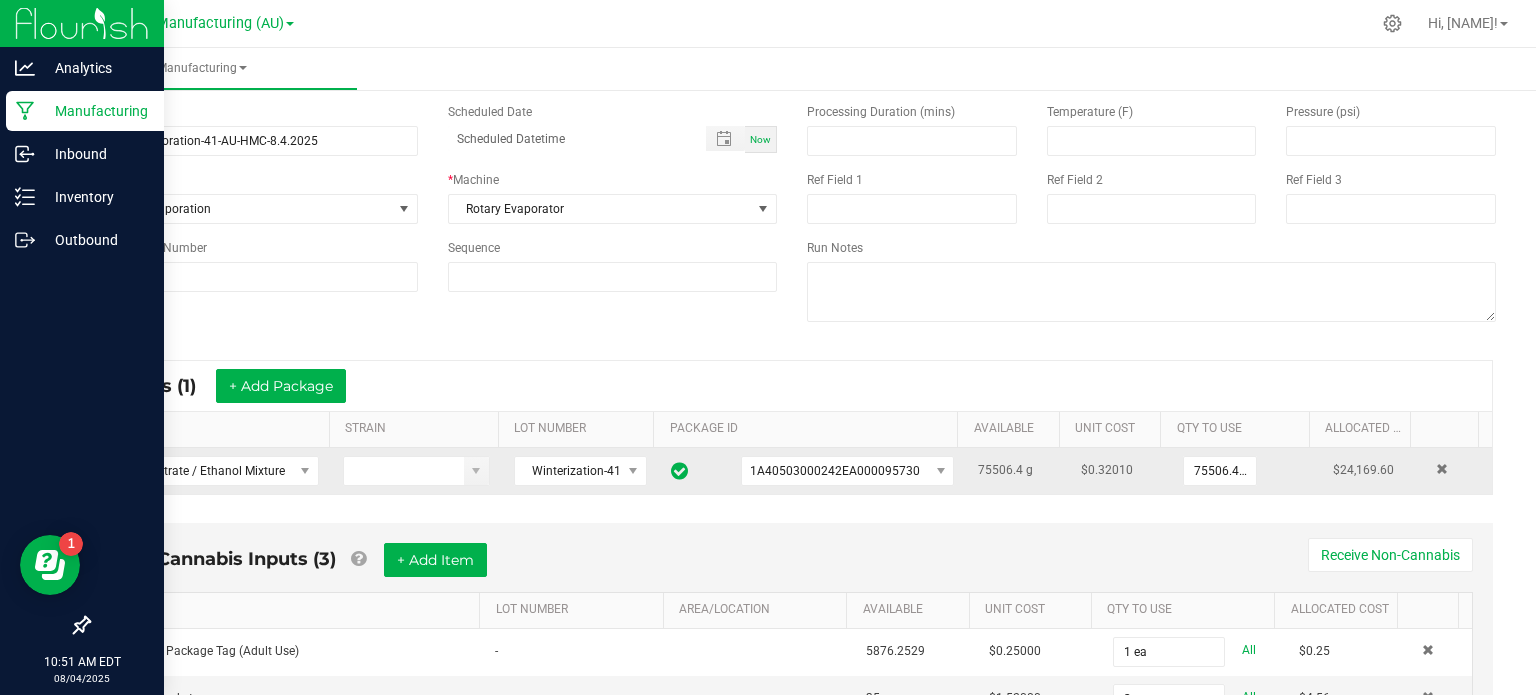 scroll, scrollTop: 0, scrollLeft: 0, axis: both 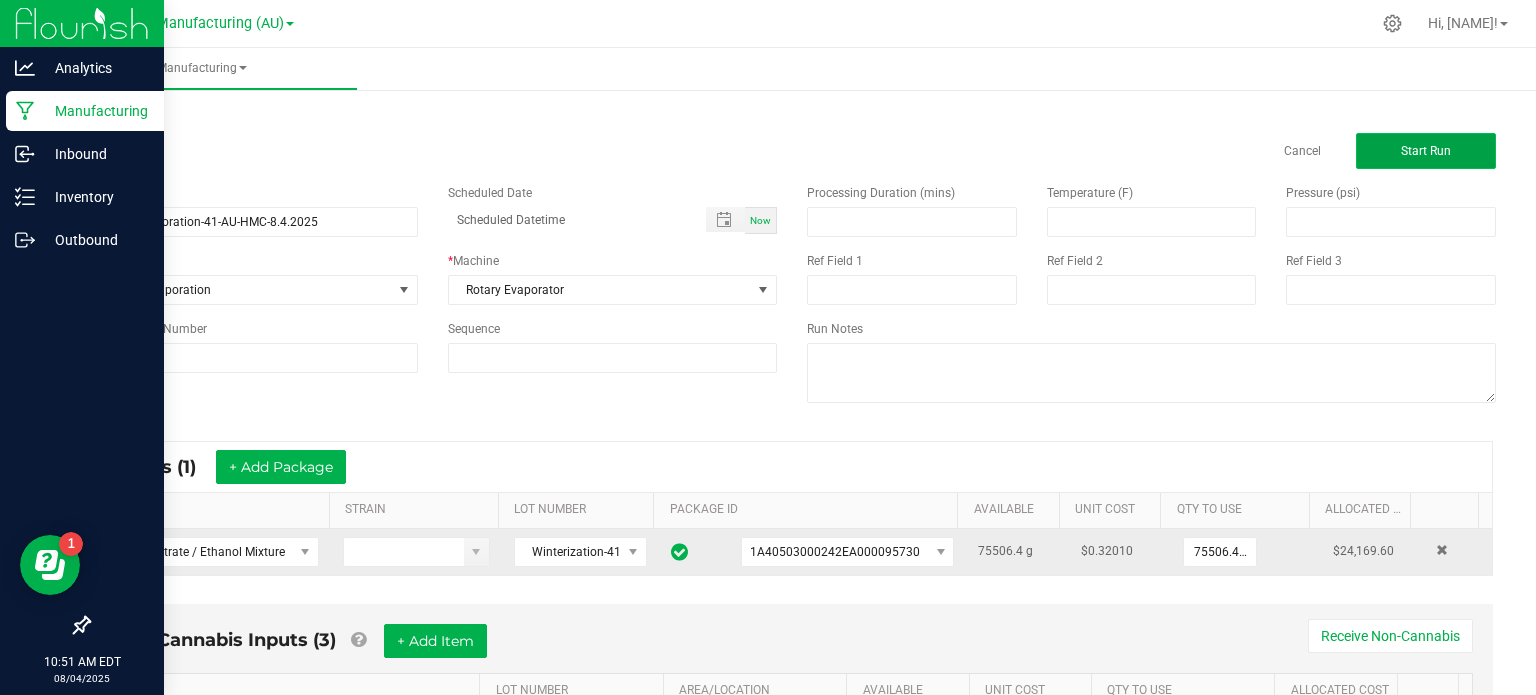 click on "Start Run" 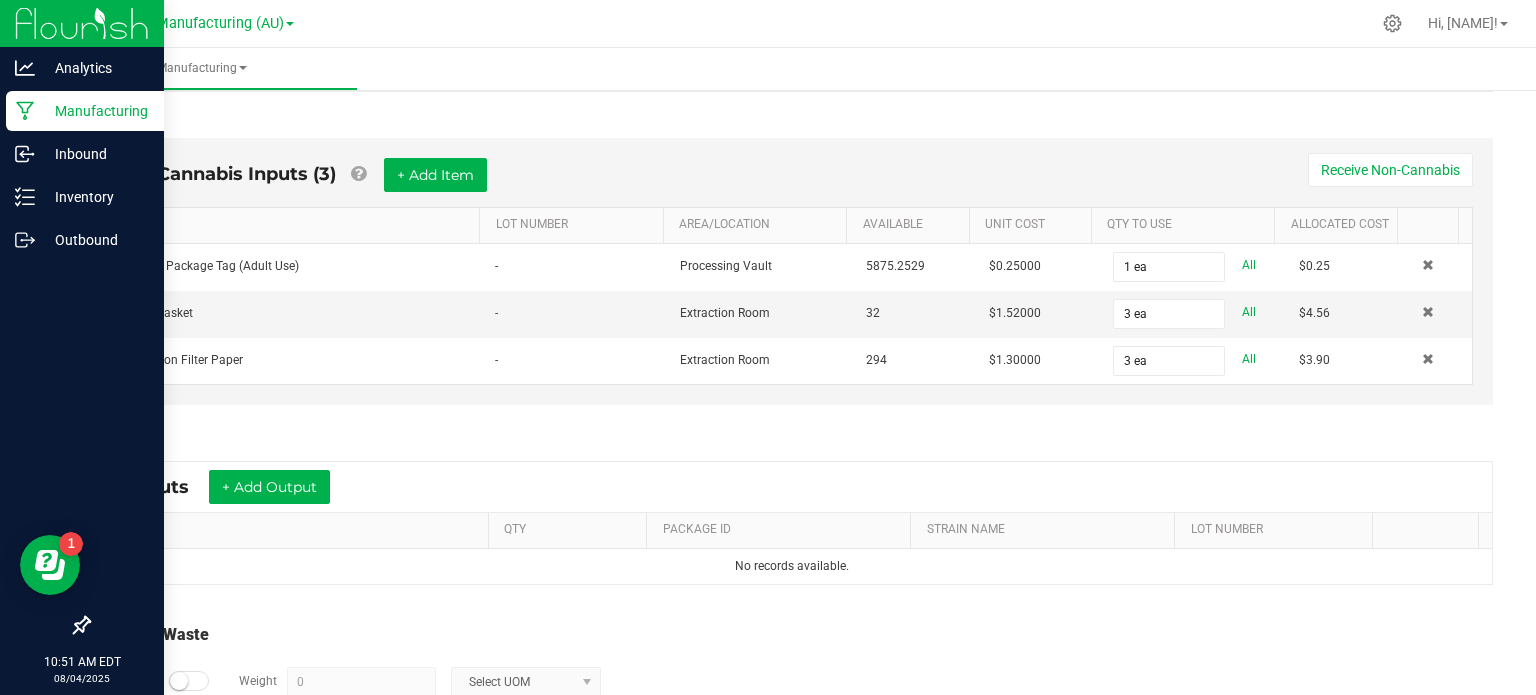 scroll, scrollTop: 621, scrollLeft: 0, axis: vertical 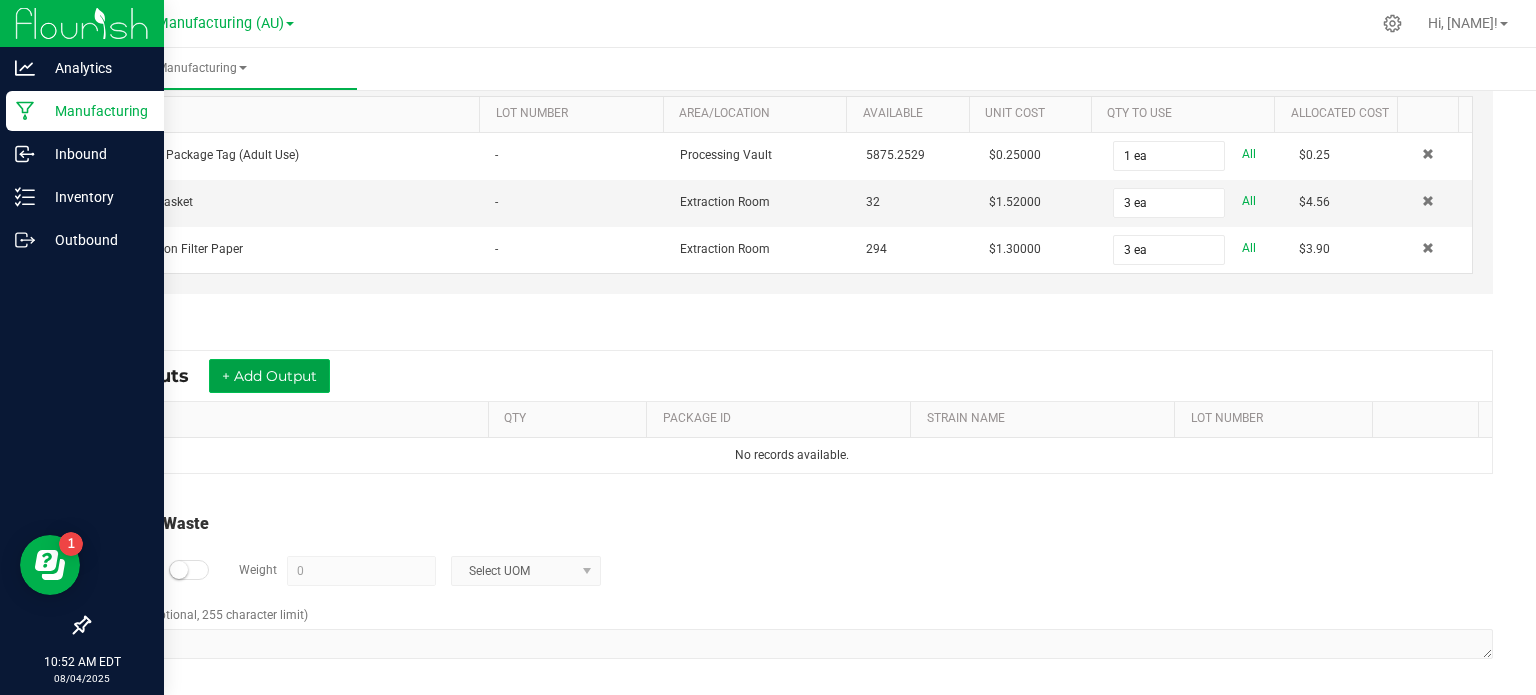 click on "+ Add Output" at bounding box center (269, 376) 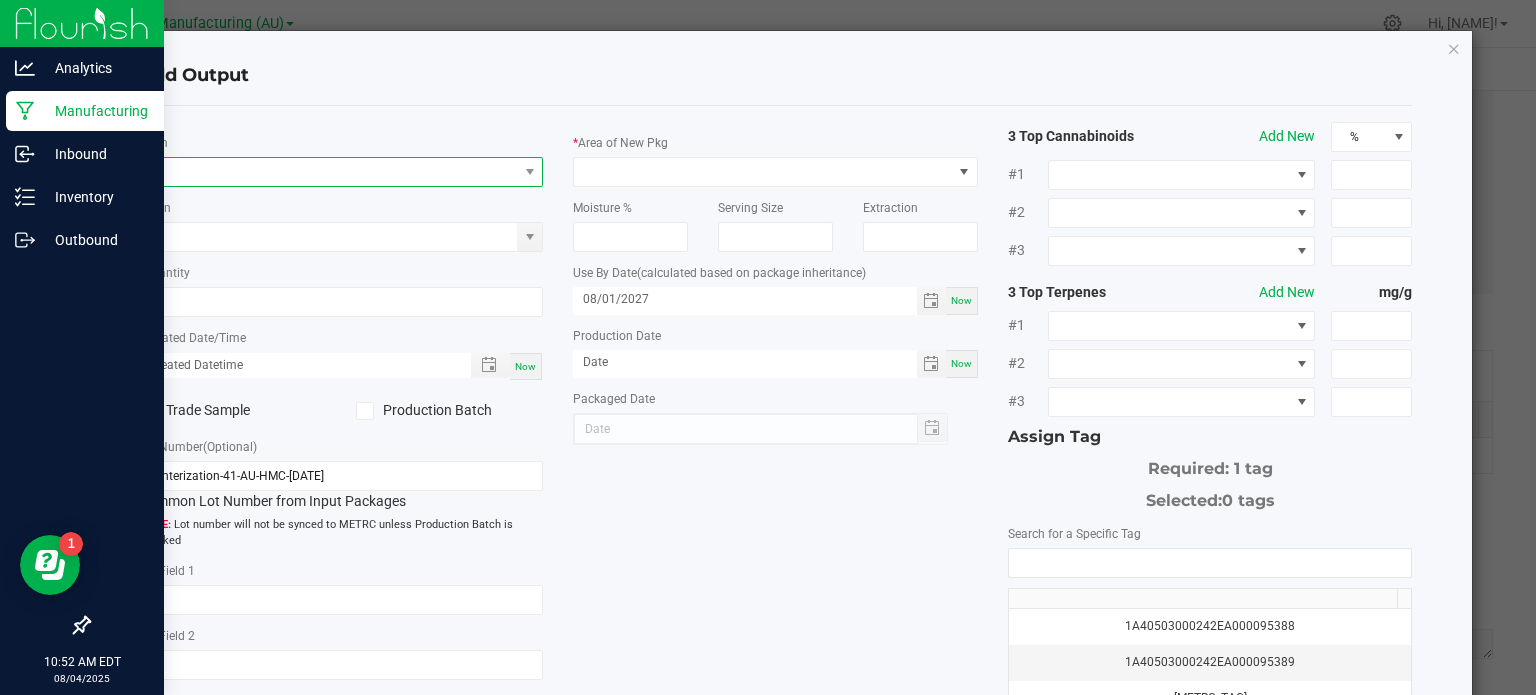 click at bounding box center [329, 172] 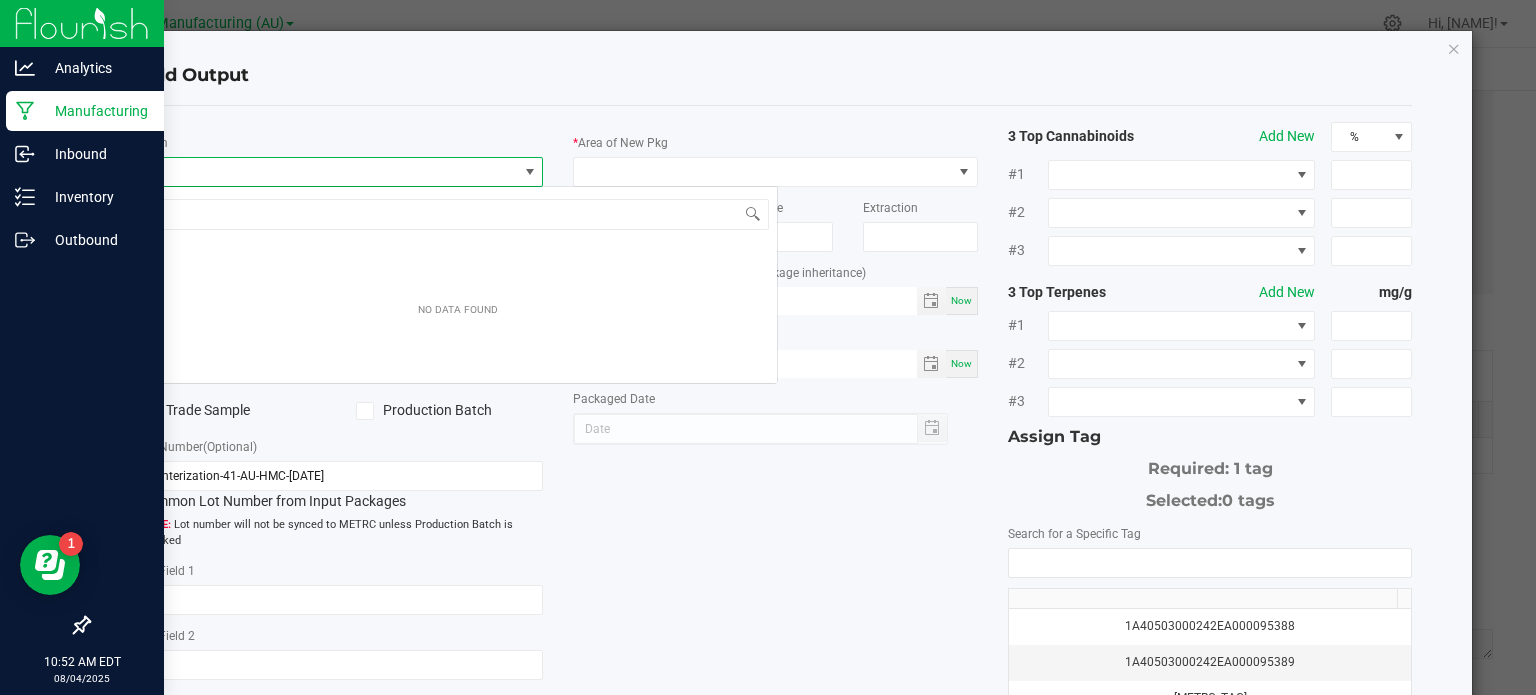 scroll, scrollTop: 99970, scrollLeft: 99600, axis: both 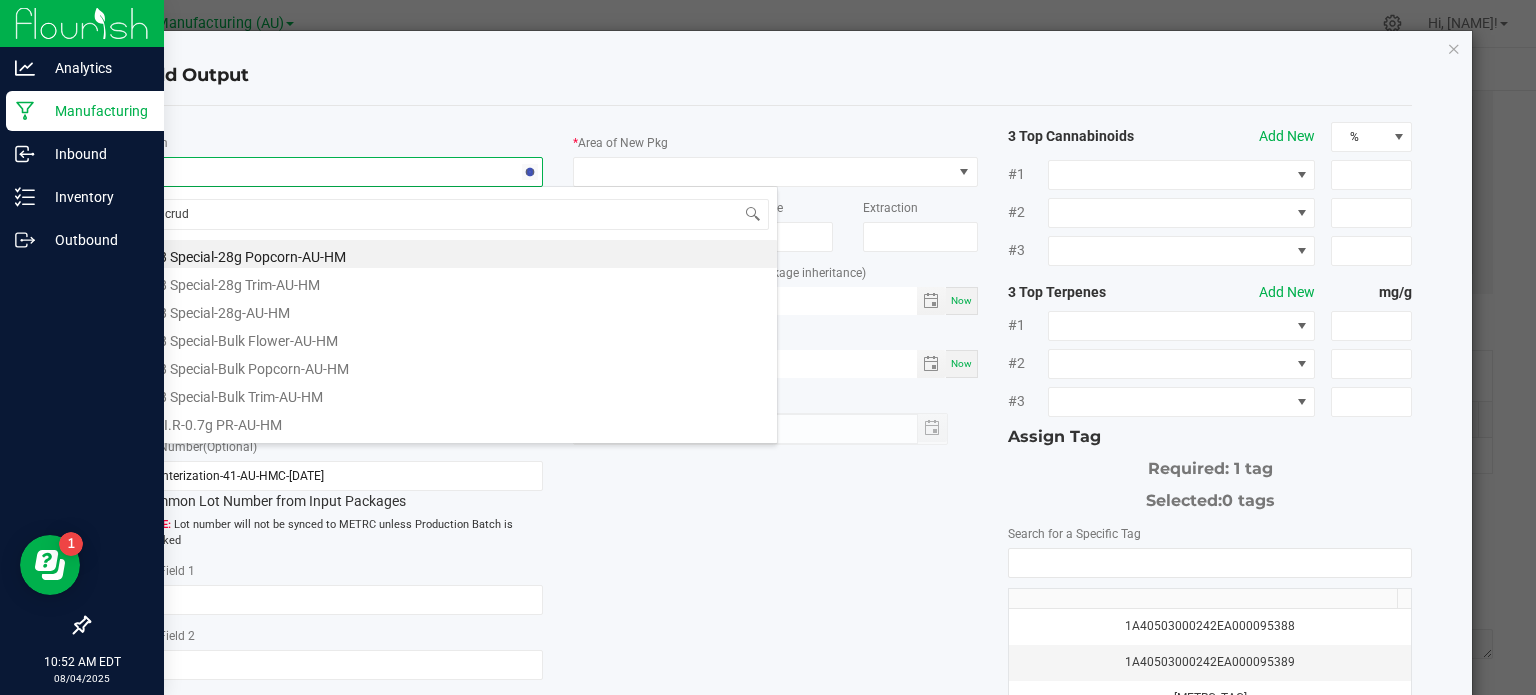 type on "crude" 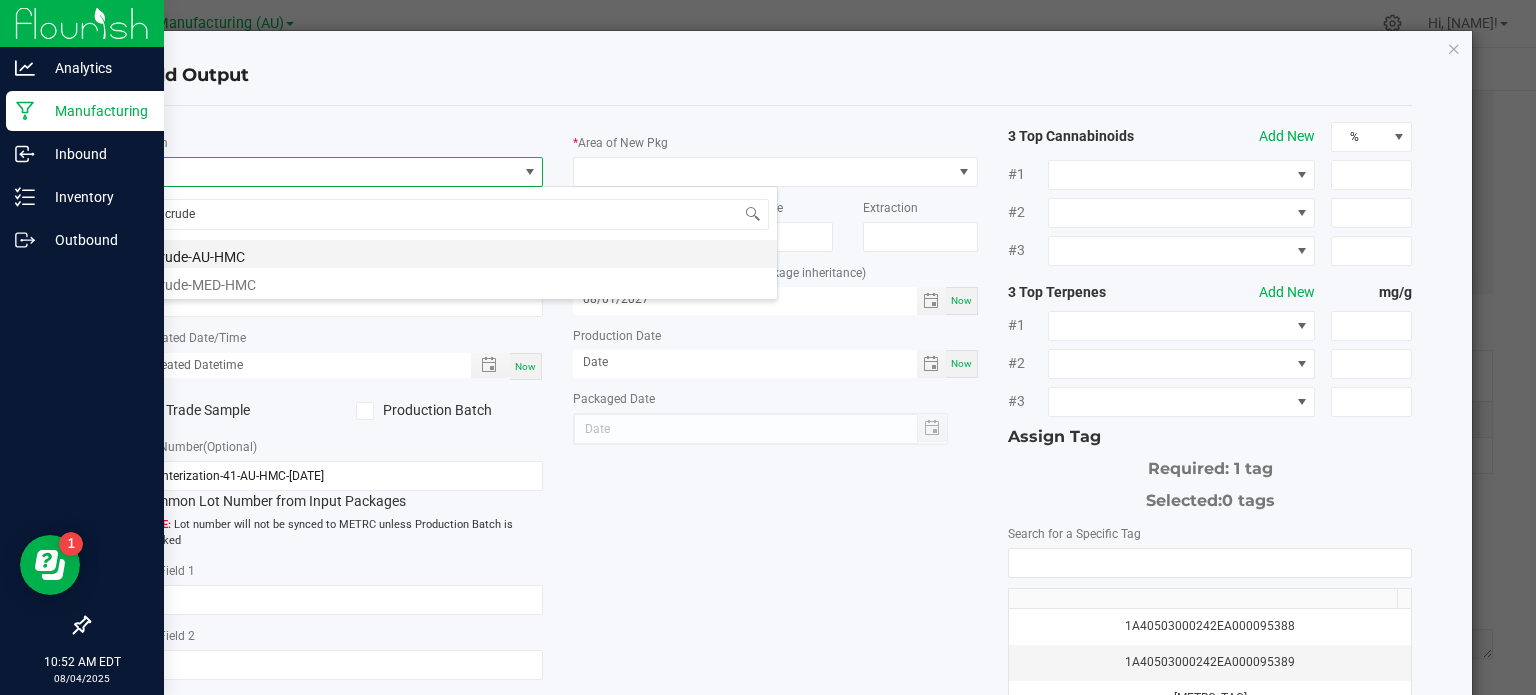 click on "Crude-AU-HMC" at bounding box center [458, 254] 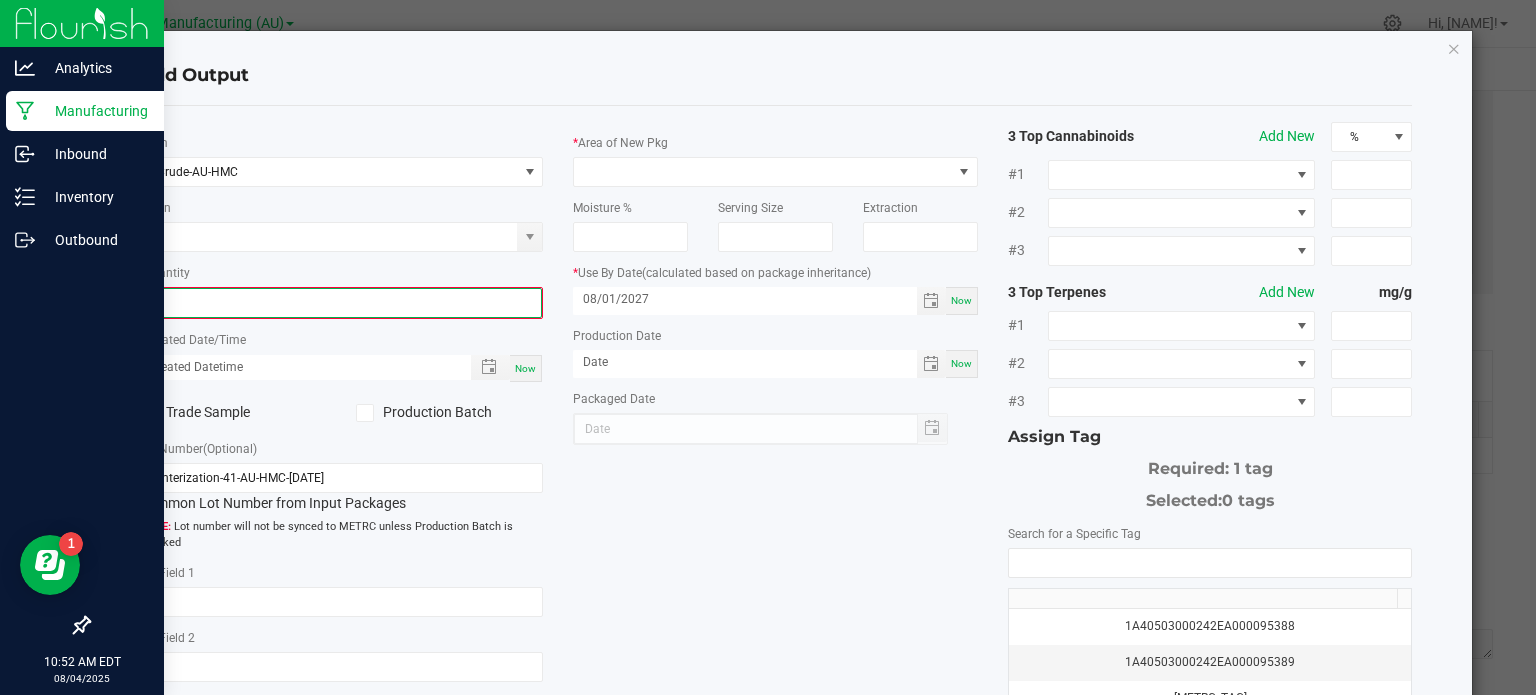 click on "0" at bounding box center (341, 303) 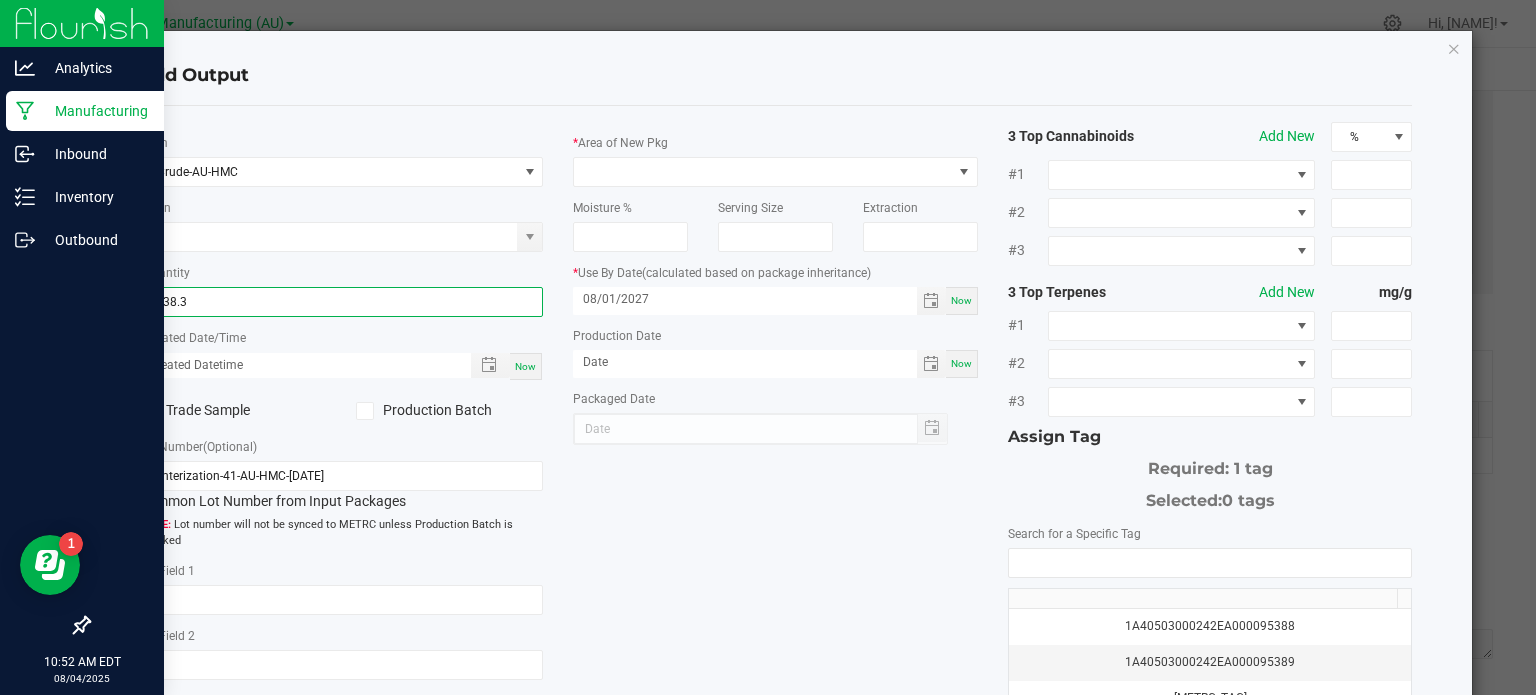 type on "9438.3000 g" 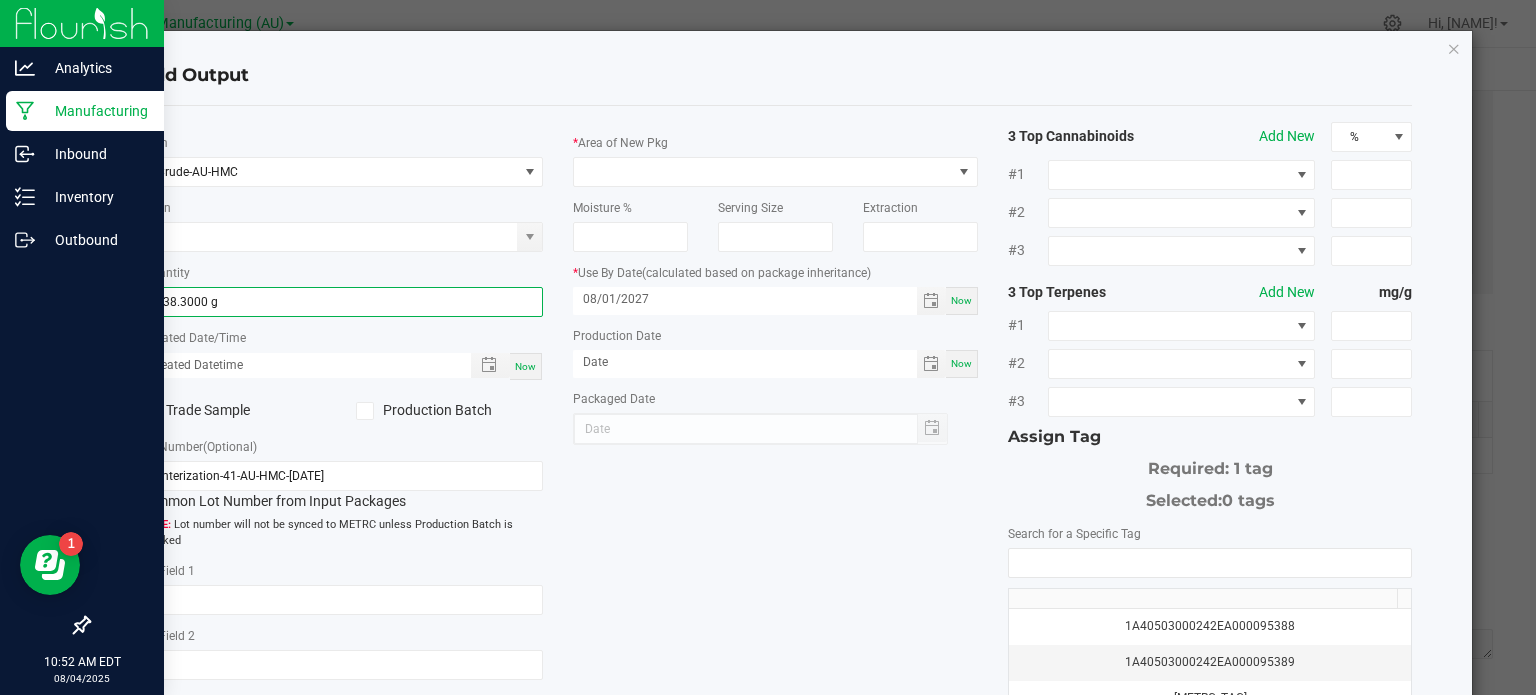 click on "Now" at bounding box center (525, 366) 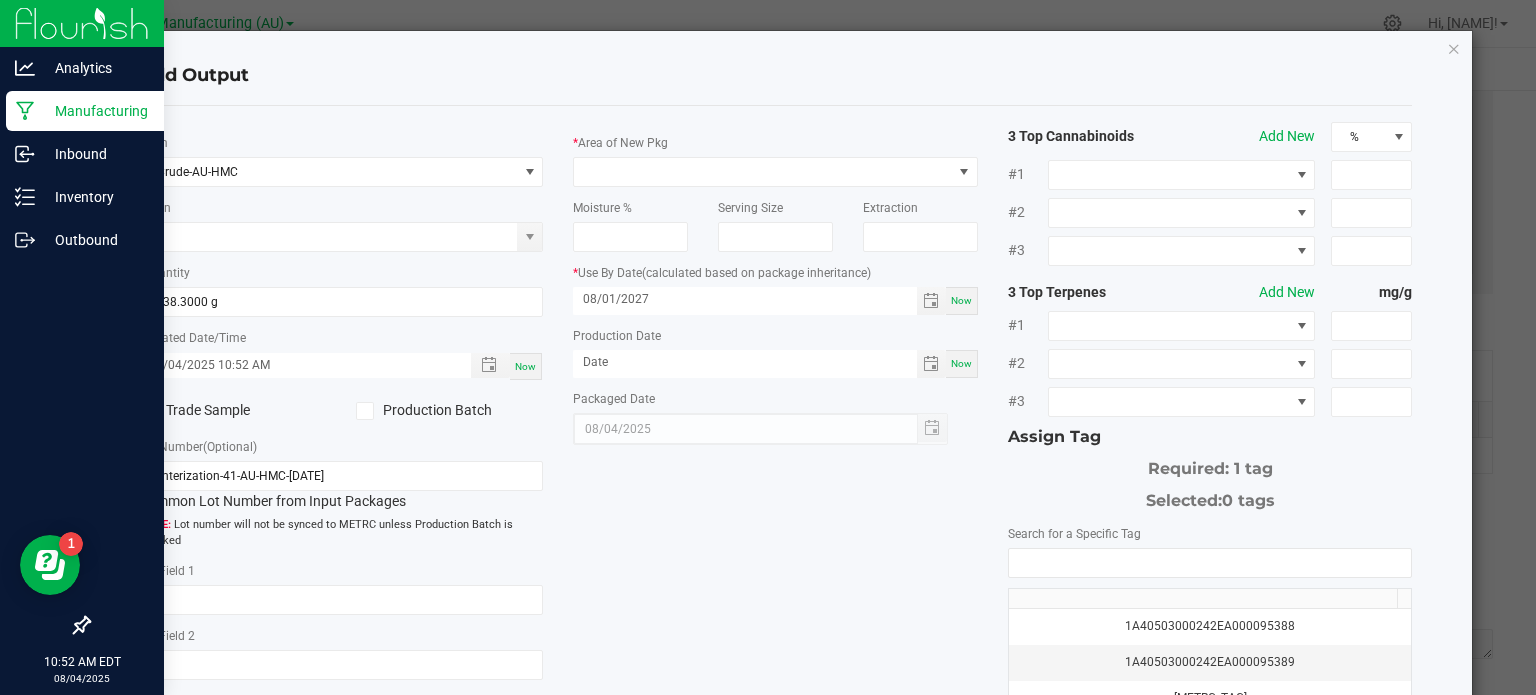 click 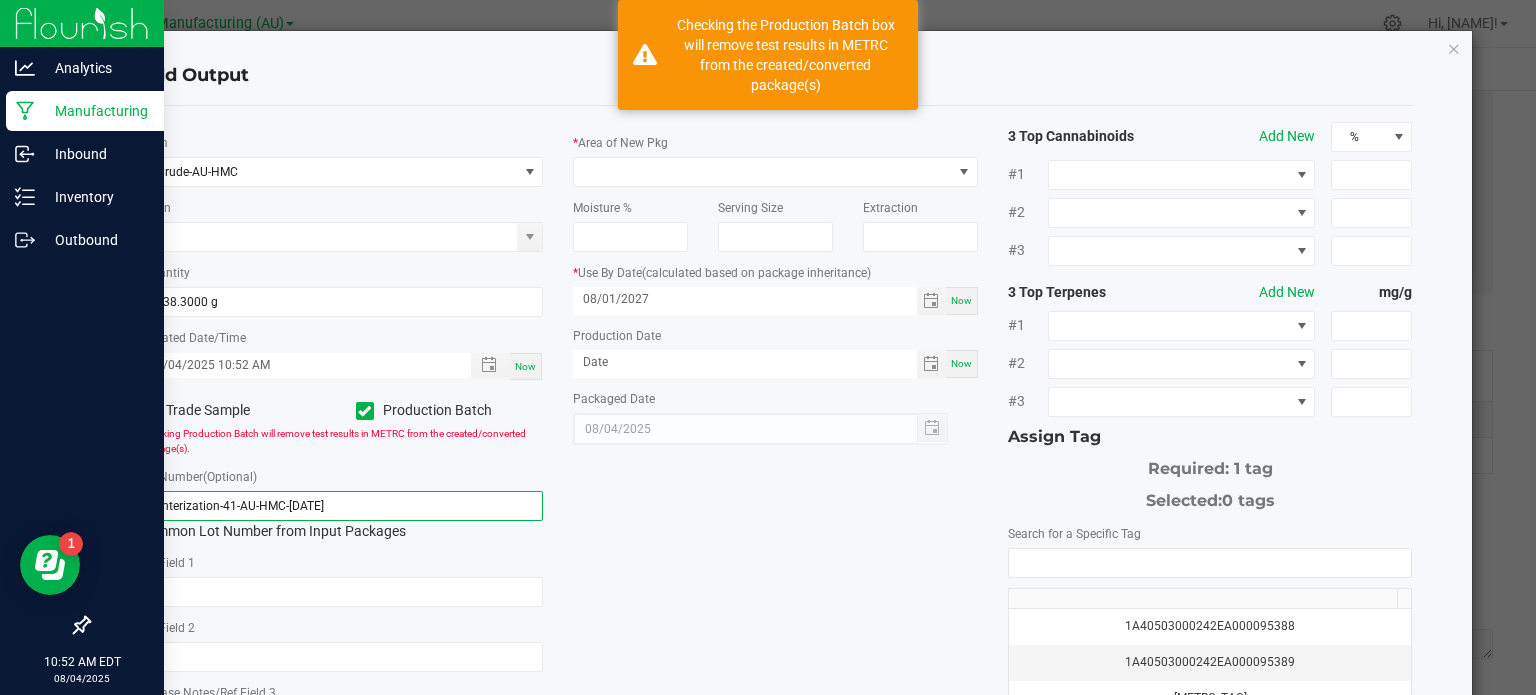 click on "Winterization-41-AU-HMC-[DATE]" 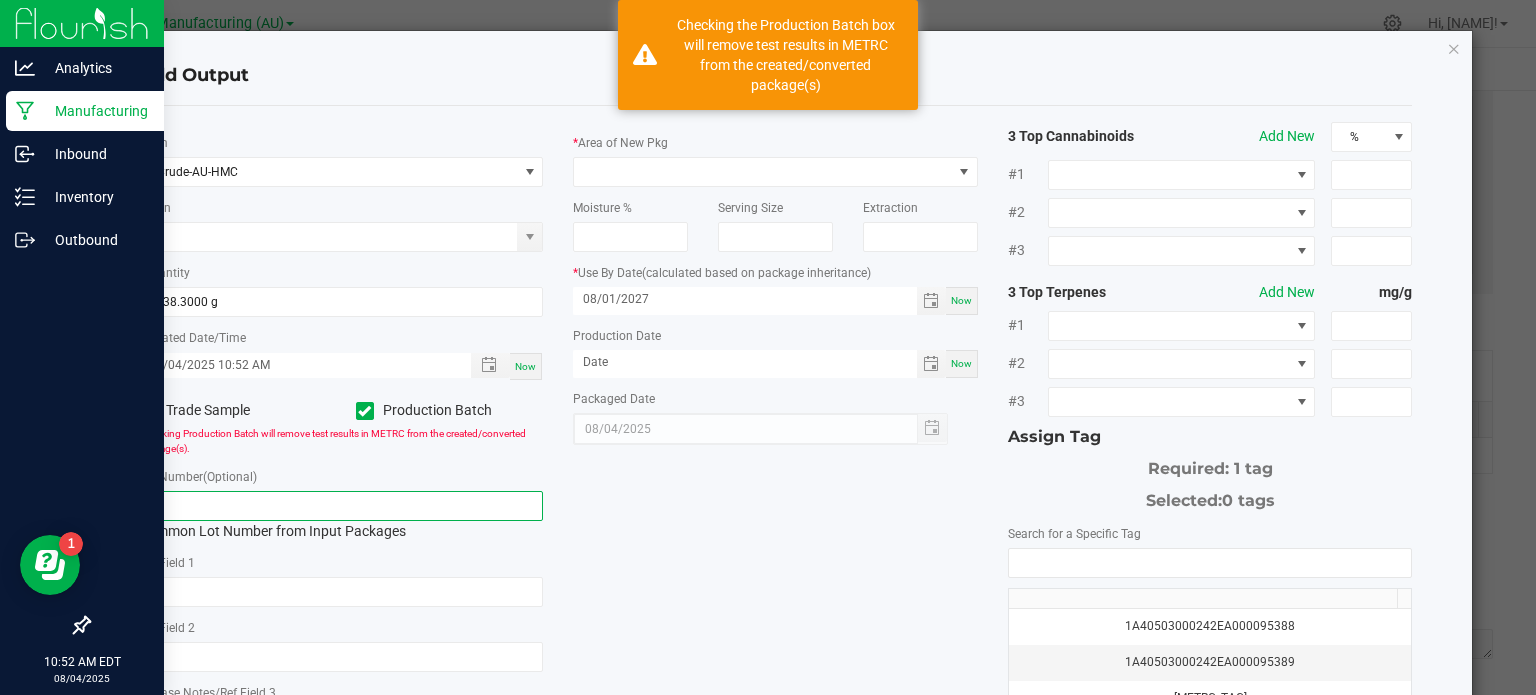 click 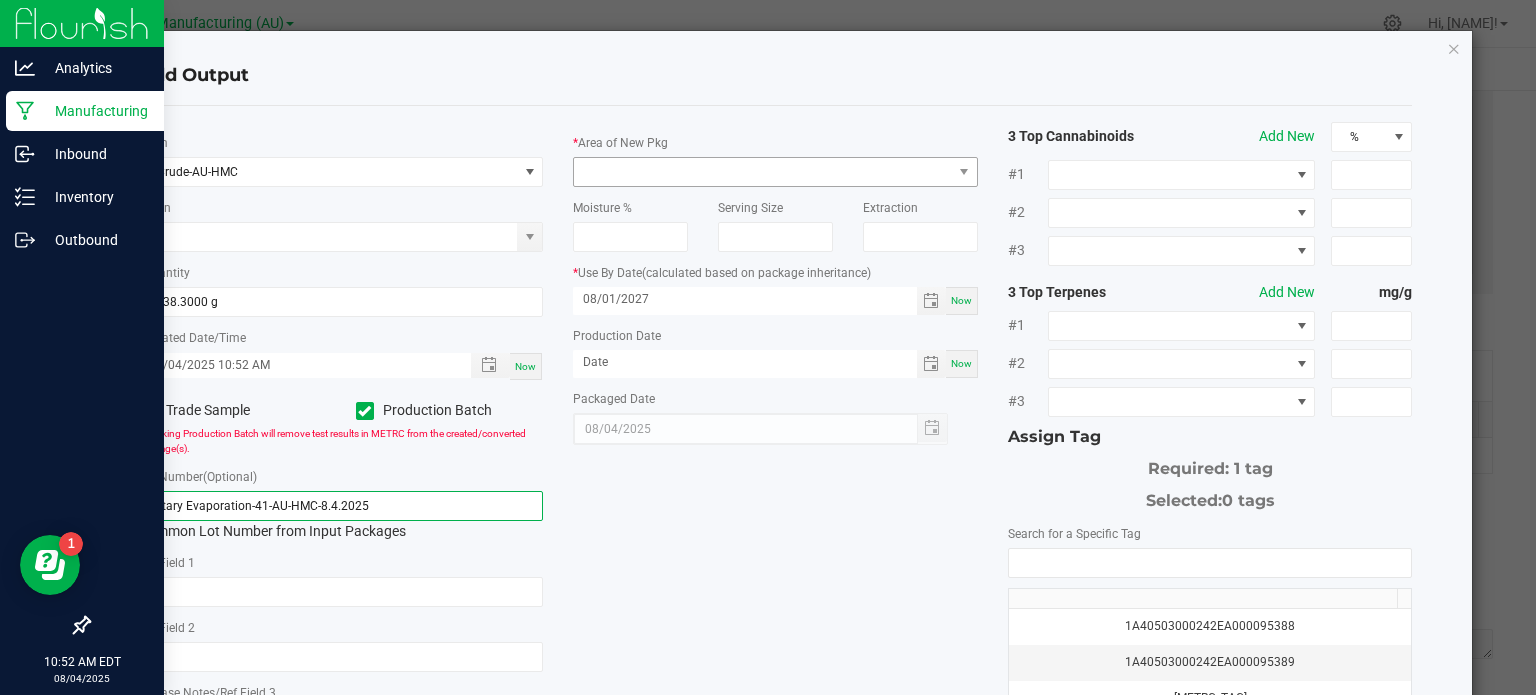 type on "Rotary Evaporation-41-AU-HMC-8.4.2025" 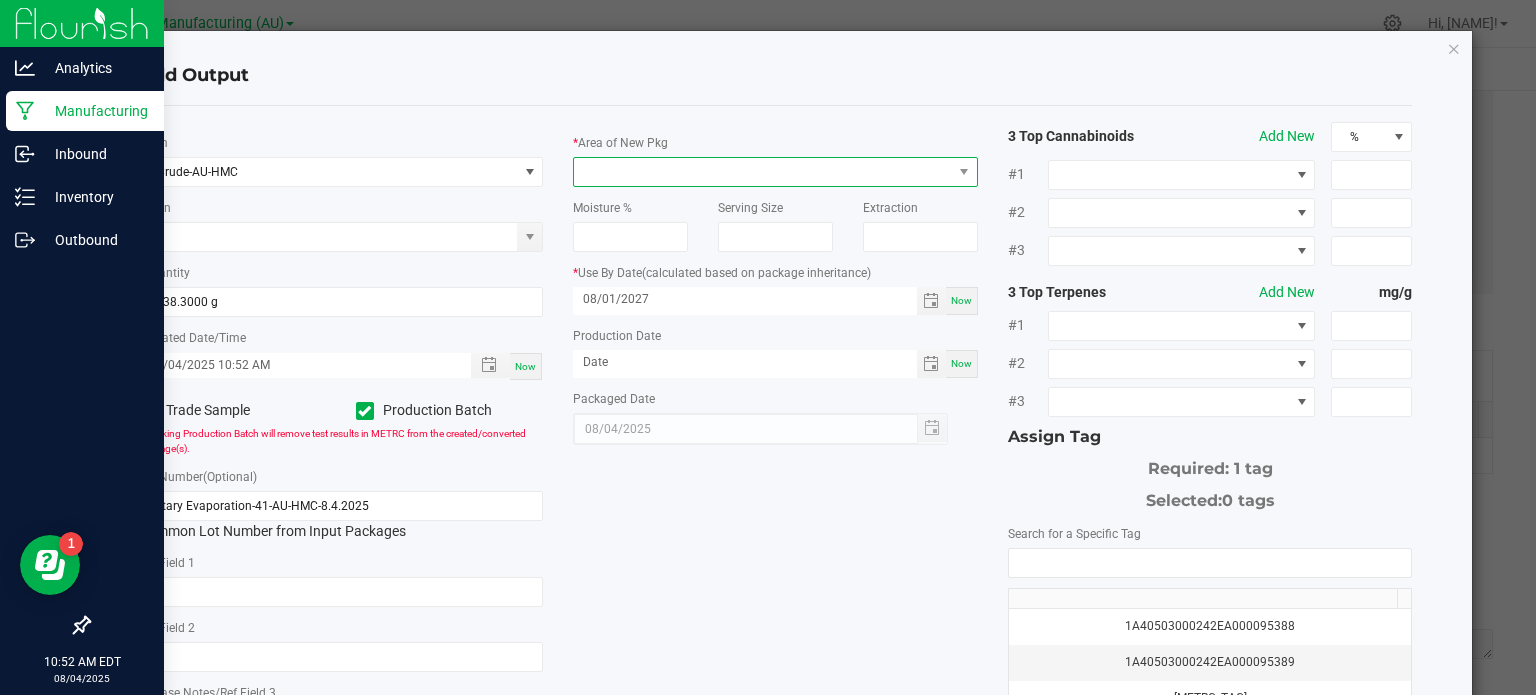 click at bounding box center [763, 172] 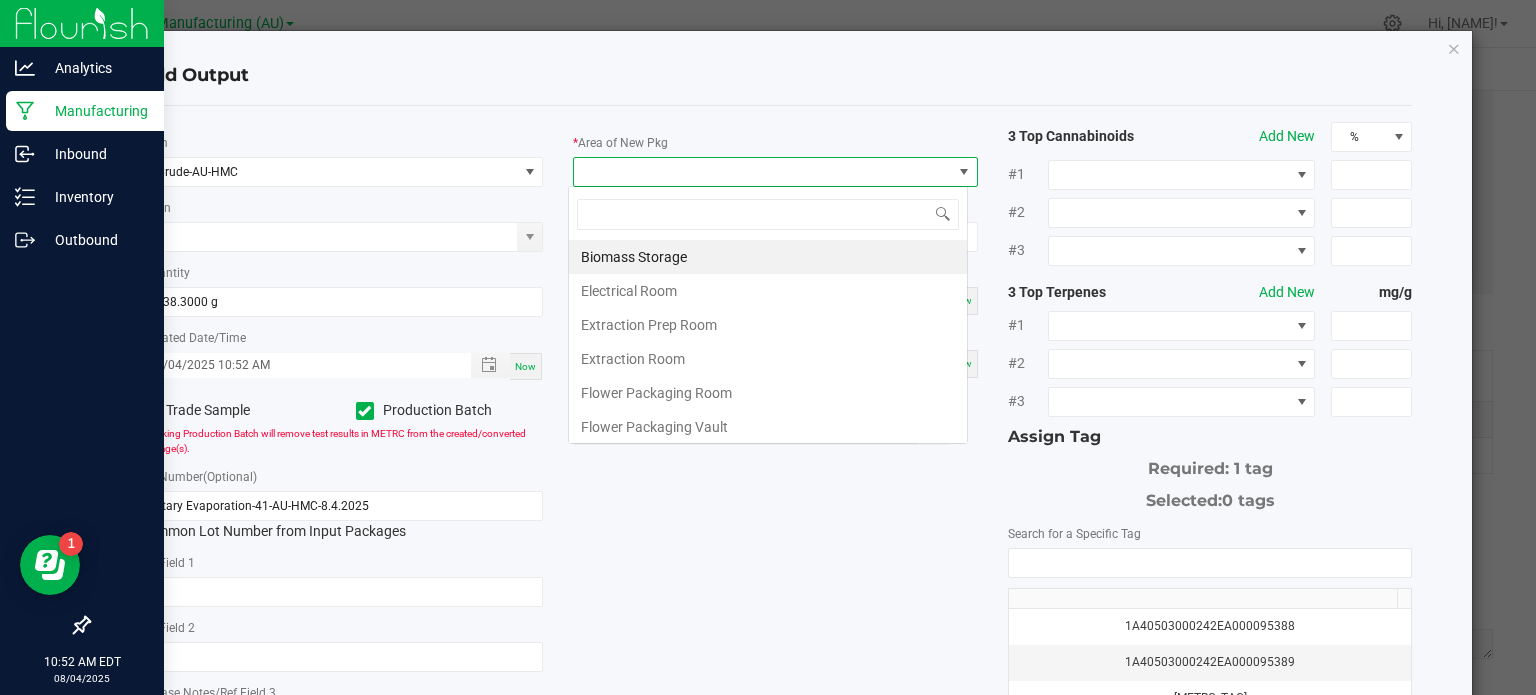 scroll, scrollTop: 99970, scrollLeft: 99600, axis: both 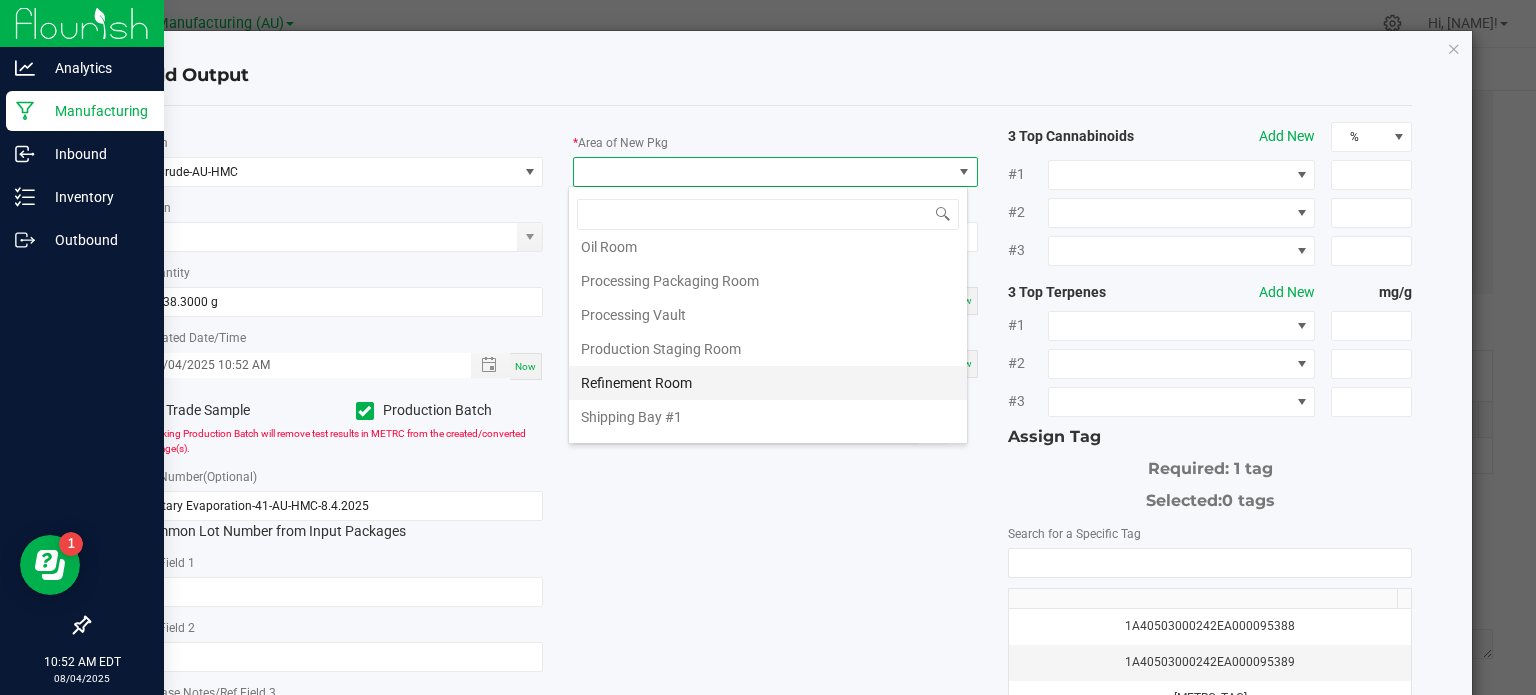 click on "Refinement Room" at bounding box center [768, 383] 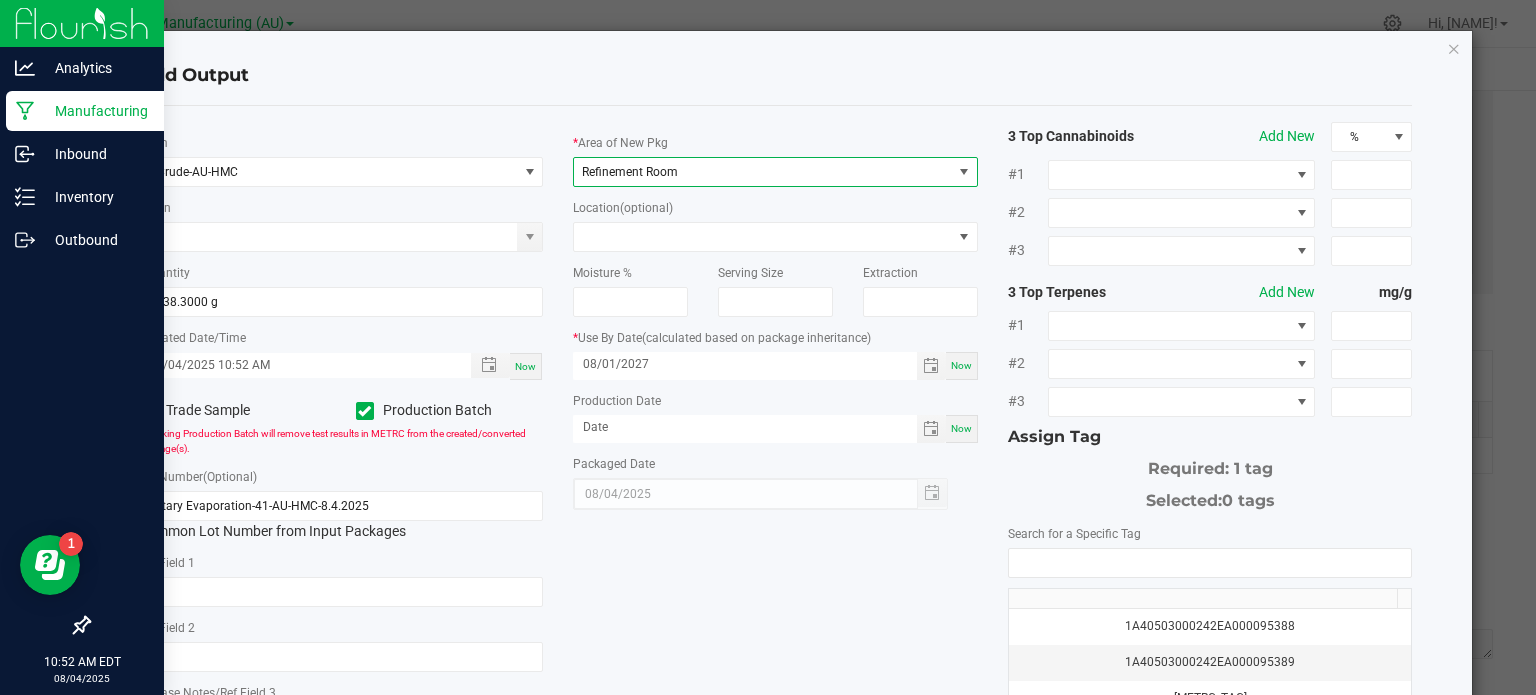 click on "Now" at bounding box center [961, 428] 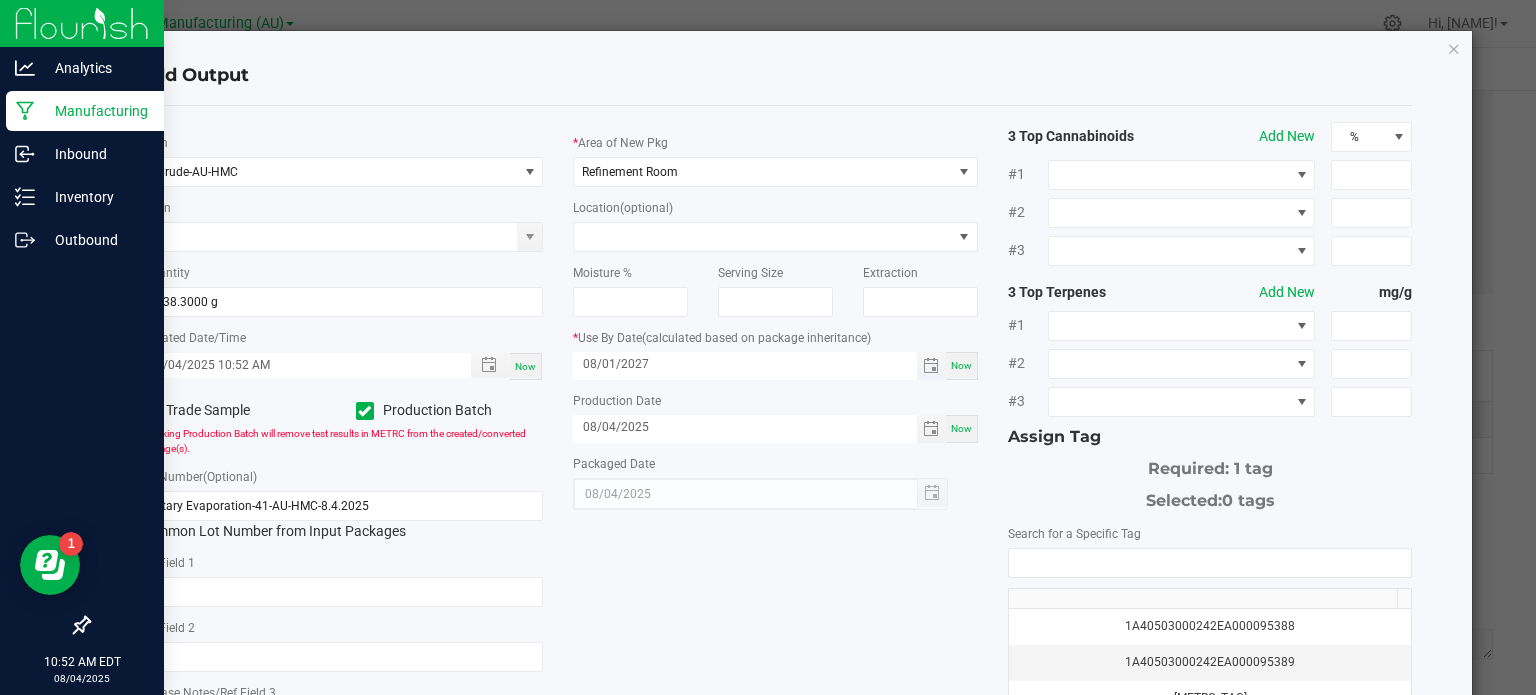 click on "08/01/2027" at bounding box center (745, 364) 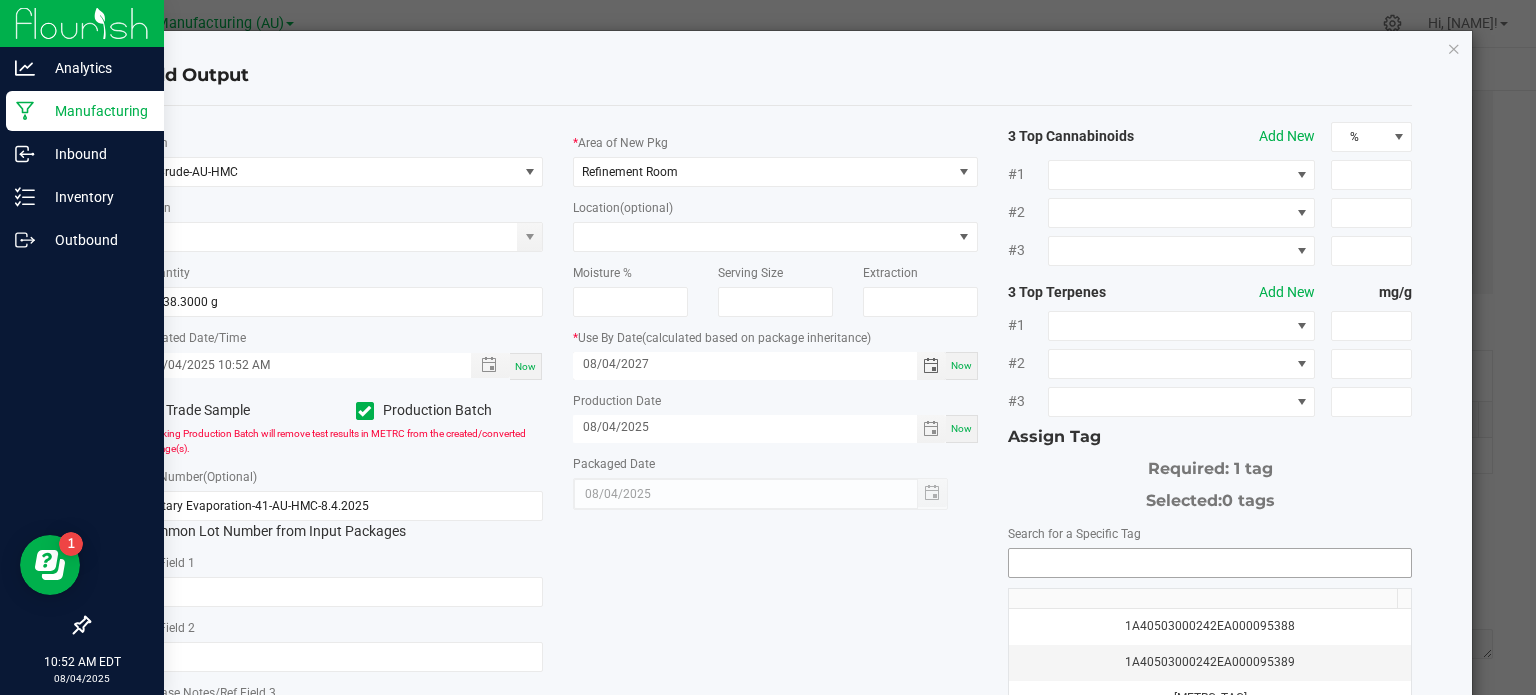 type on "08/04/2027" 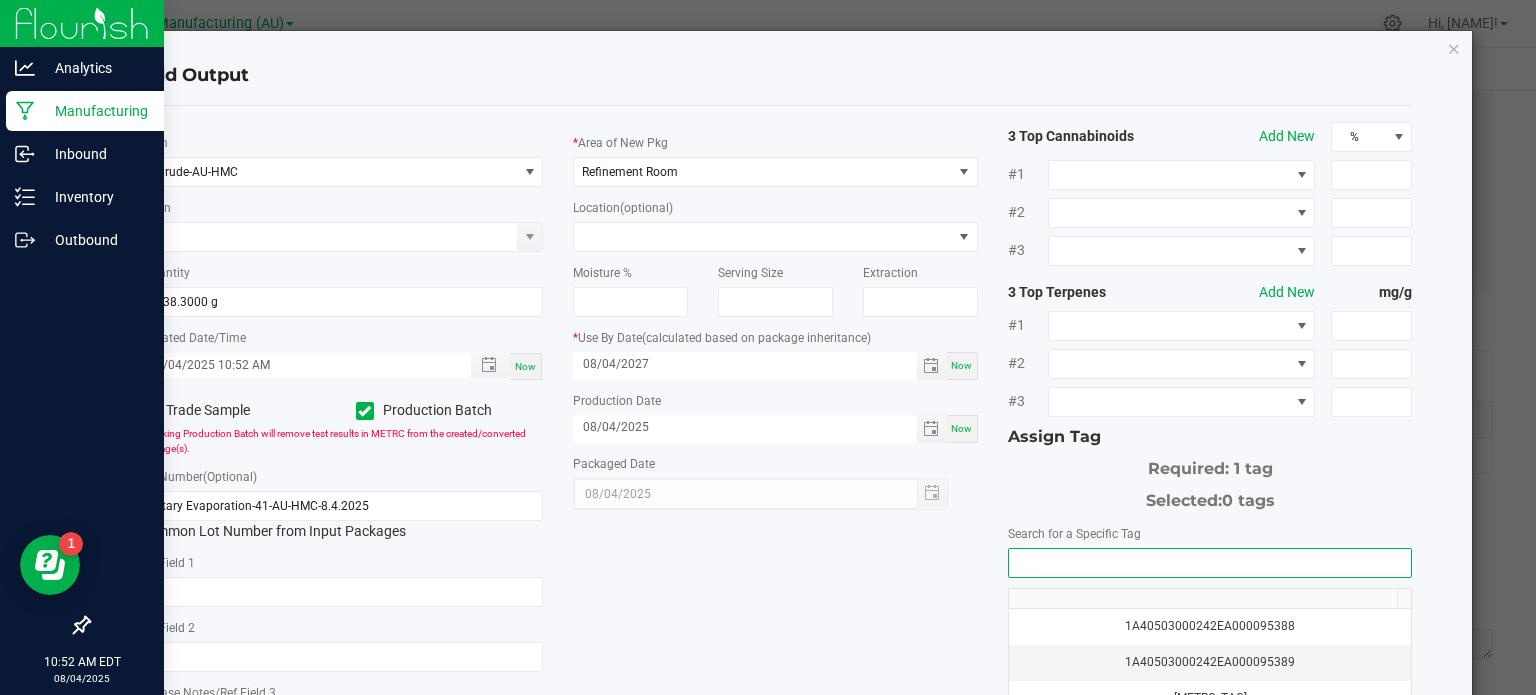 click at bounding box center (1210, 563) 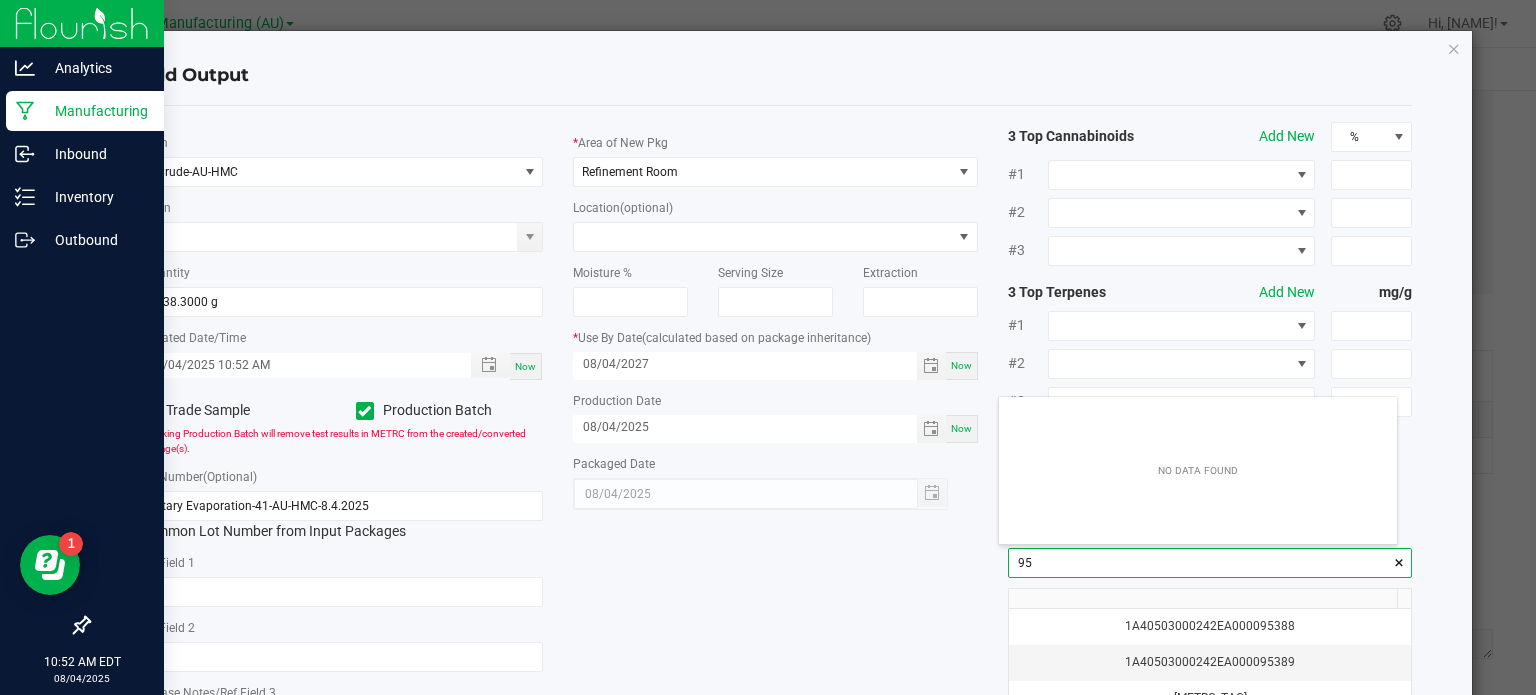 scroll, scrollTop: 99972, scrollLeft: 99601, axis: both 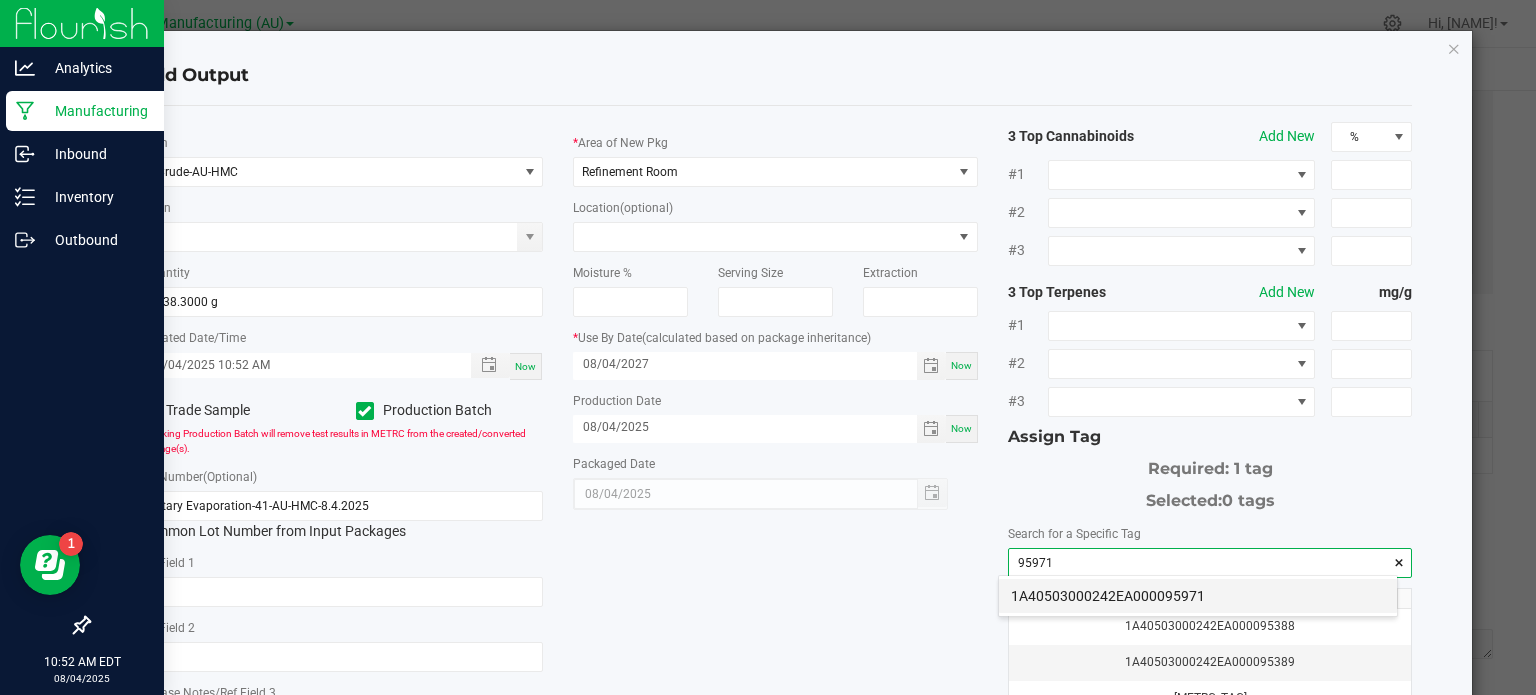 click on "1A40503000242EA000095971" at bounding box center (1198, 596) 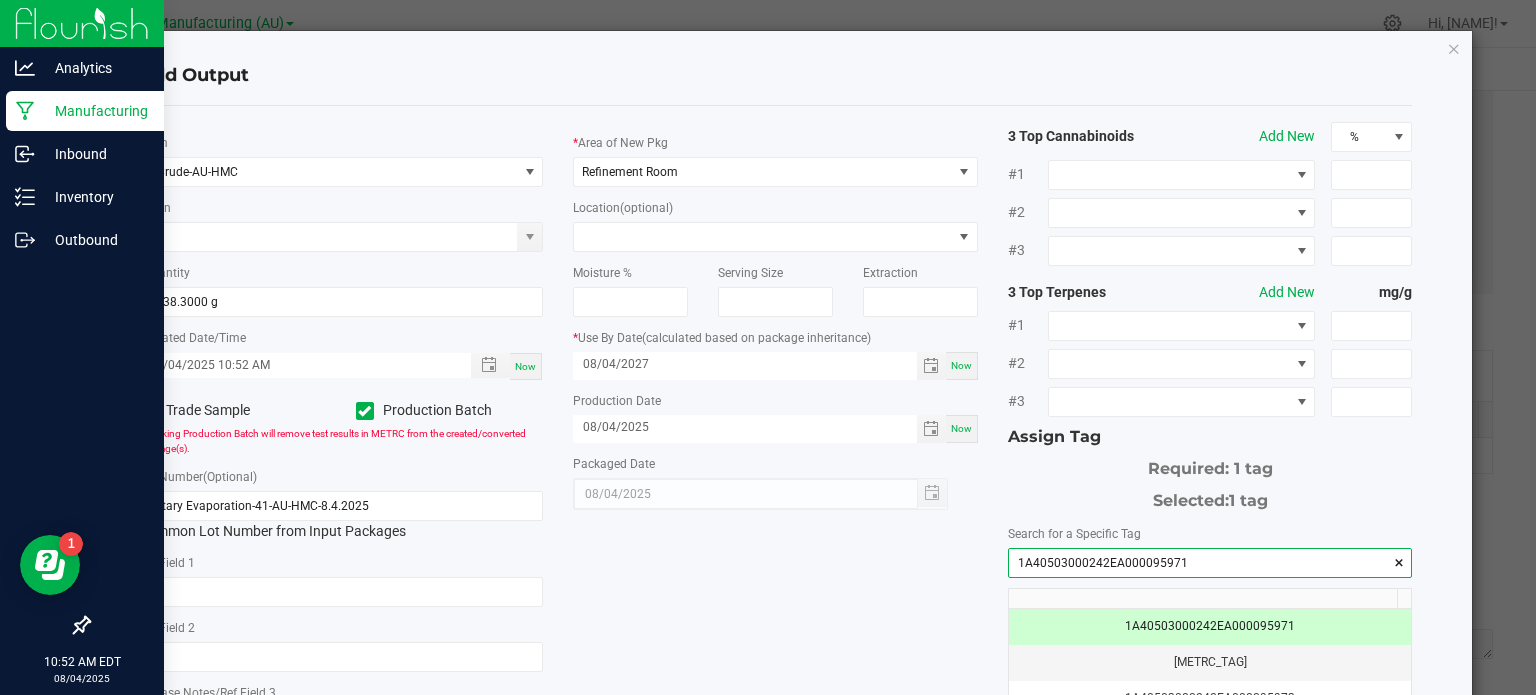 type on "1A40503000242EA000095971" 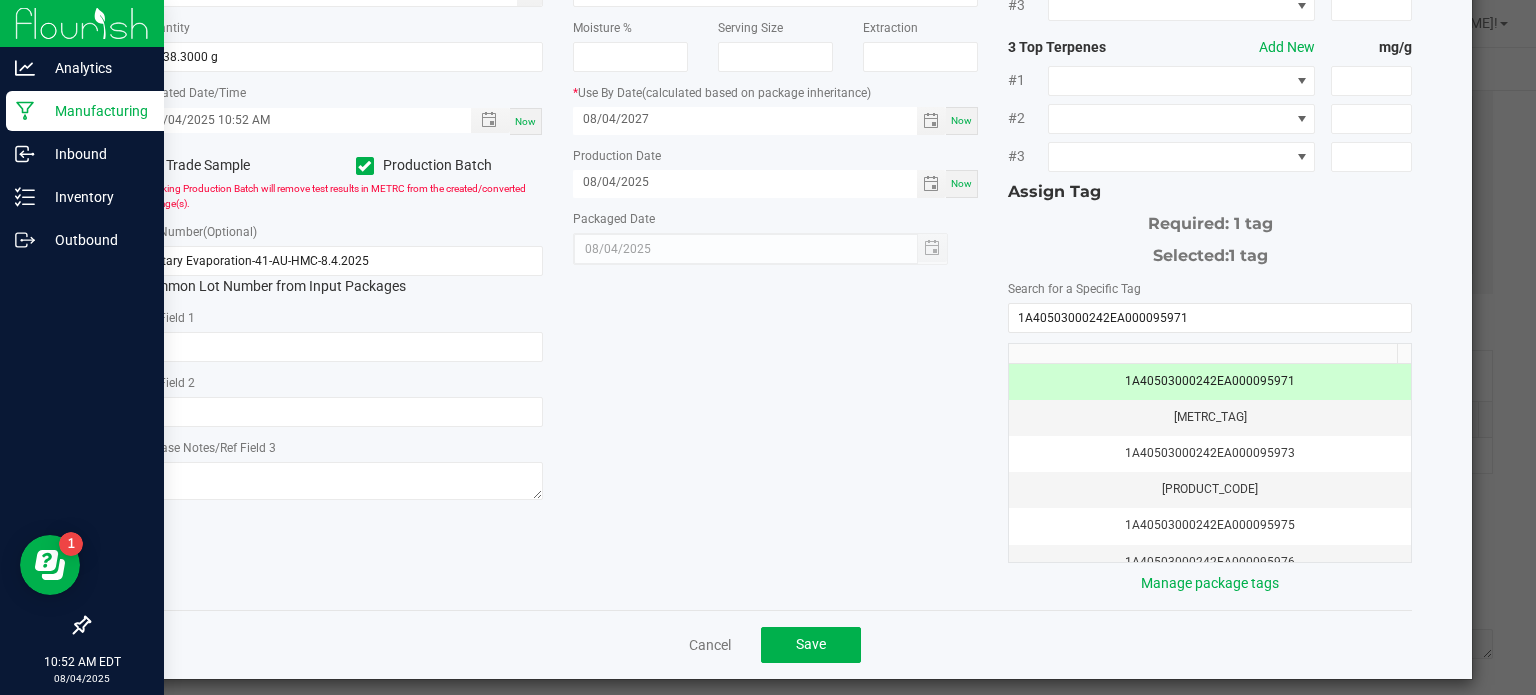 scroll, scrollTop: 256, scrollLeft: 0, axis: vertical 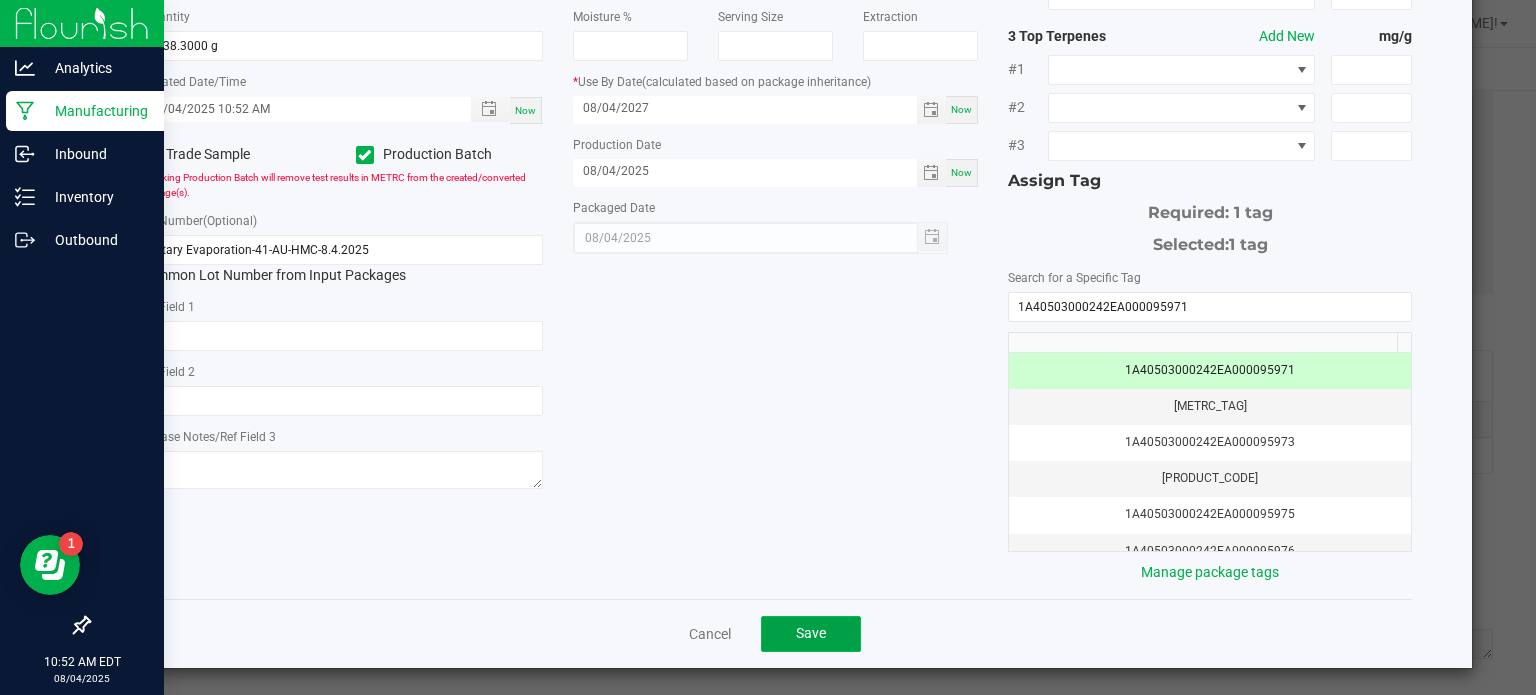 click on "Save" 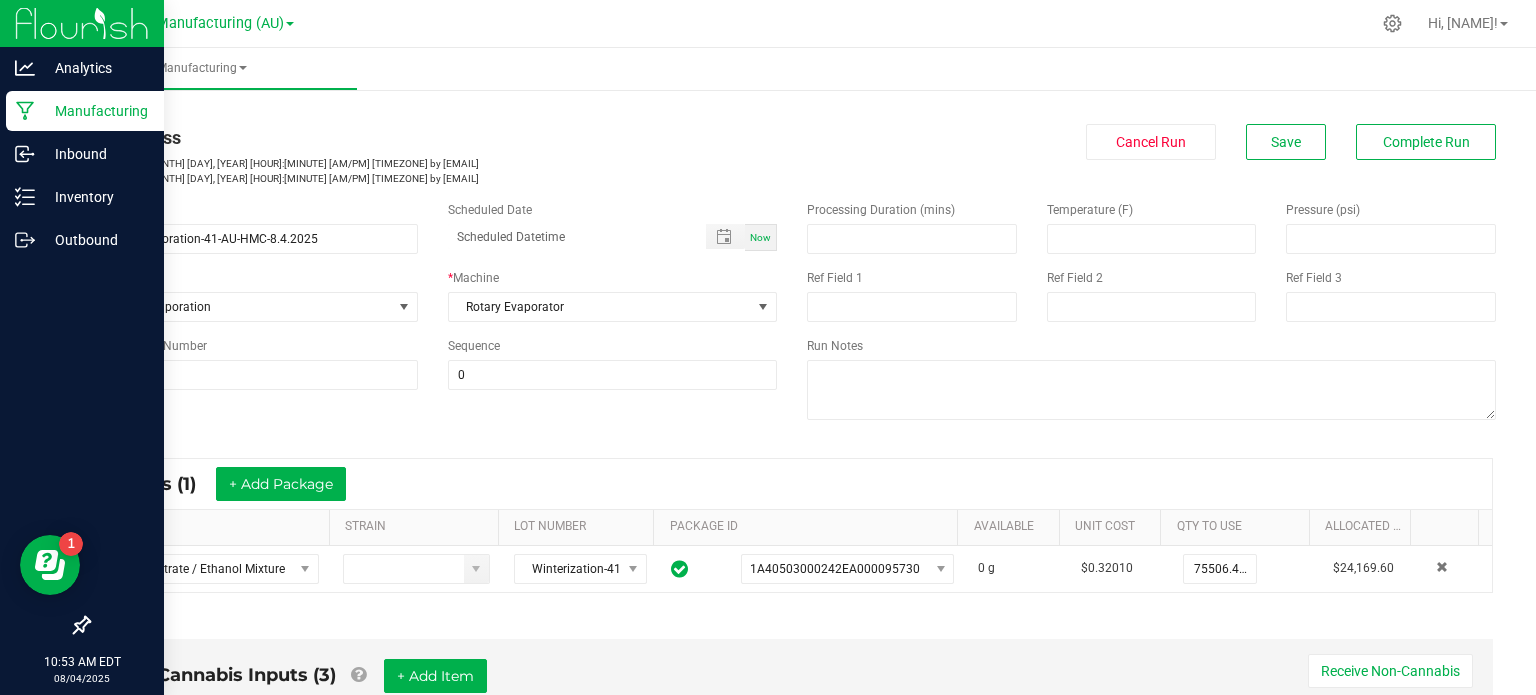 scroll, scrollTop: 0, scrollLeft: 0, axis: both 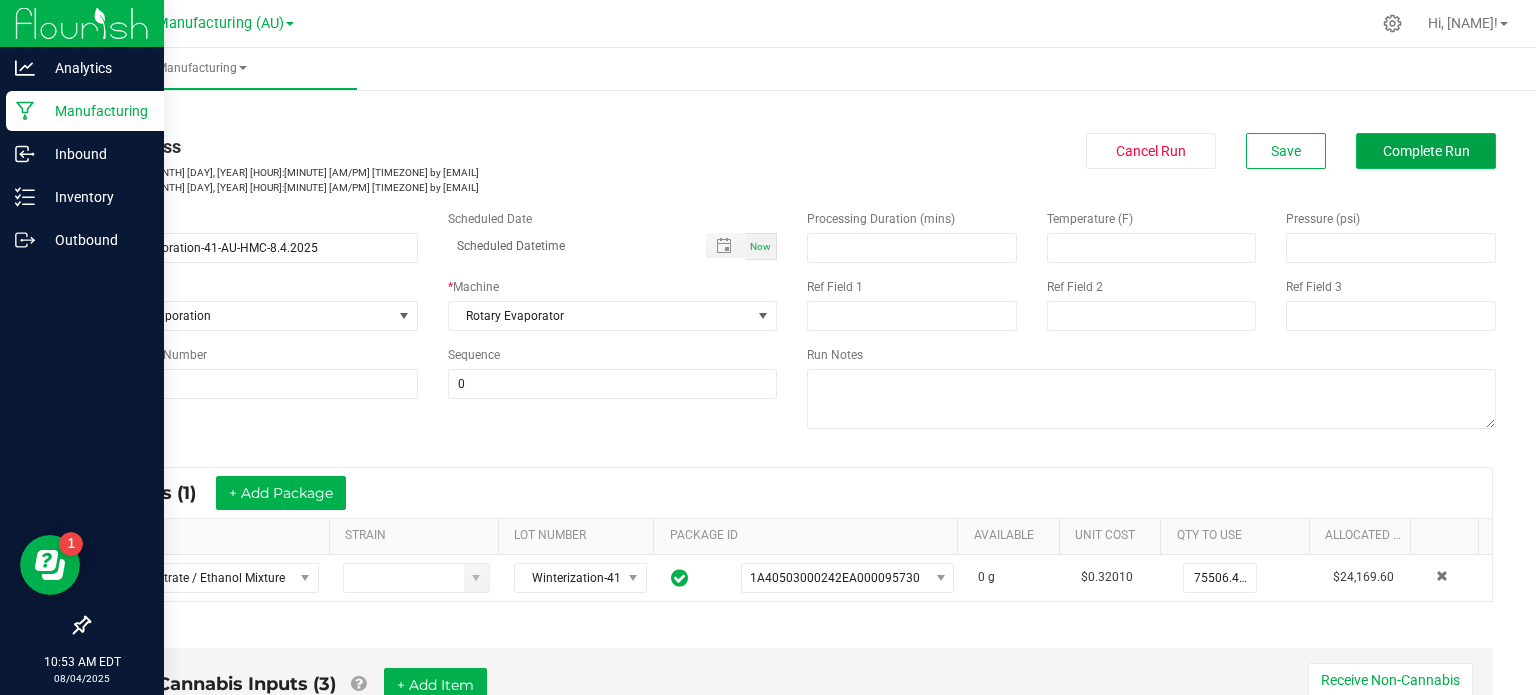 click on "Complete Run" at bounding box center [1426, 151] 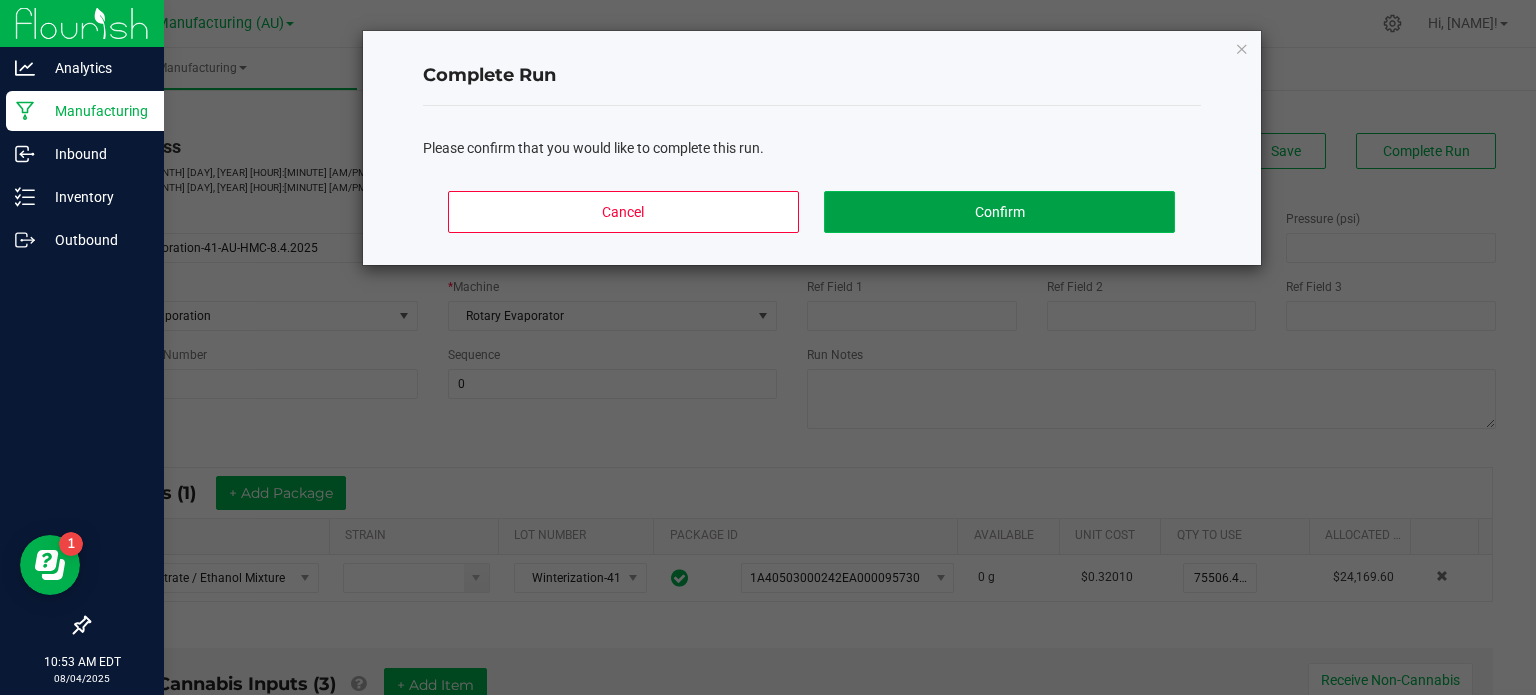 click on "Confirm" 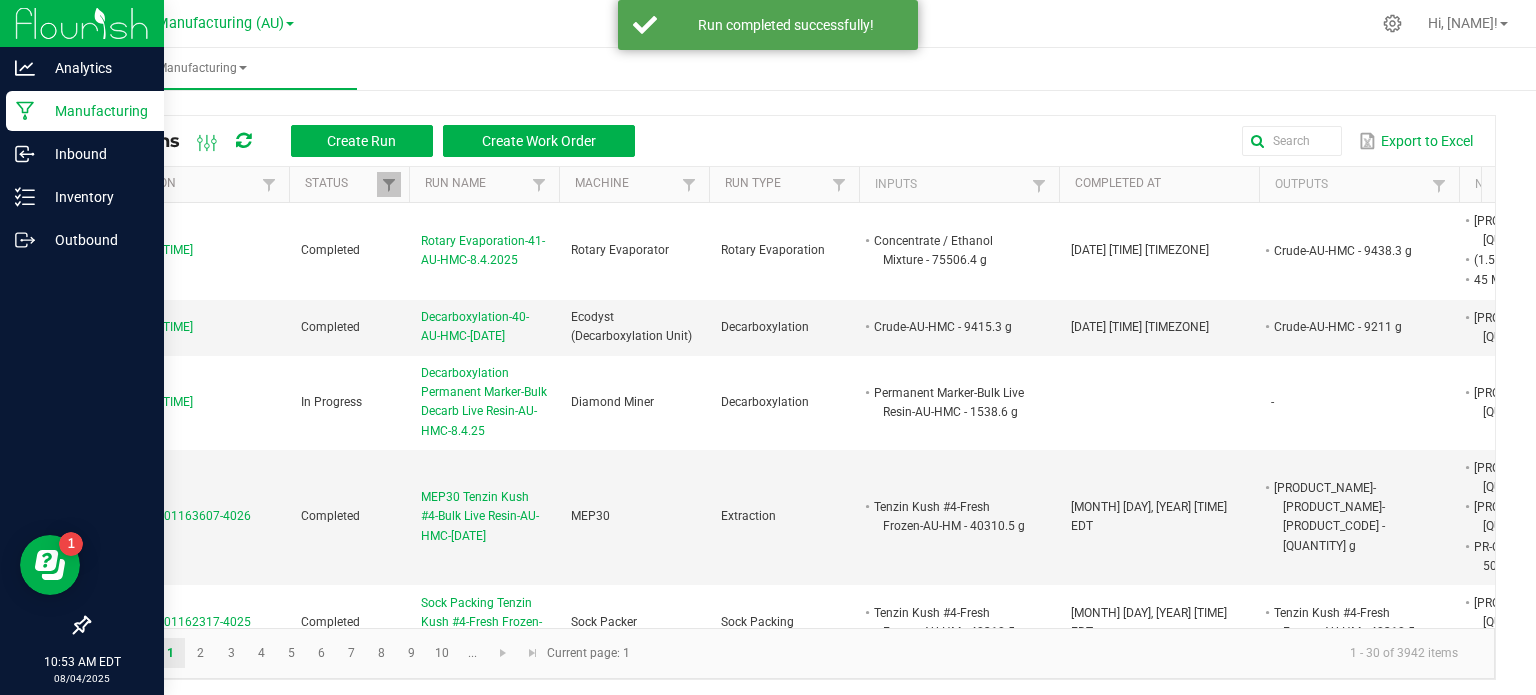 click on "Manufacturing" at bounding box center [816, 69] 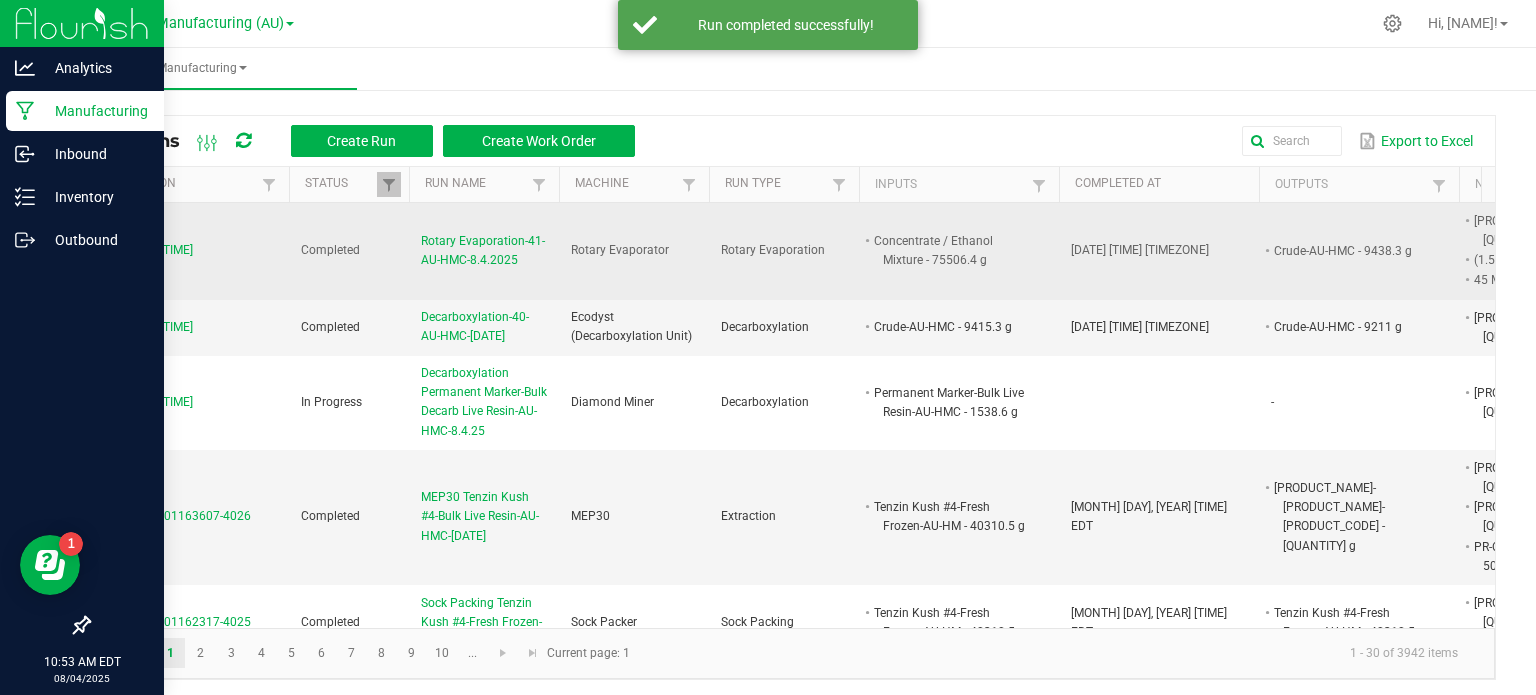 click on "Rotary Evaporation-41-AU-HMC-8.4.2025" at bounding box center [484, 251] 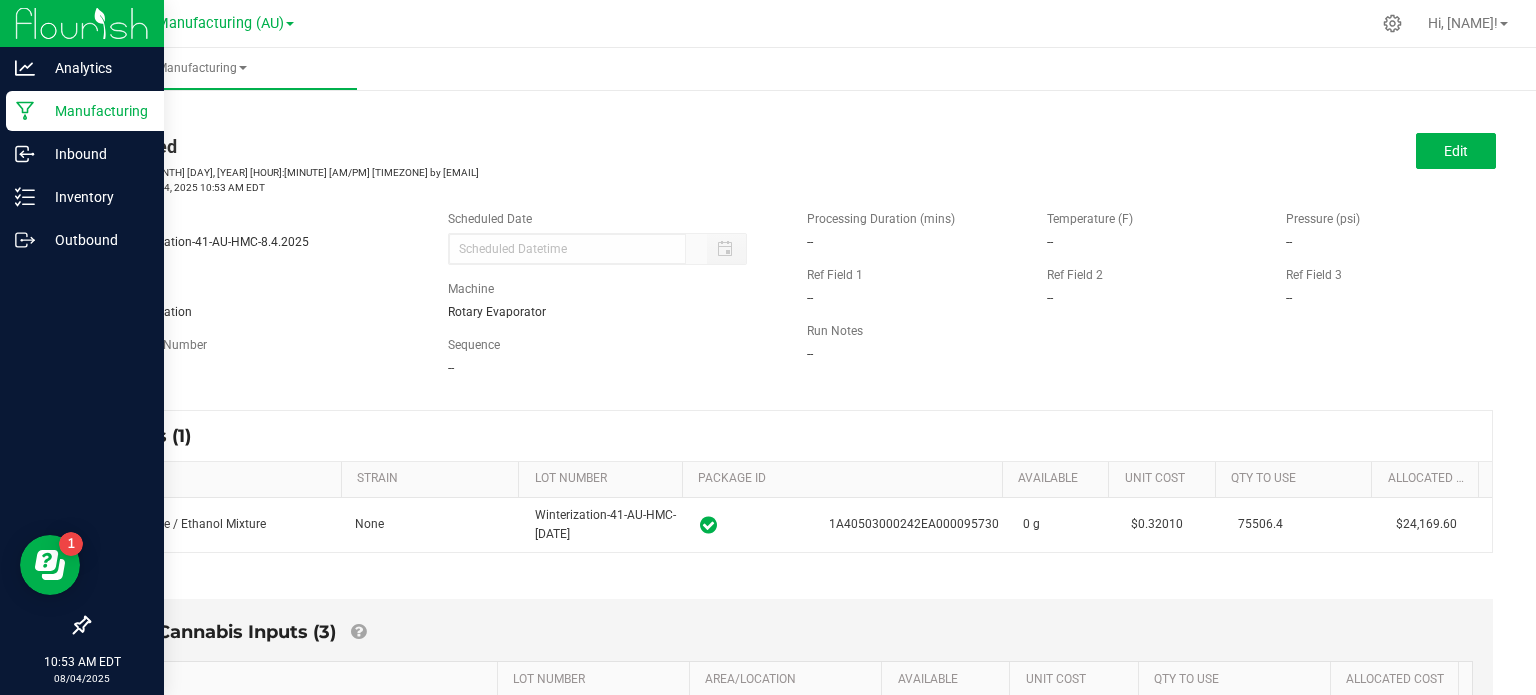 drag, startPoint x: 1520, startPoint y: 190, endPoint x: 1535, endPoint y: 399, distance: 209.53758 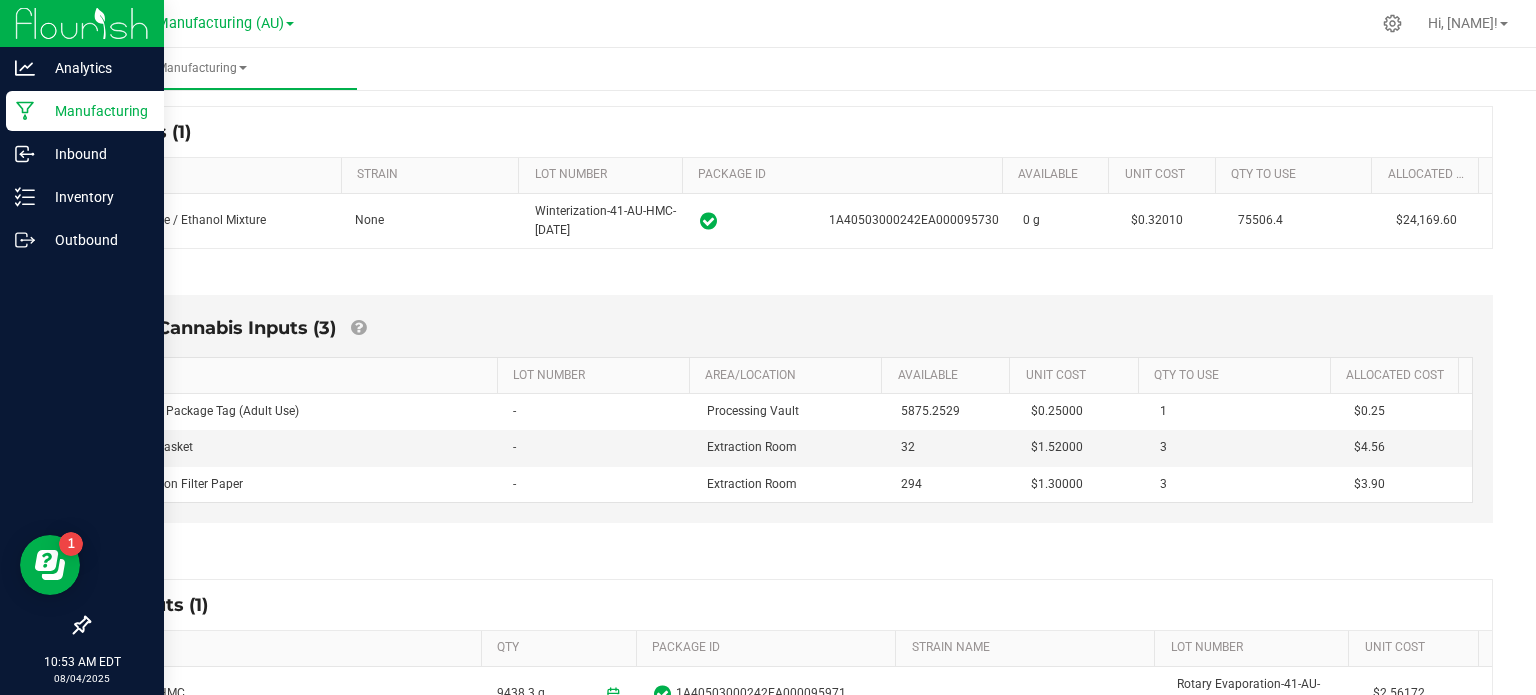 scroll, scrollTop: 512, scrollLeft: 0, axis: vertical 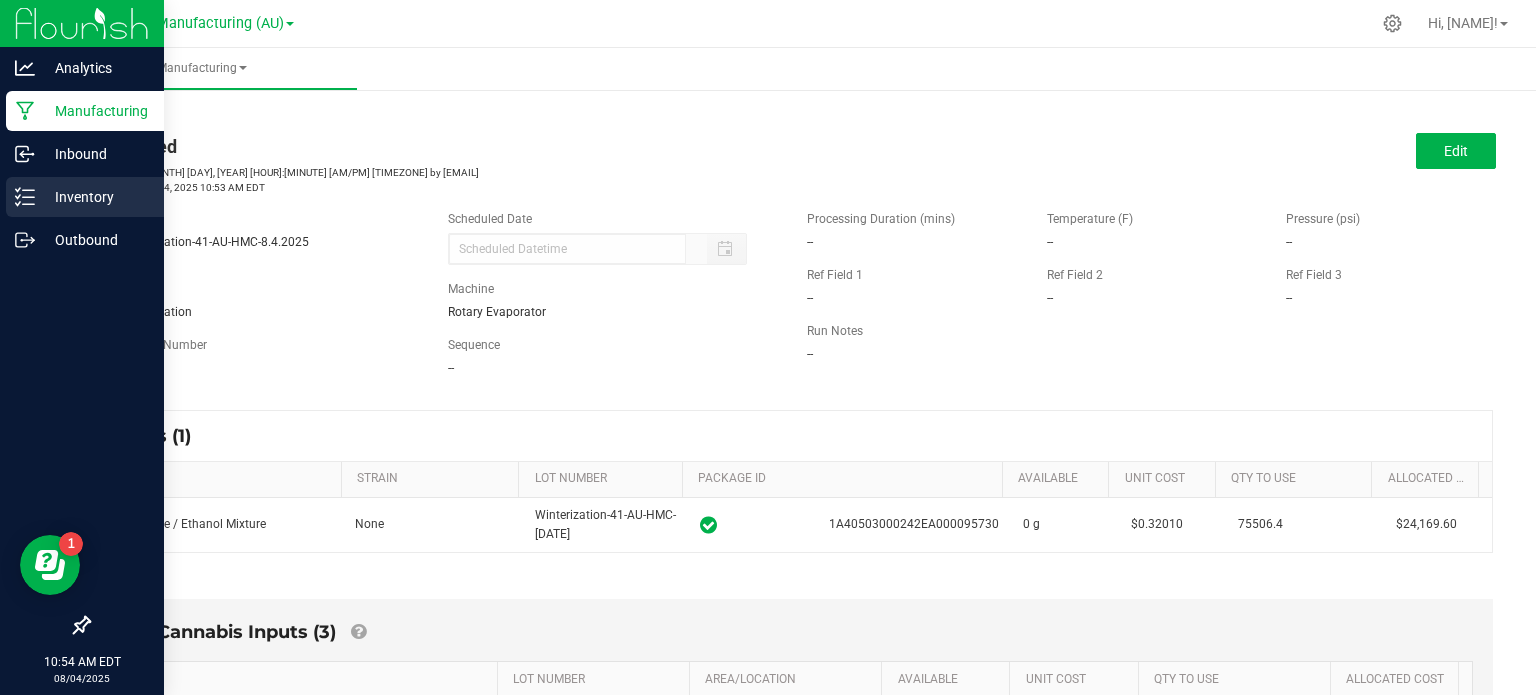 click on "Inventory" at bounding box center [95, 197] 